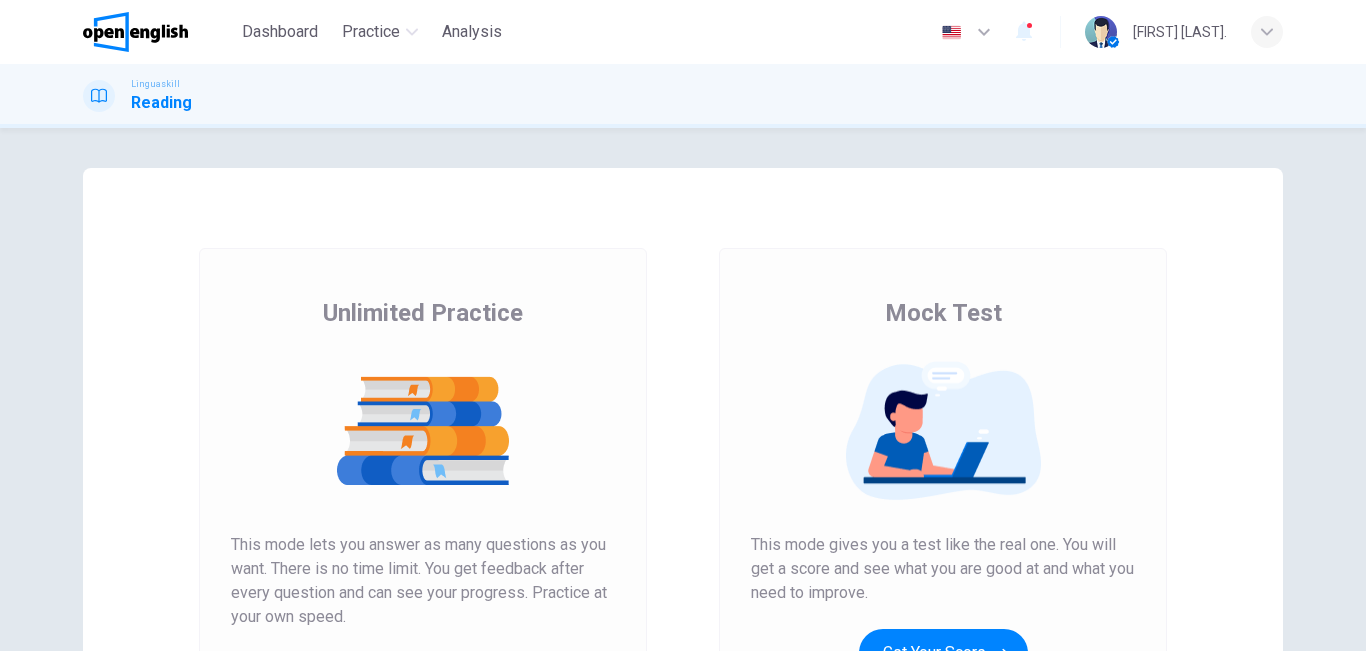 scroll, scrollTop: 0, scrollLeft: 0, axis: both 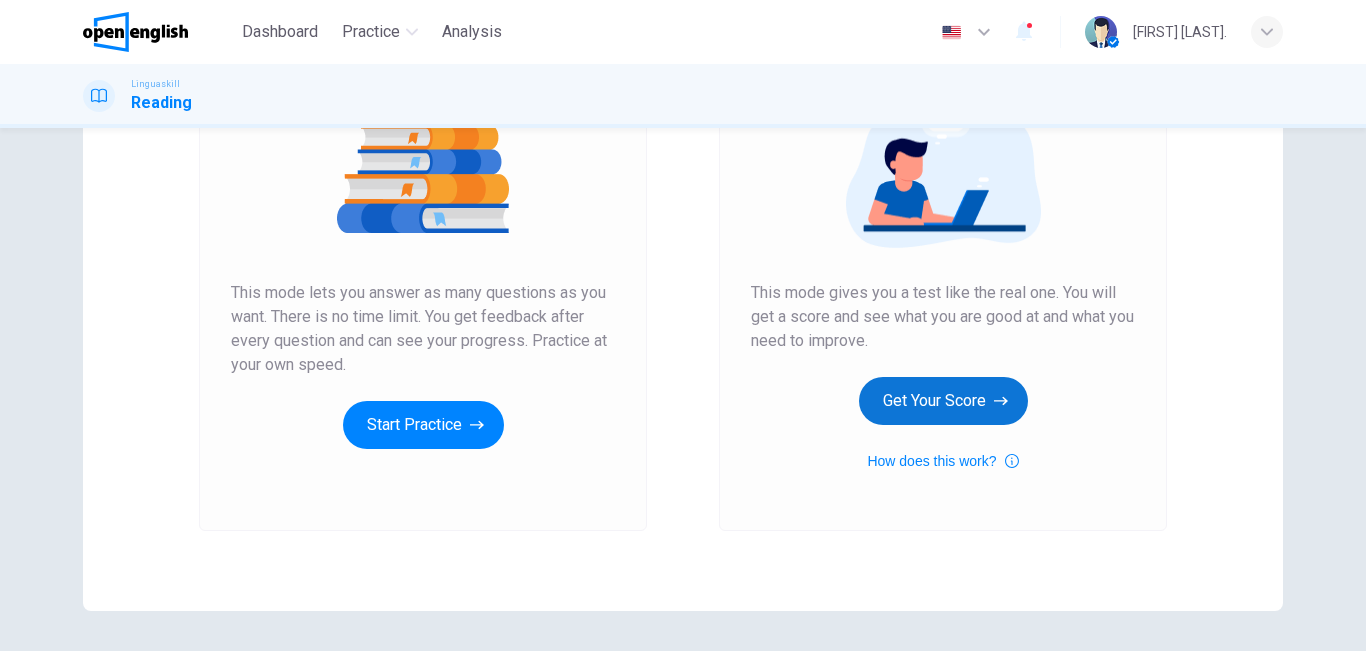 click on "Get Your Score" at bounding box center [943, 401] 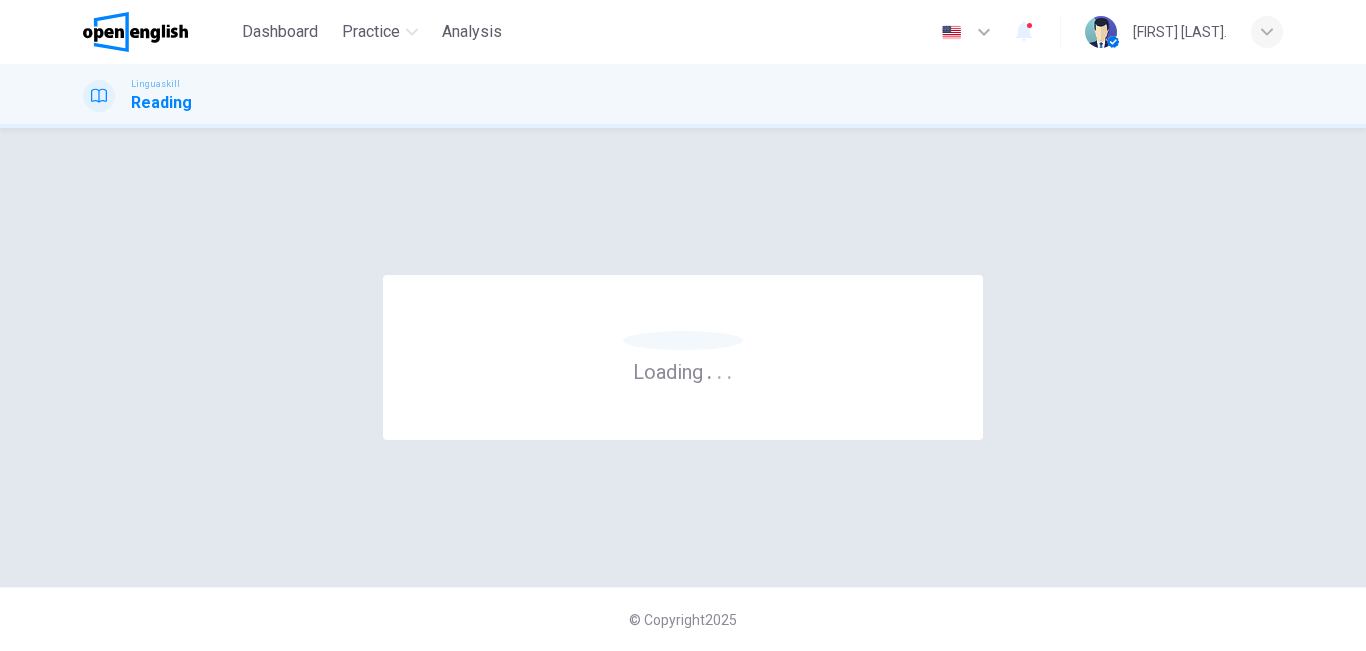 scroll, scrollTop: 0, scrollLeft: 0, axis: both 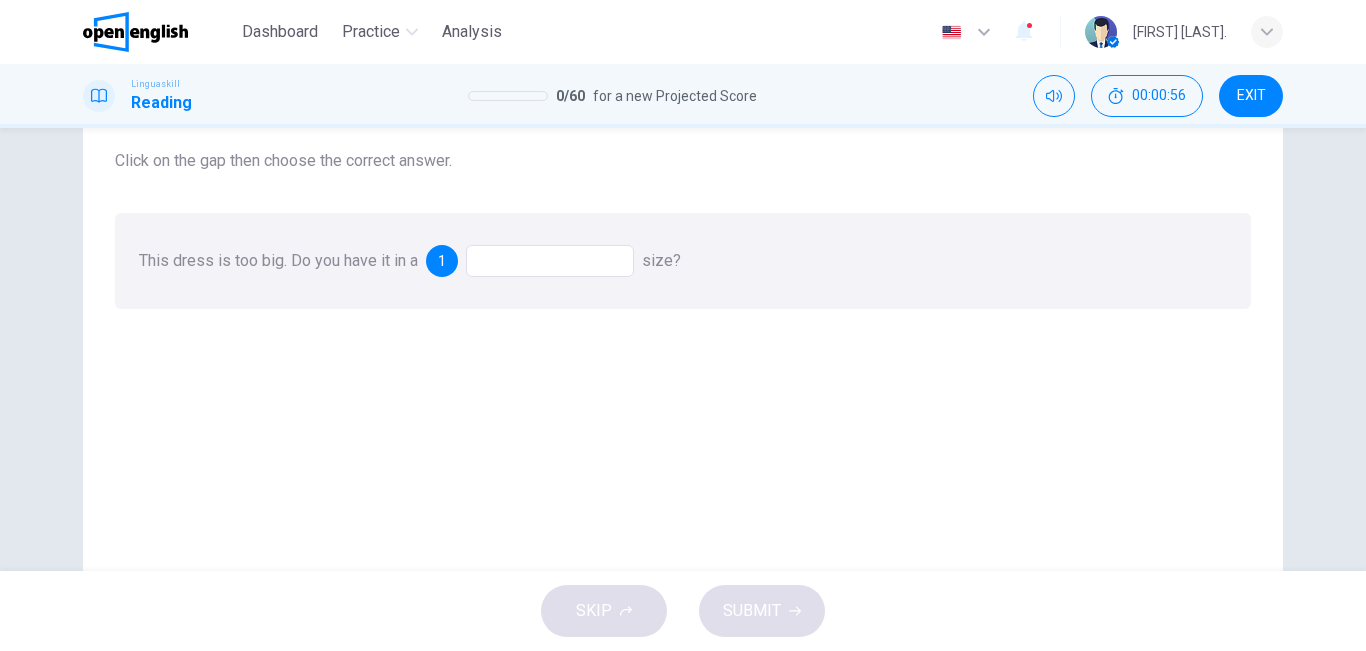click on "This dress is too big. Do you have it in a 1 size?" at bounding box center [683, 261] 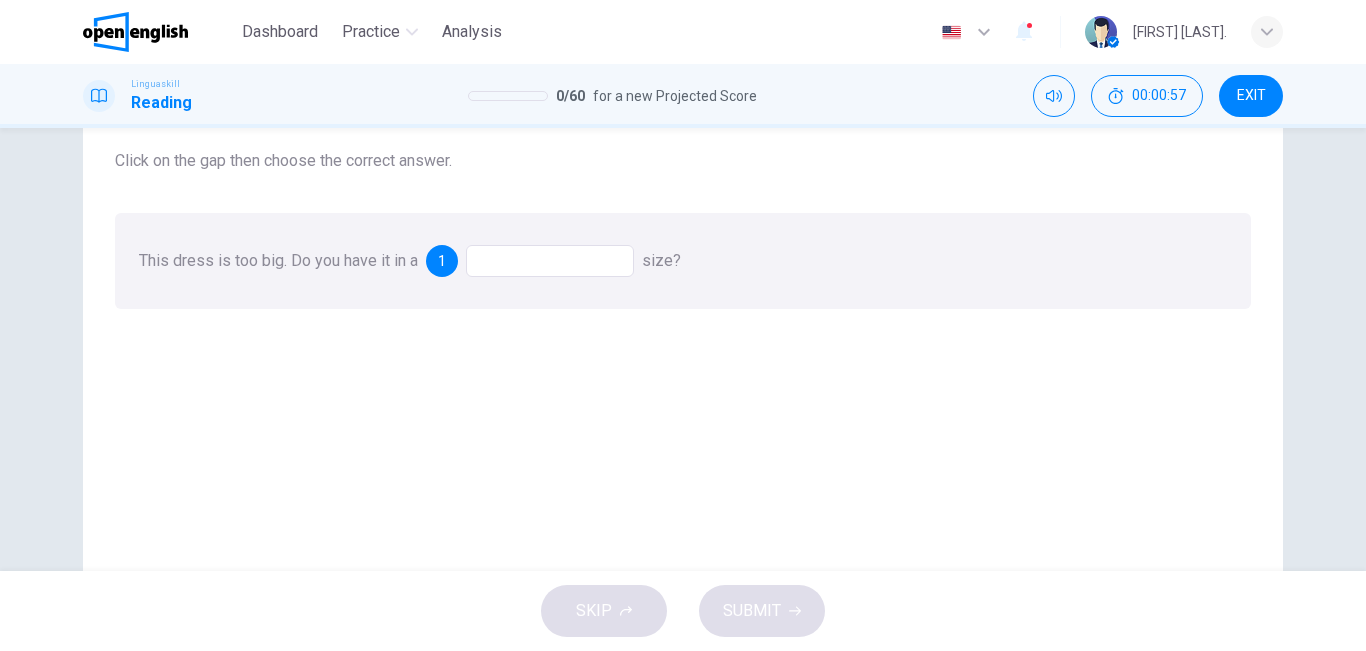 click at bounding box center [550, 261] 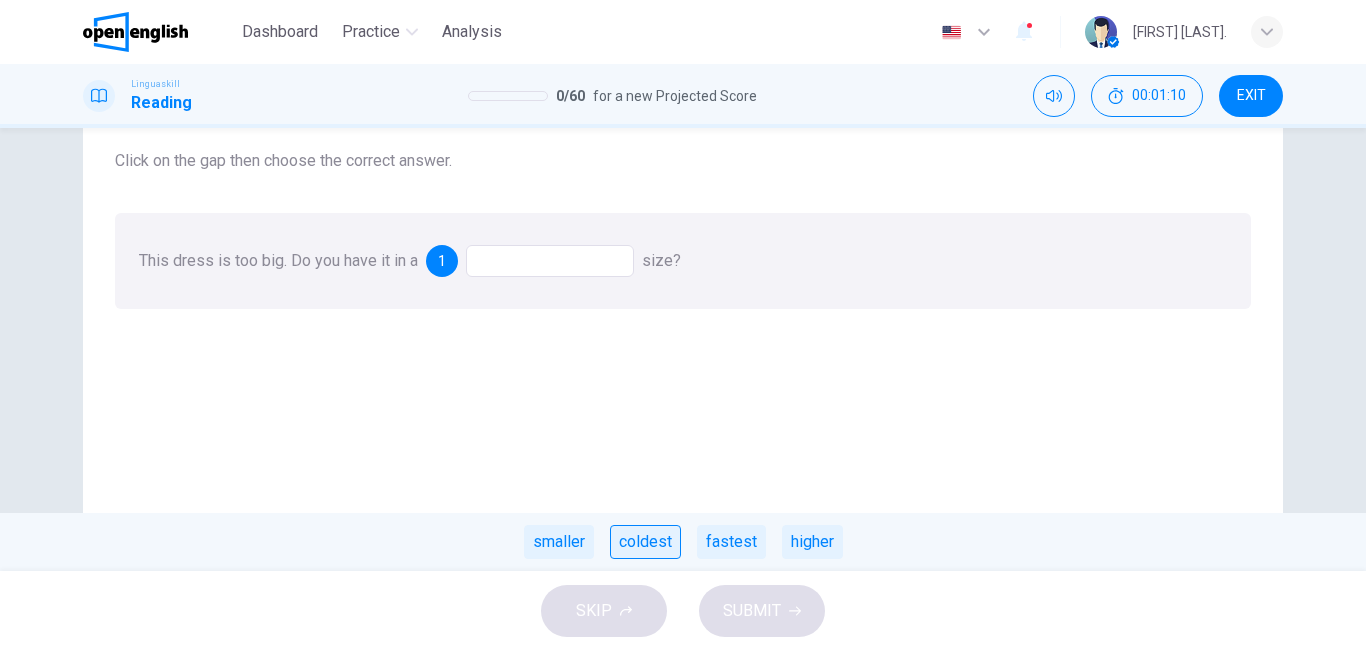 click on "coldest" at bounding box center (645, 542) 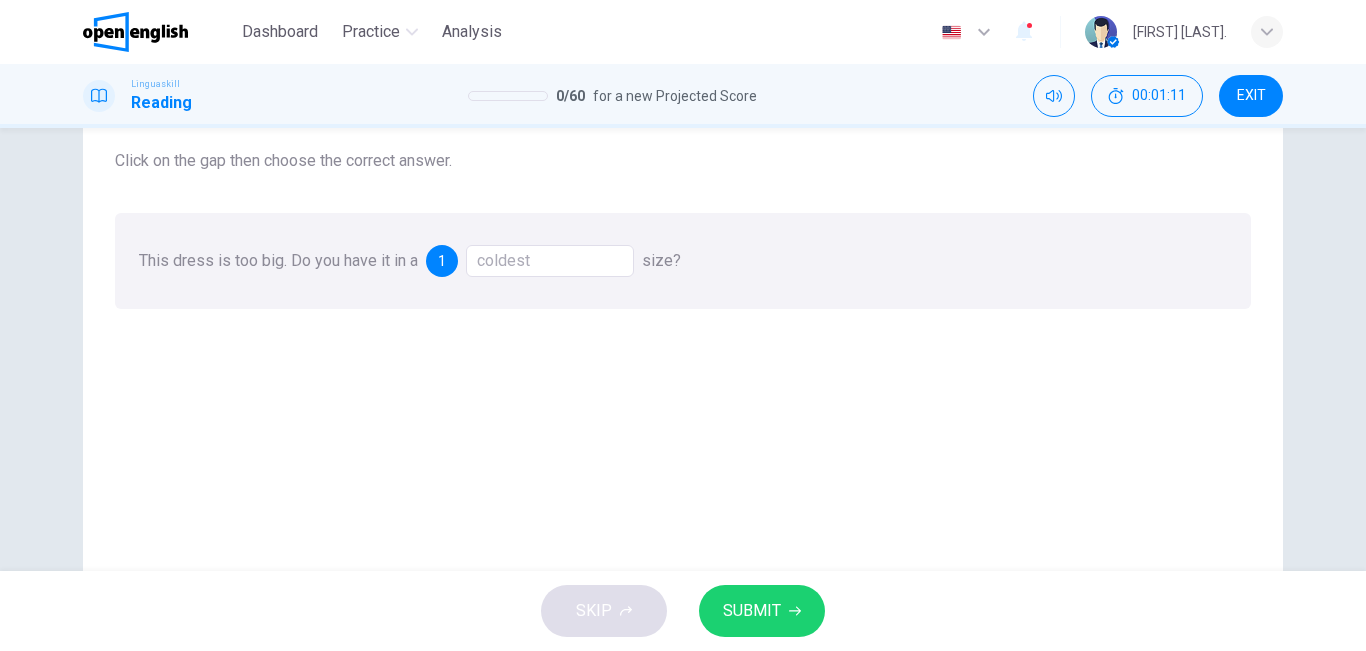 click on "SUBMIT" at bounding box center [752, 611] 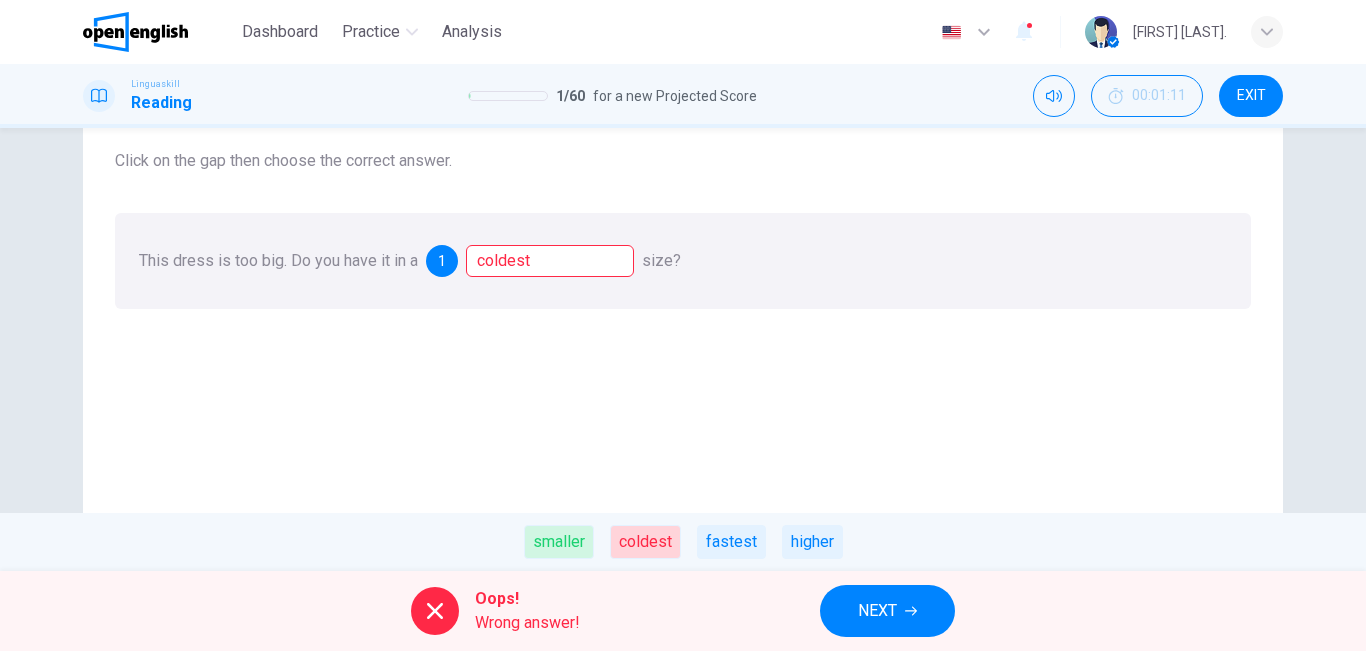 click on "NEXT" at bounding box center [887, 611] 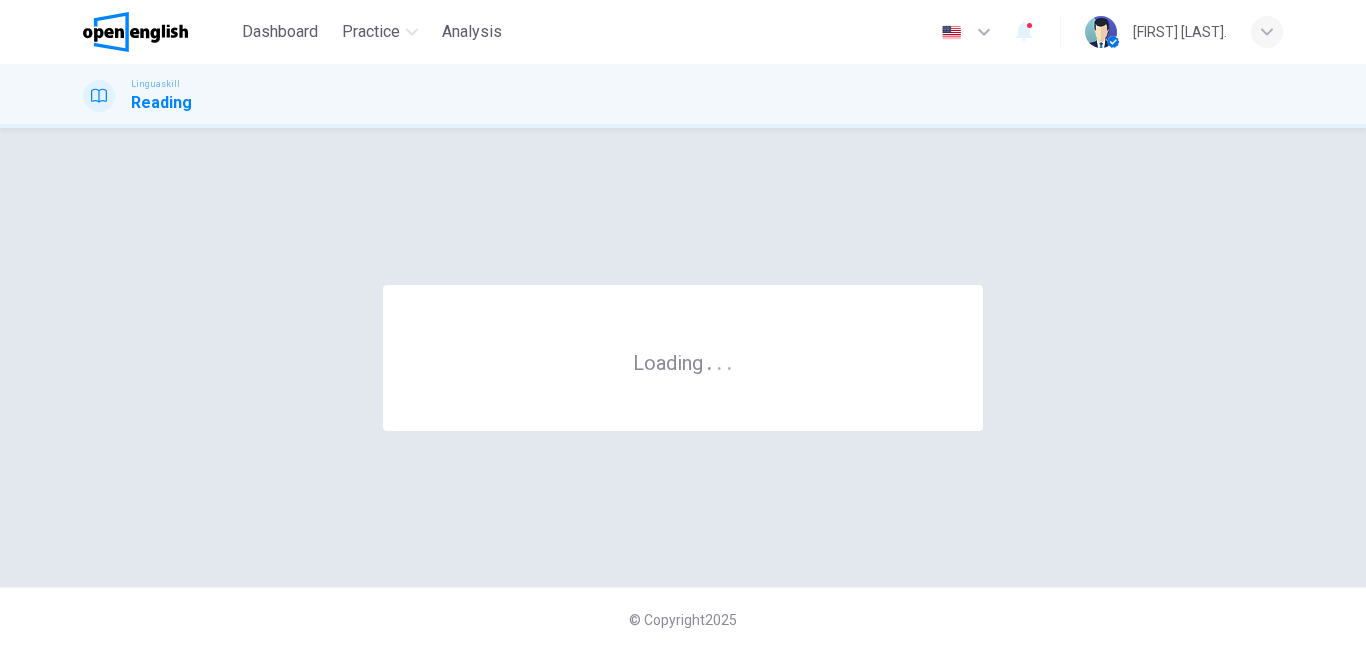 scroll, scrollTop: 0, scrollLeft: 0, axis: both 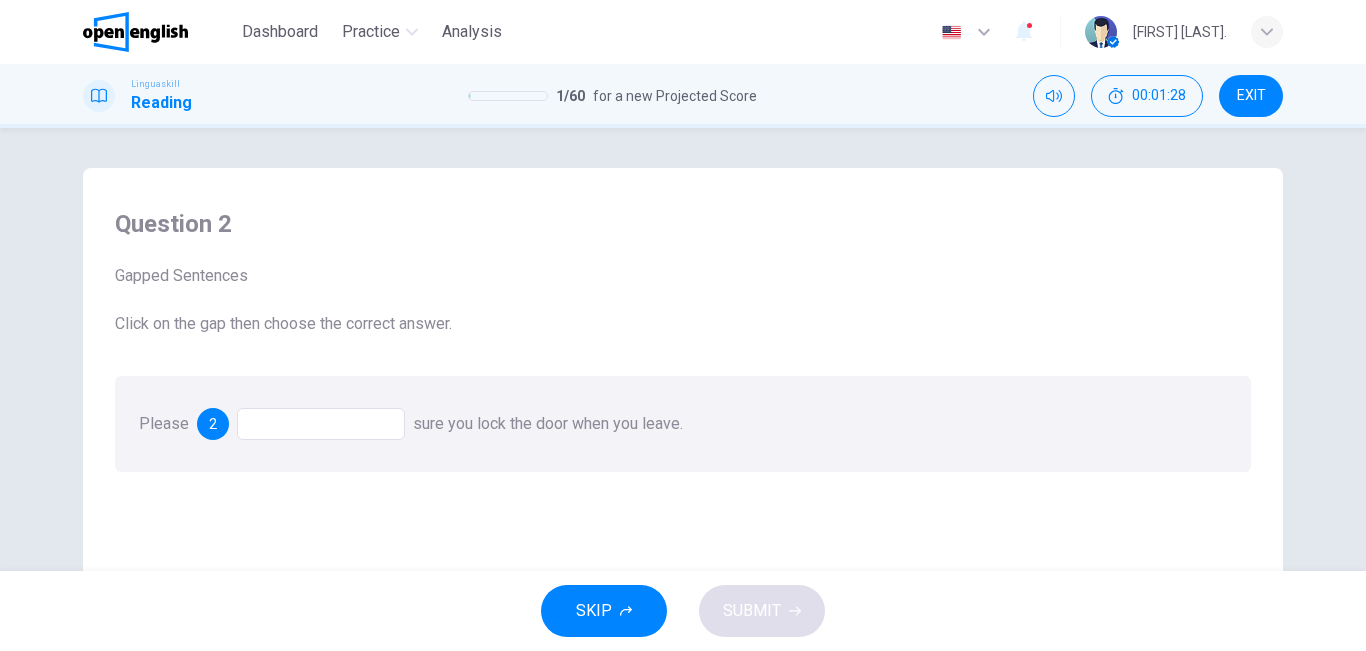 click at bounding box center (321, 424) 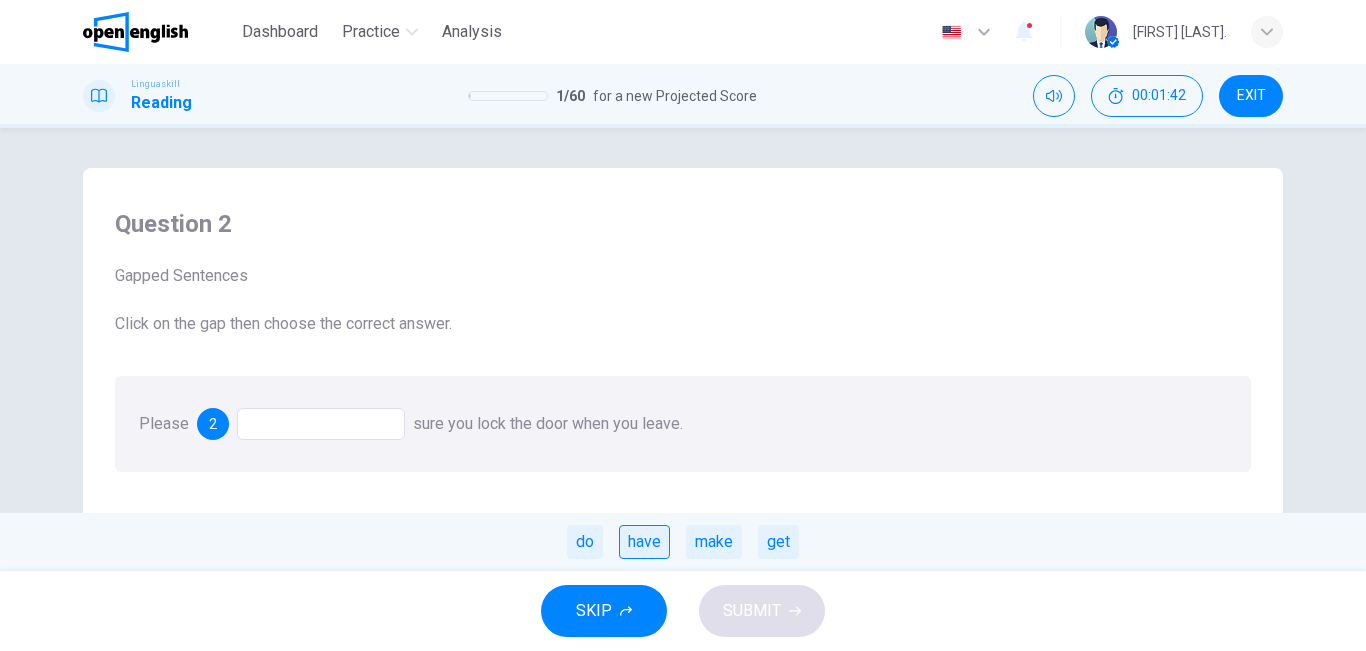 click on "have" at bounding box center (644, 542) 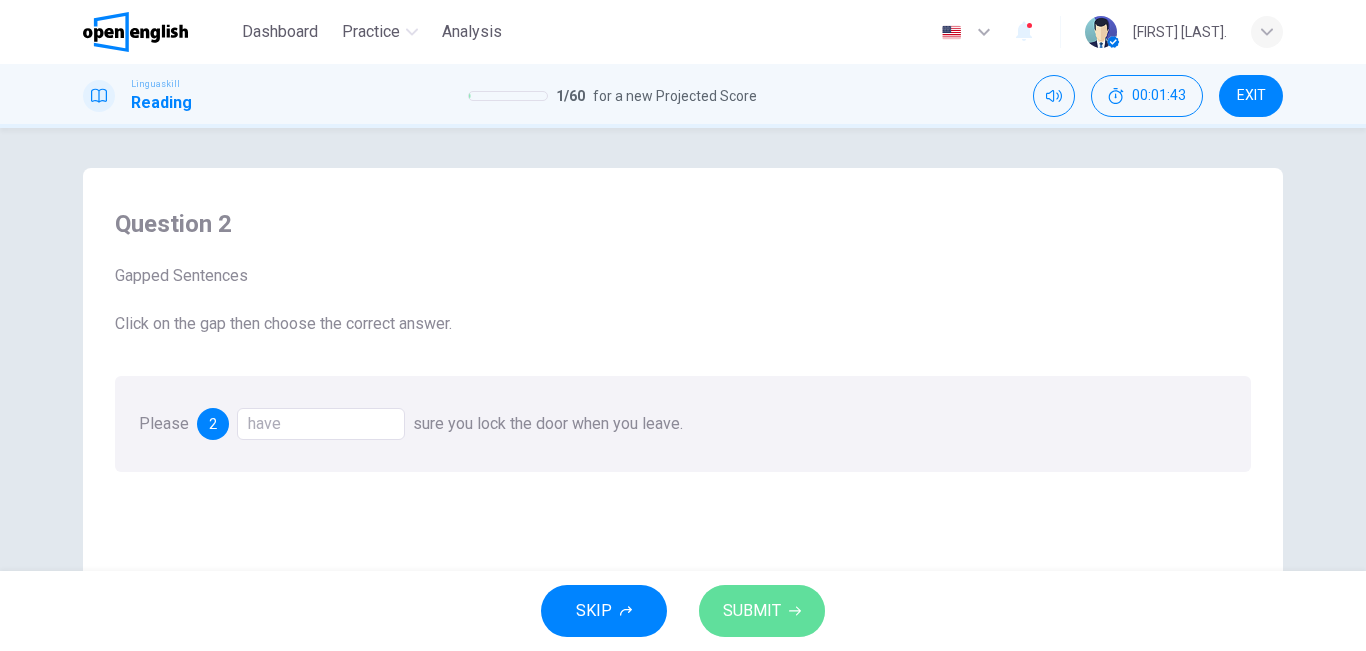 click on "SUBMIT" at bounding box center (762, 611) 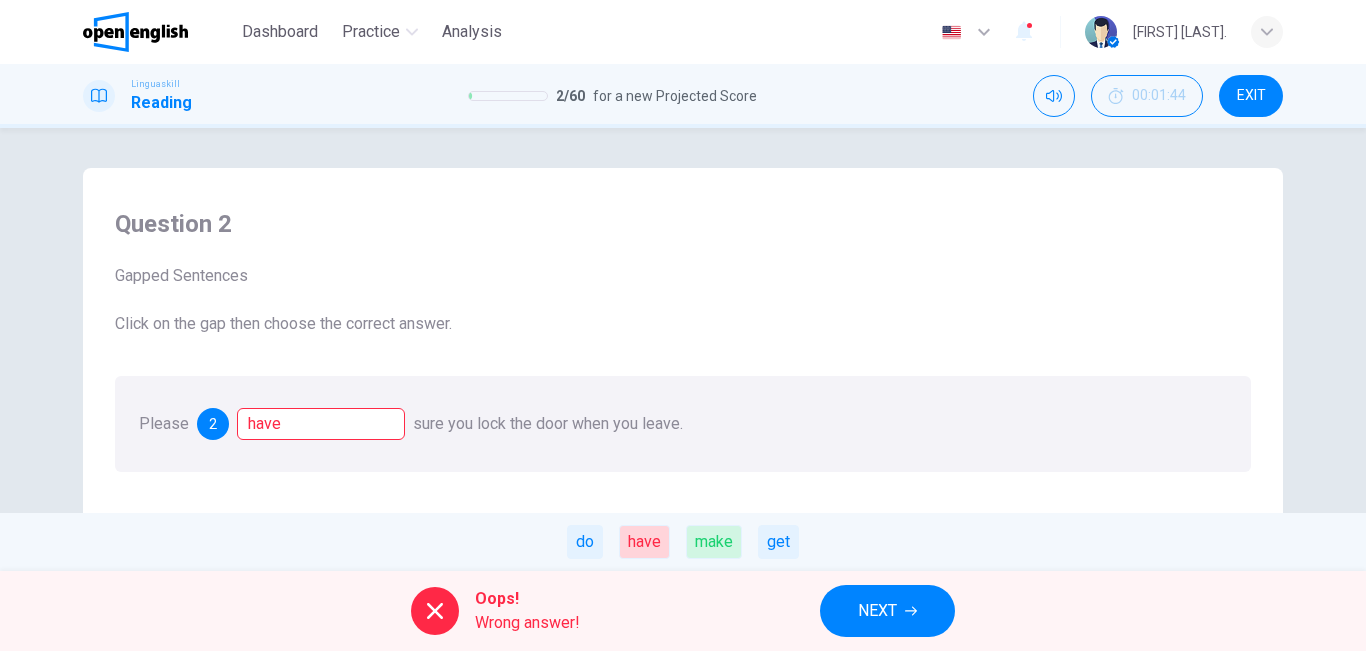 click on "NEXT" at bounding box center [877, 611] 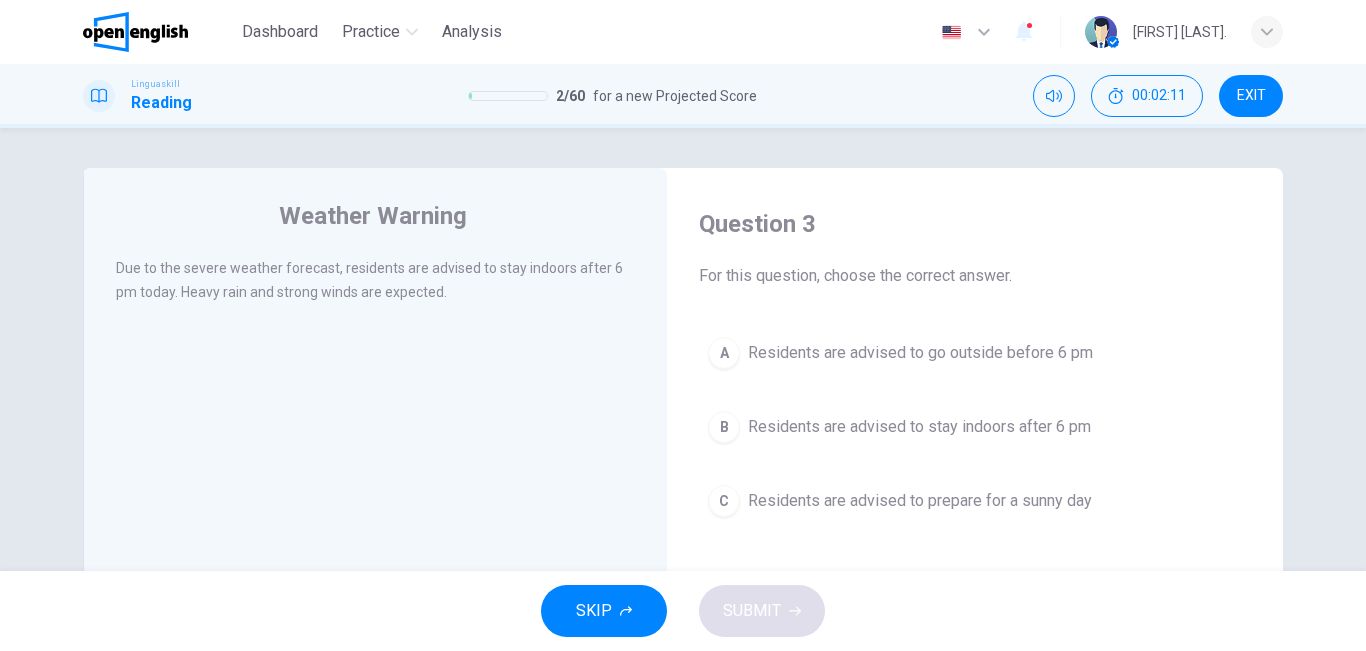 click on "Residents are advised to stay indoors after 6 pm" at bounding box center [919, 427] 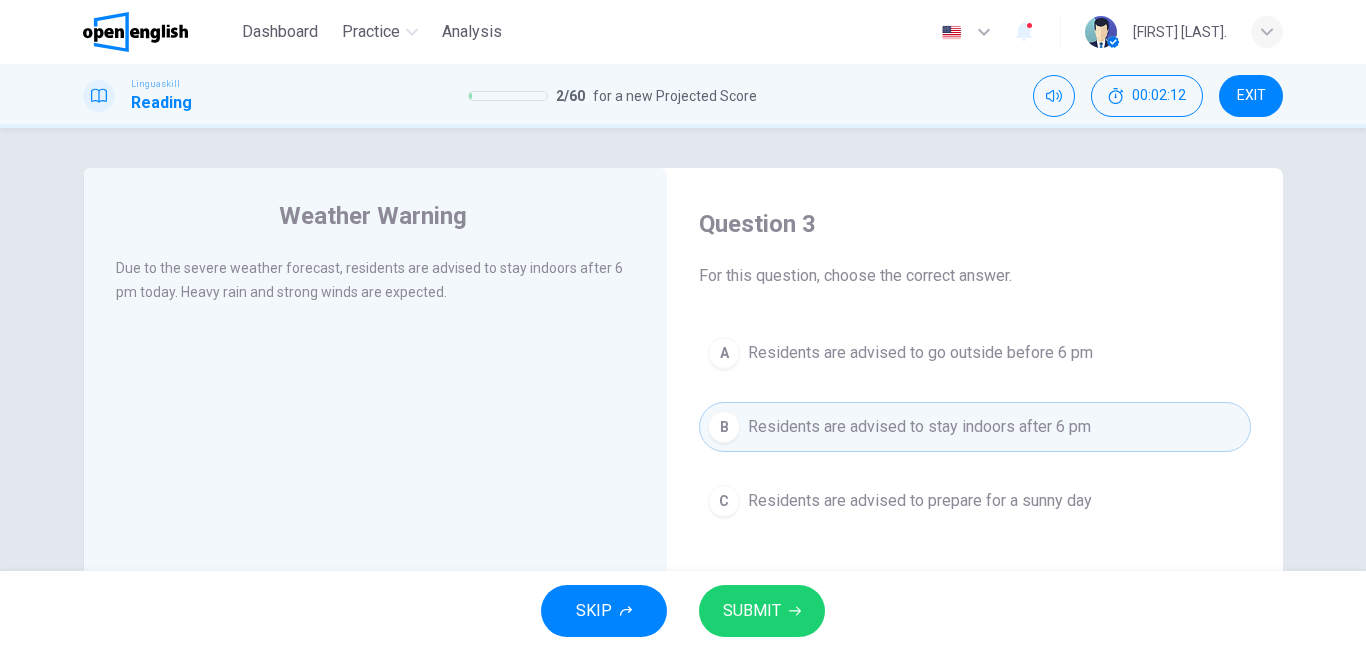 click on "SUBMIT" at bounding box center [752, 611] 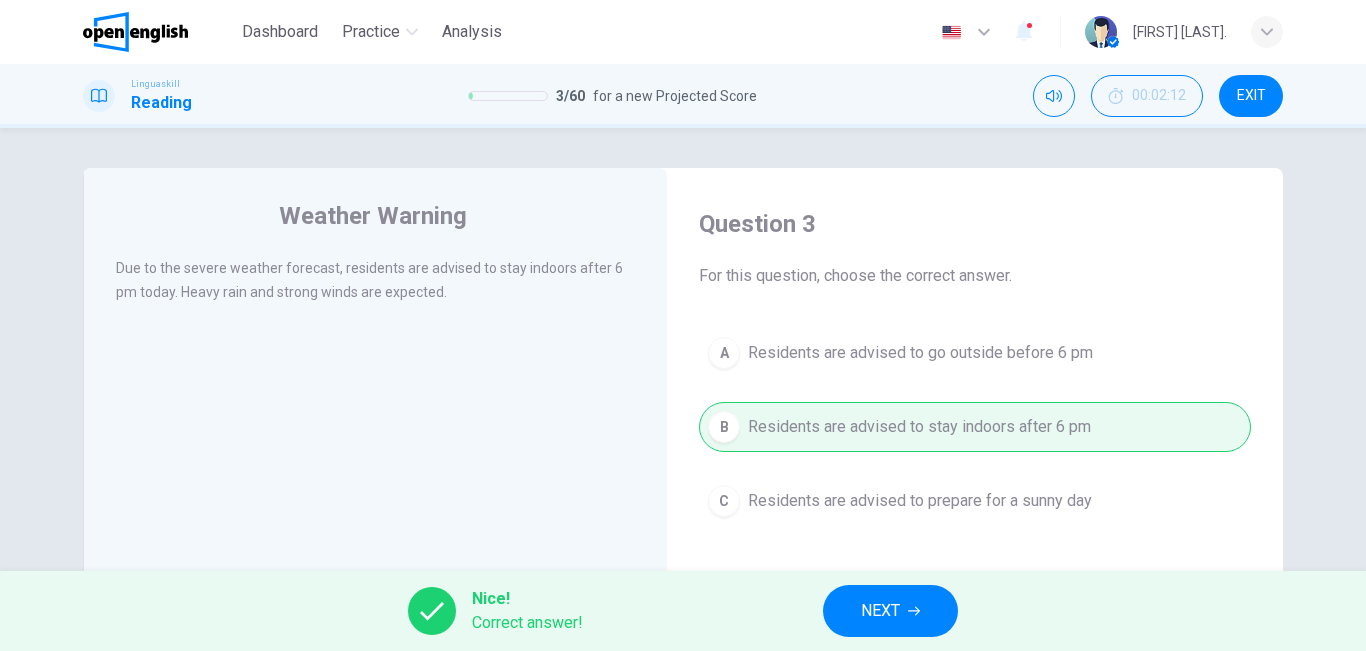click on "NEXT" at bounding box center (890, 611) 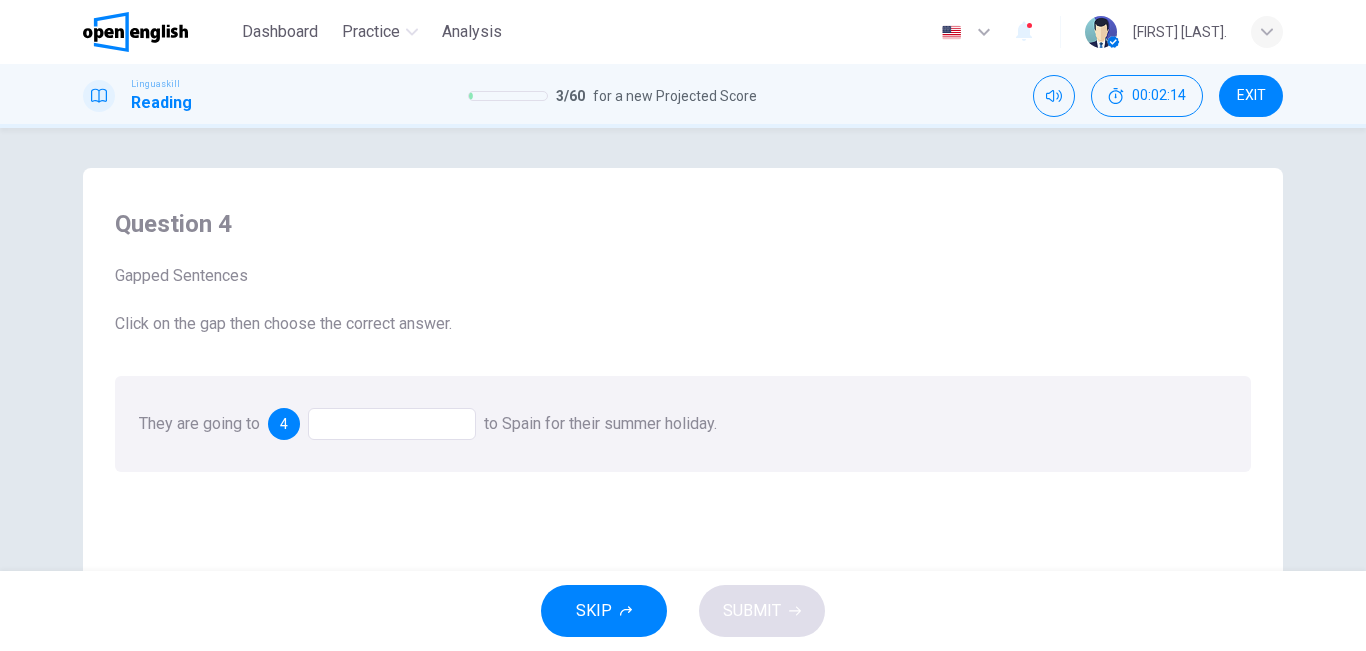 click at bounding box center [392, 424] 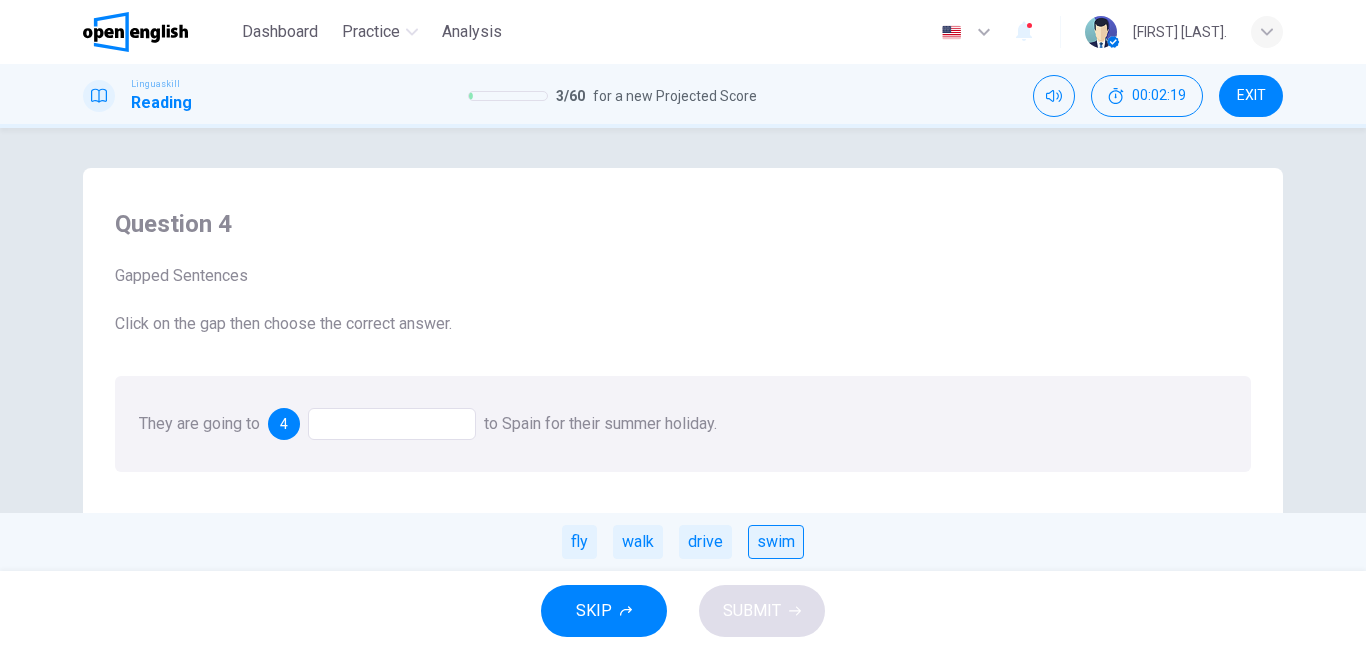 click on "swim" at bounding box center (776, 542) 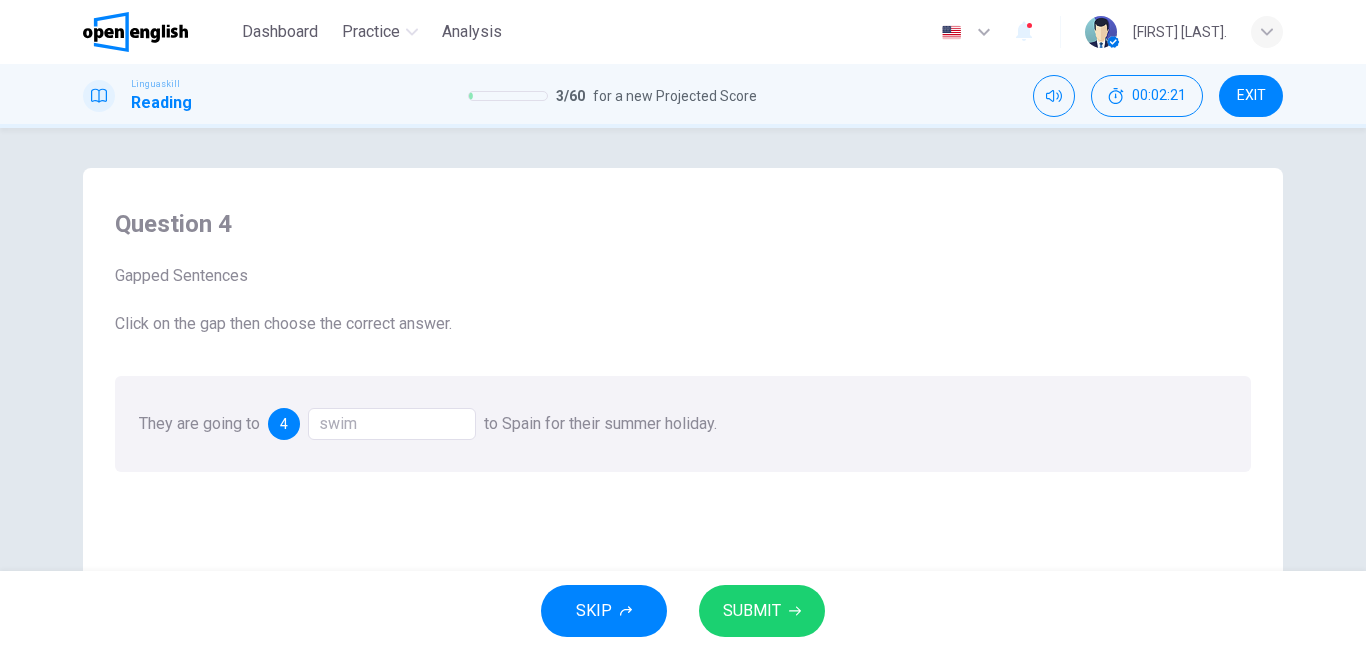 click on "SUBMIT" at bounding box center (752, 611) 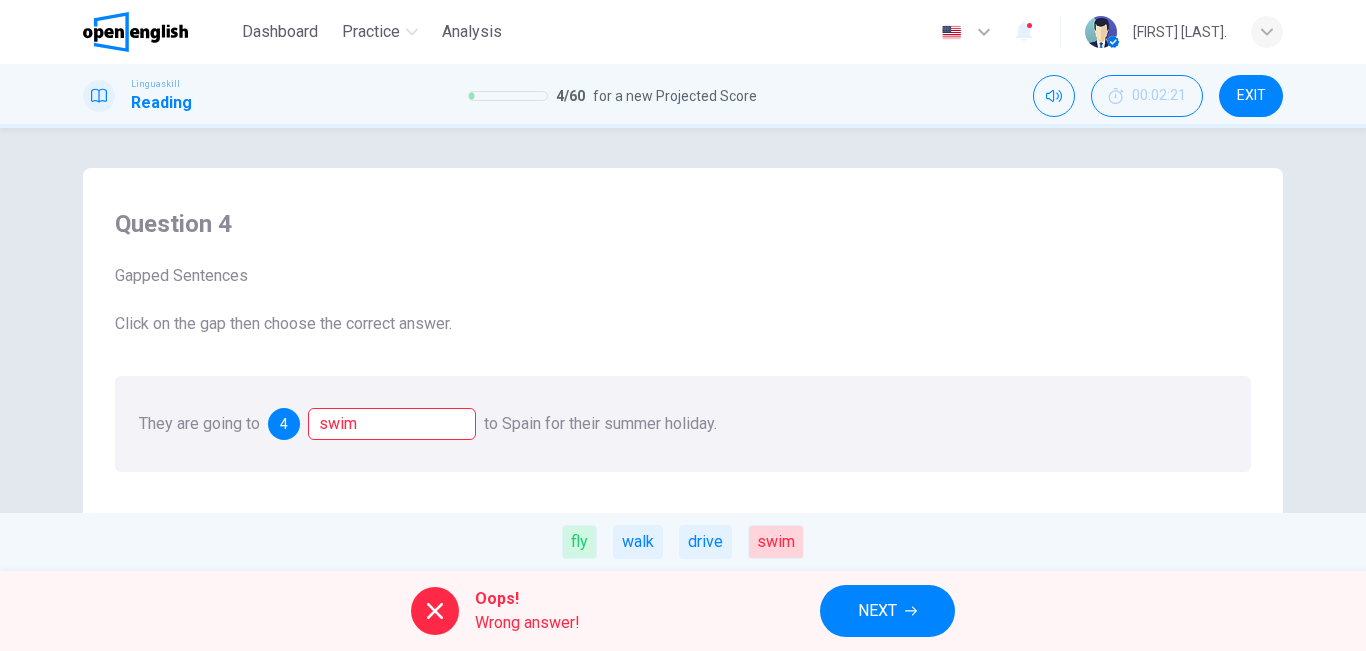 click on "NEXT" at bounding box center [887, 611] 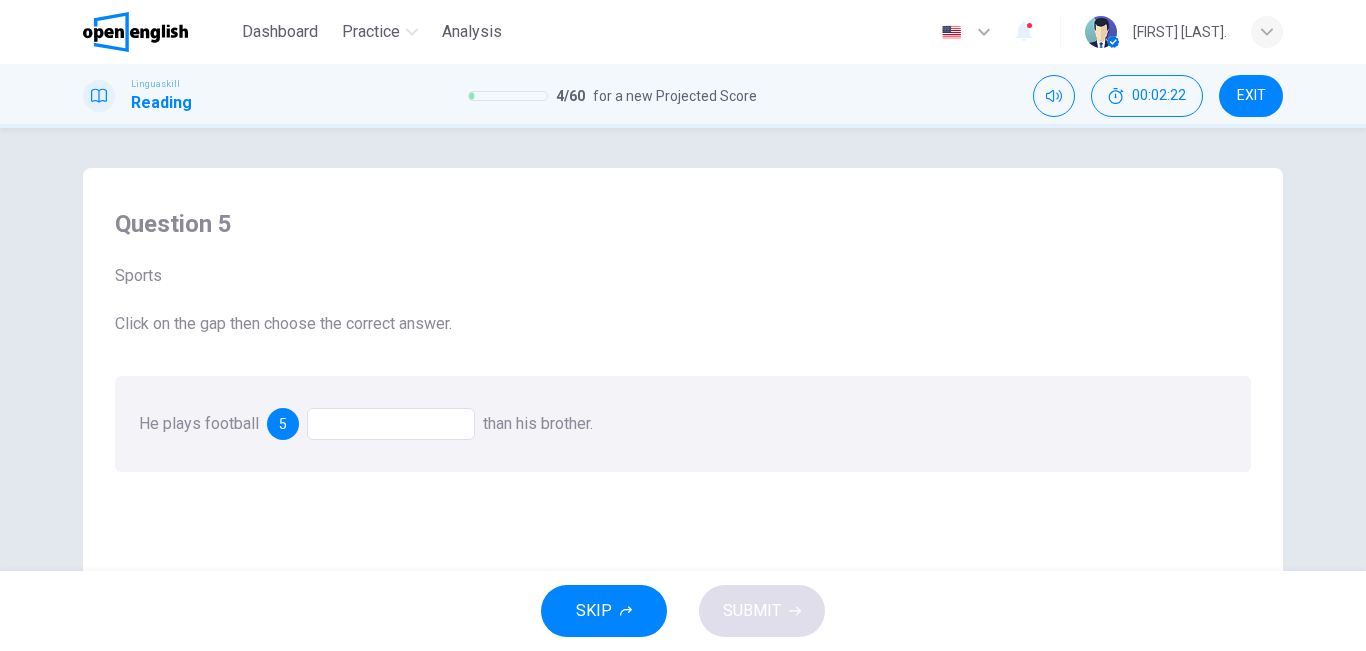 click at bounding box center [391, 424] 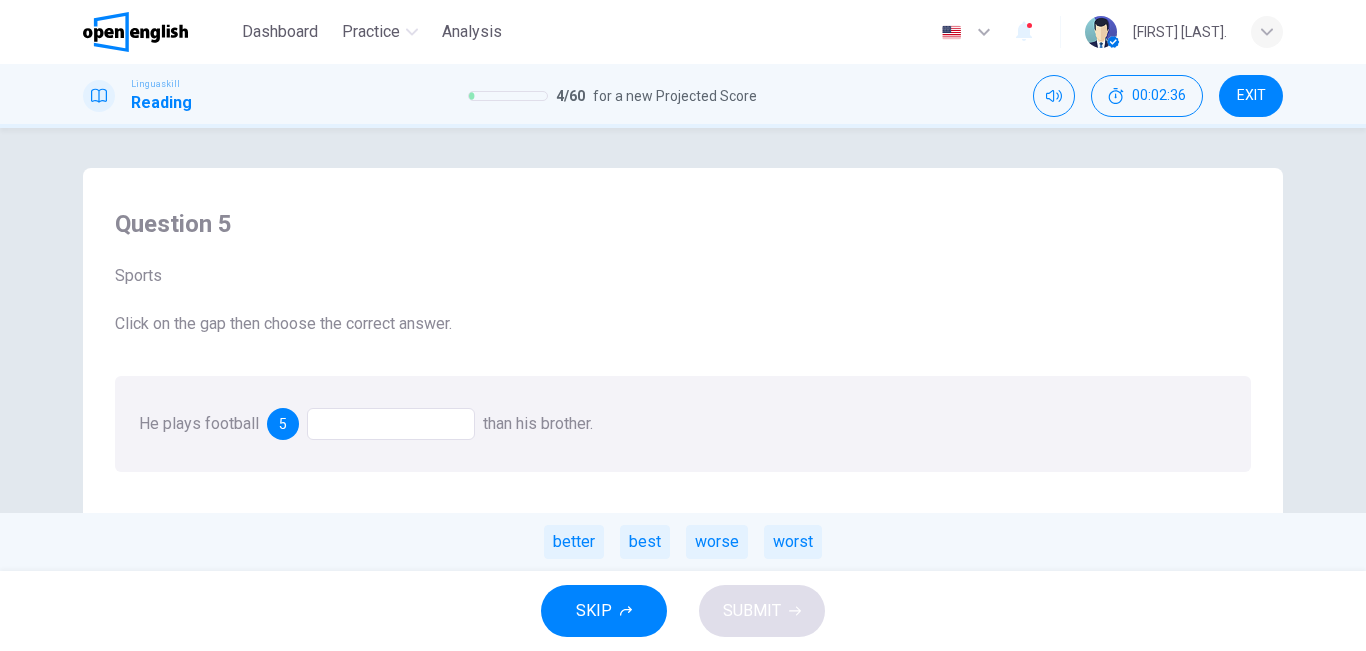 drag, startPoint x: 645, startPoint y: 544, endPoint x: 626, endPoint y: 359, distance: 185.97311 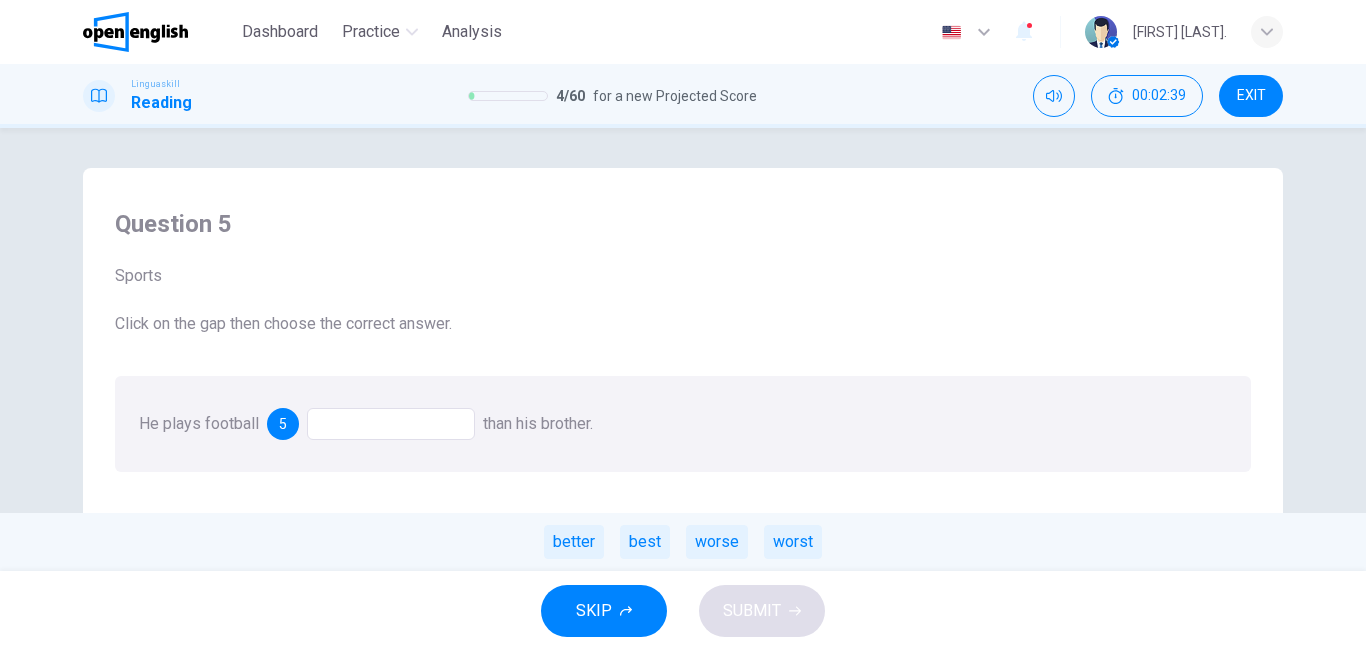 click at bounding box center [391, 424] 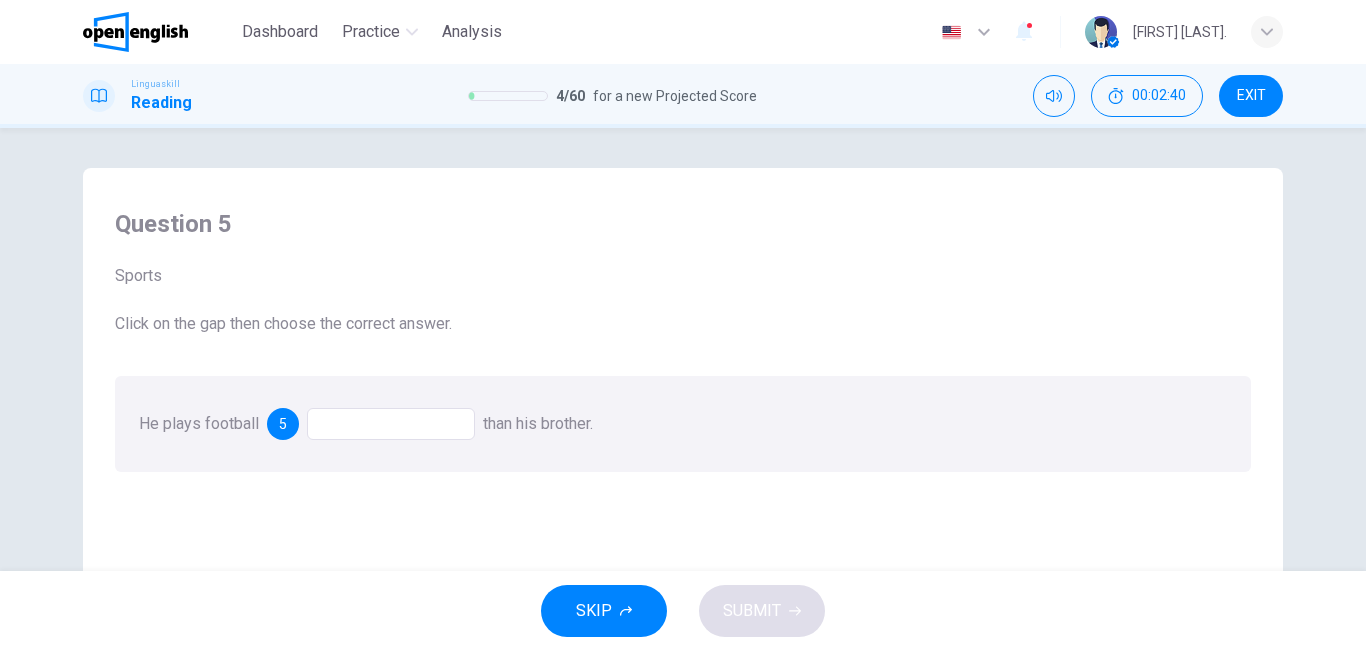 click at bounding box center [391, 424] 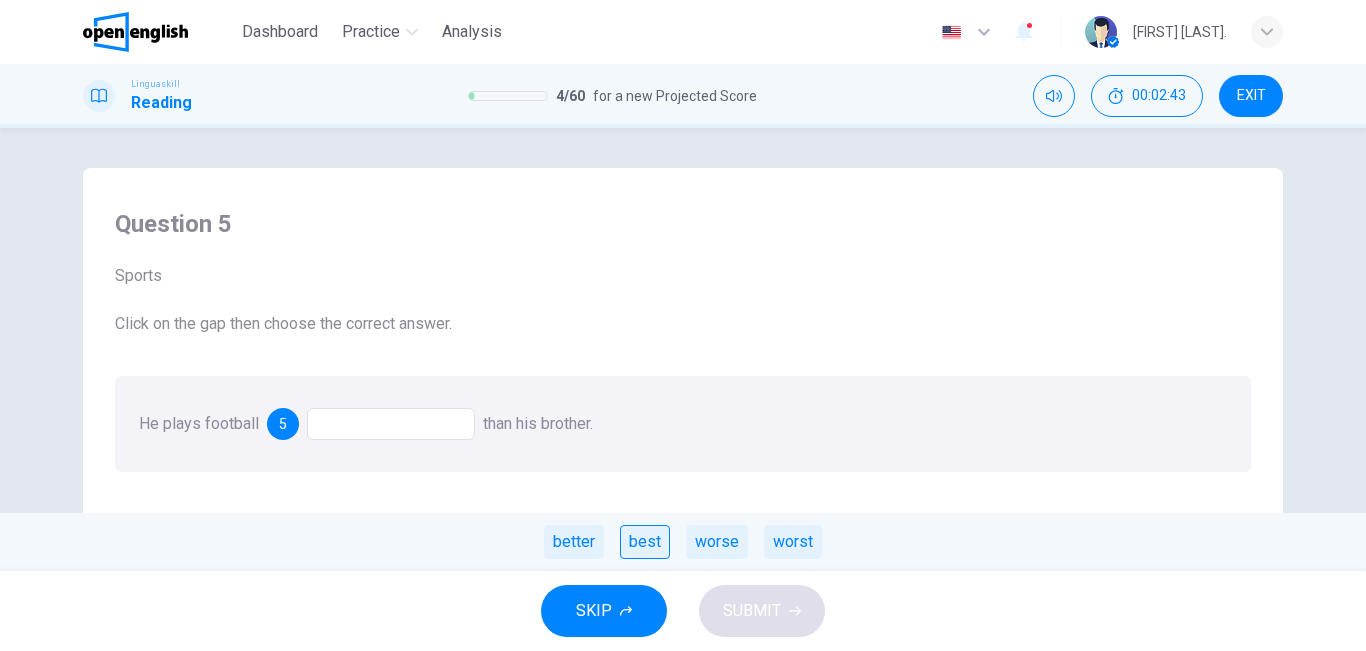 click on "best" at bounding box center [645, 542] 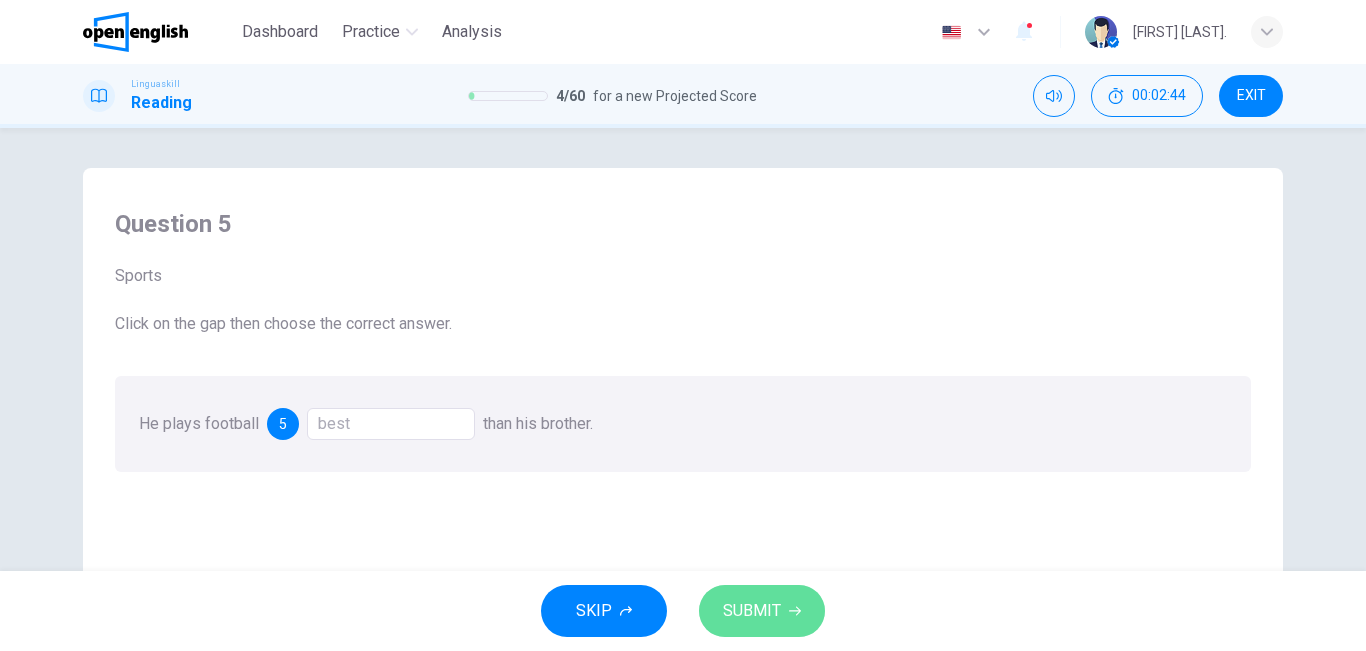 click on "SUBMIT" at bounding box center (752, 611) 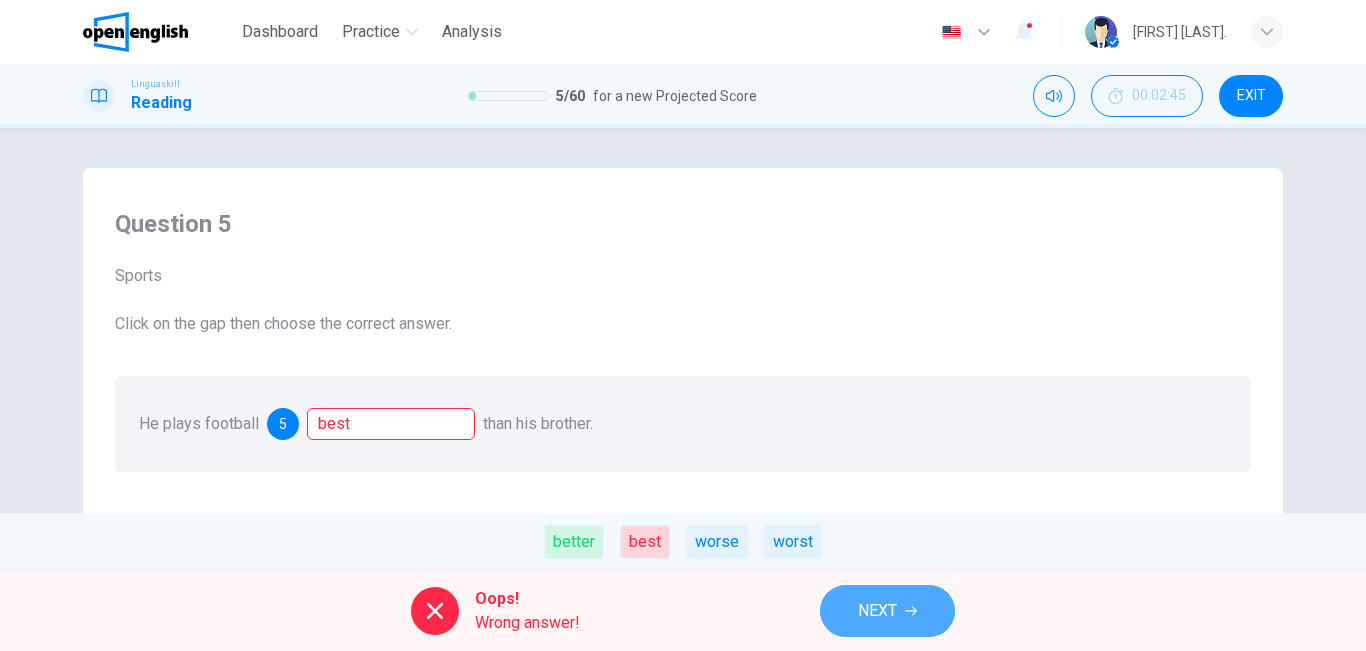 click on "NEXT" at bounding box center (887, 611) 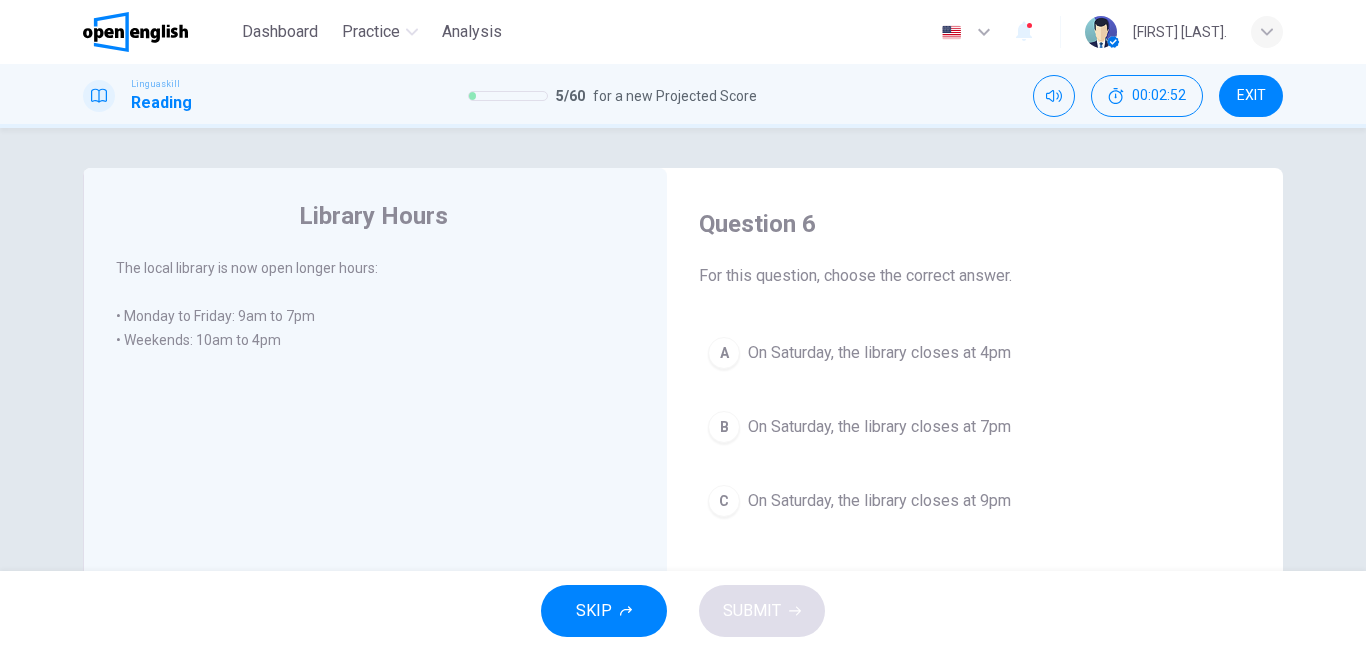 click on "On Saturday, the library closes at 4pm" at bounding box center [879, 353] 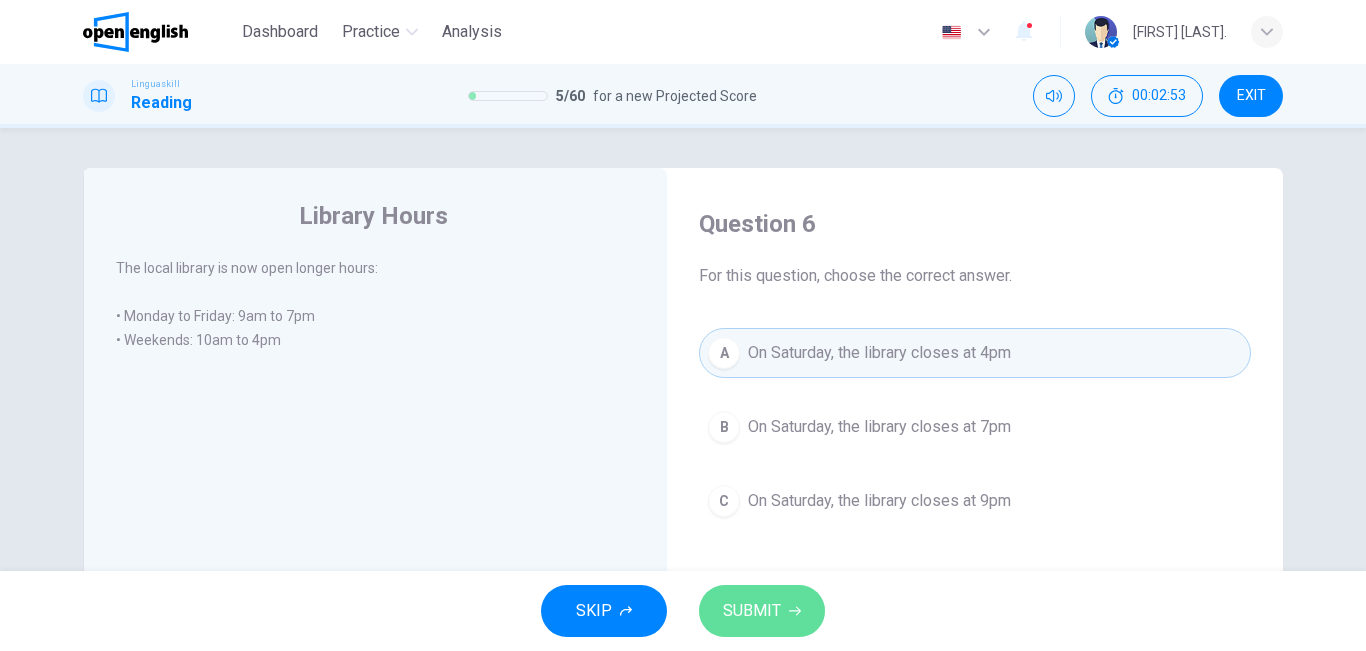 click on "SUBMIT" at bounding box center [752, 611] 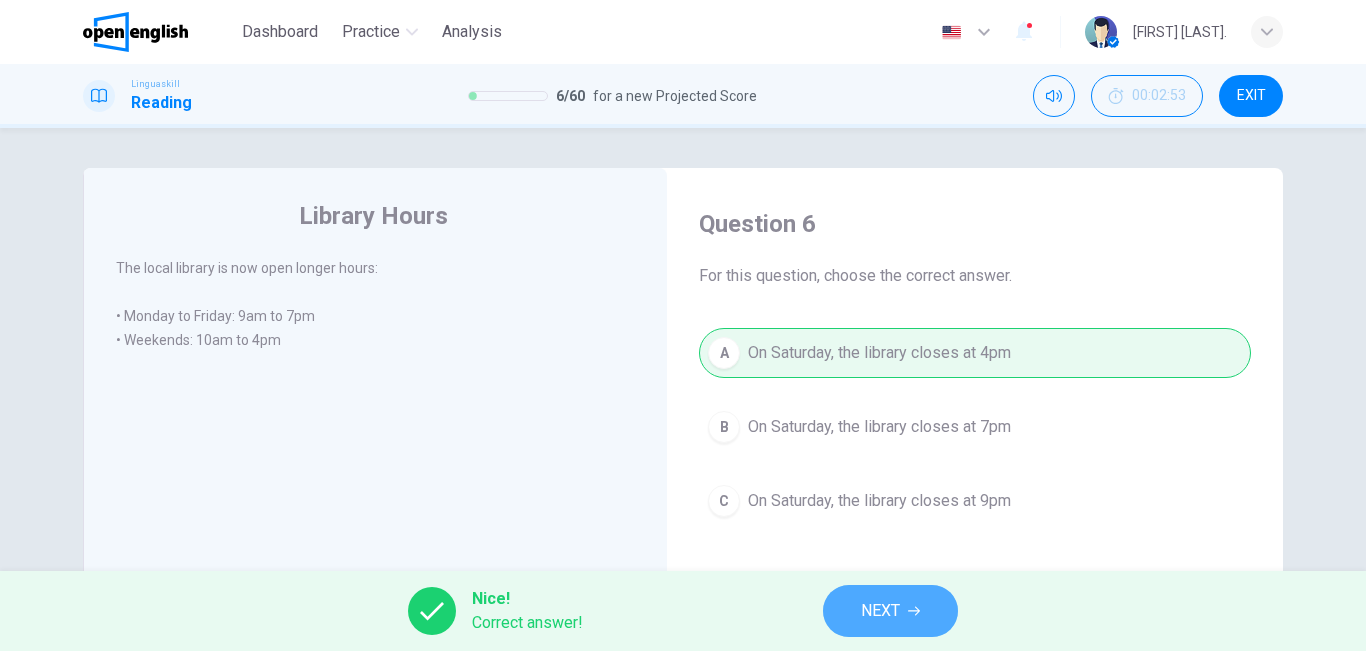 click on "NEXT" at bounding box center (880, 611) 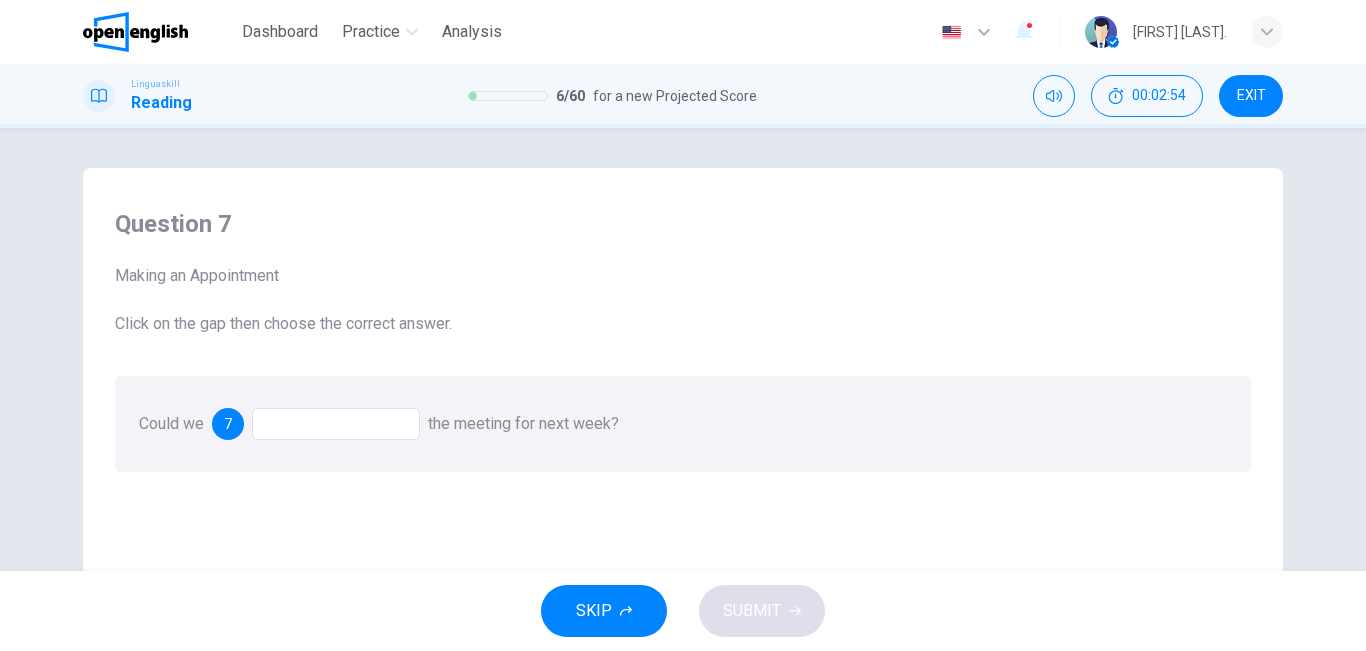 click at bounding box center (336, 424) 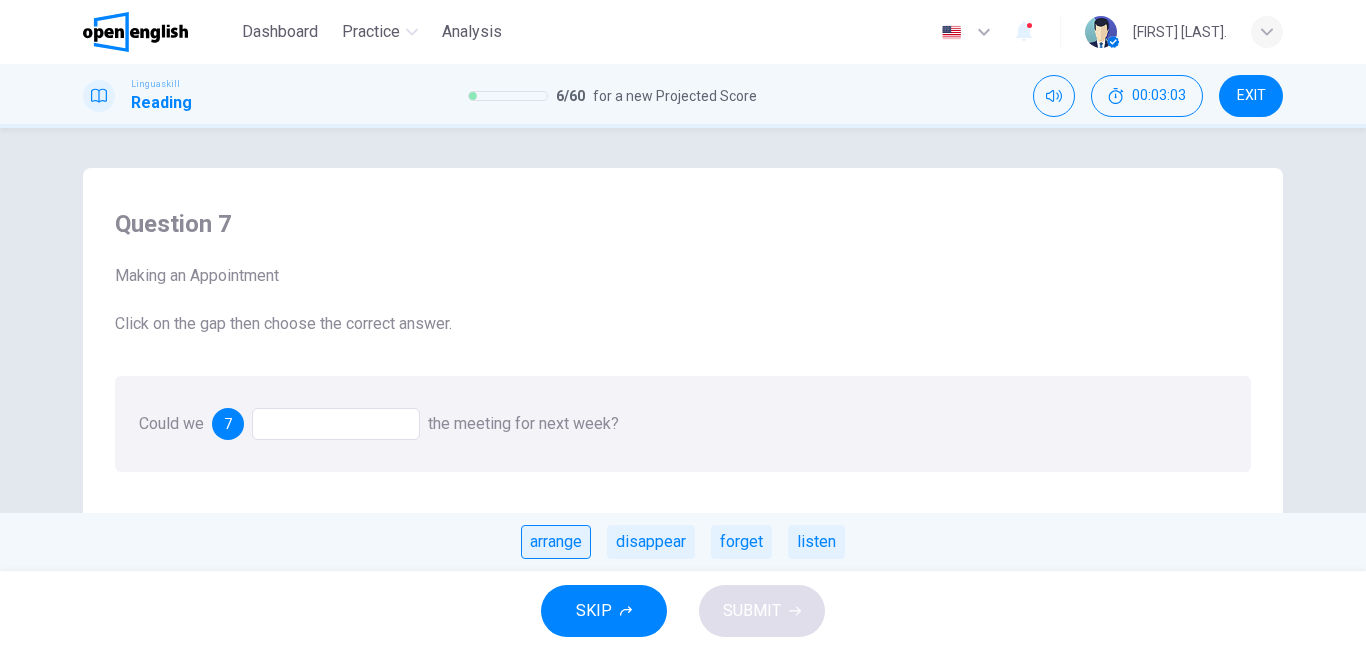 click on "arrange" at bounding box center (556, 542) 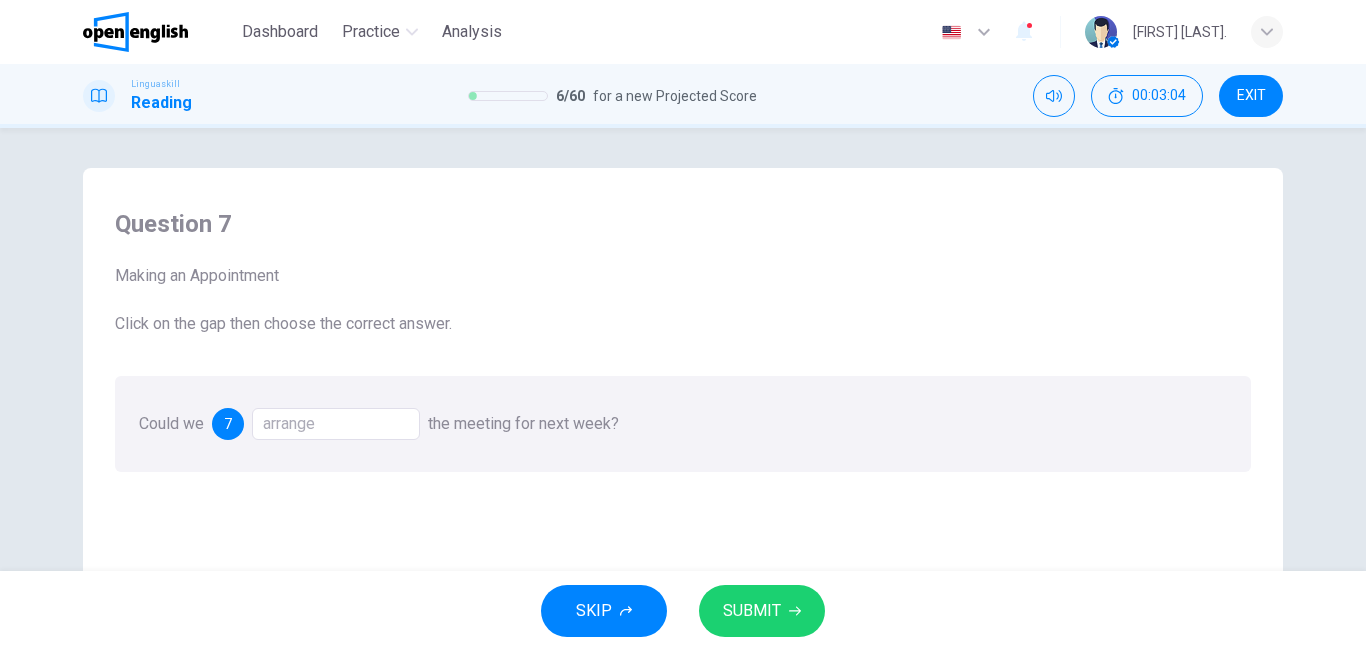 click on "SUBMIT" at bounding box center [752, 611] 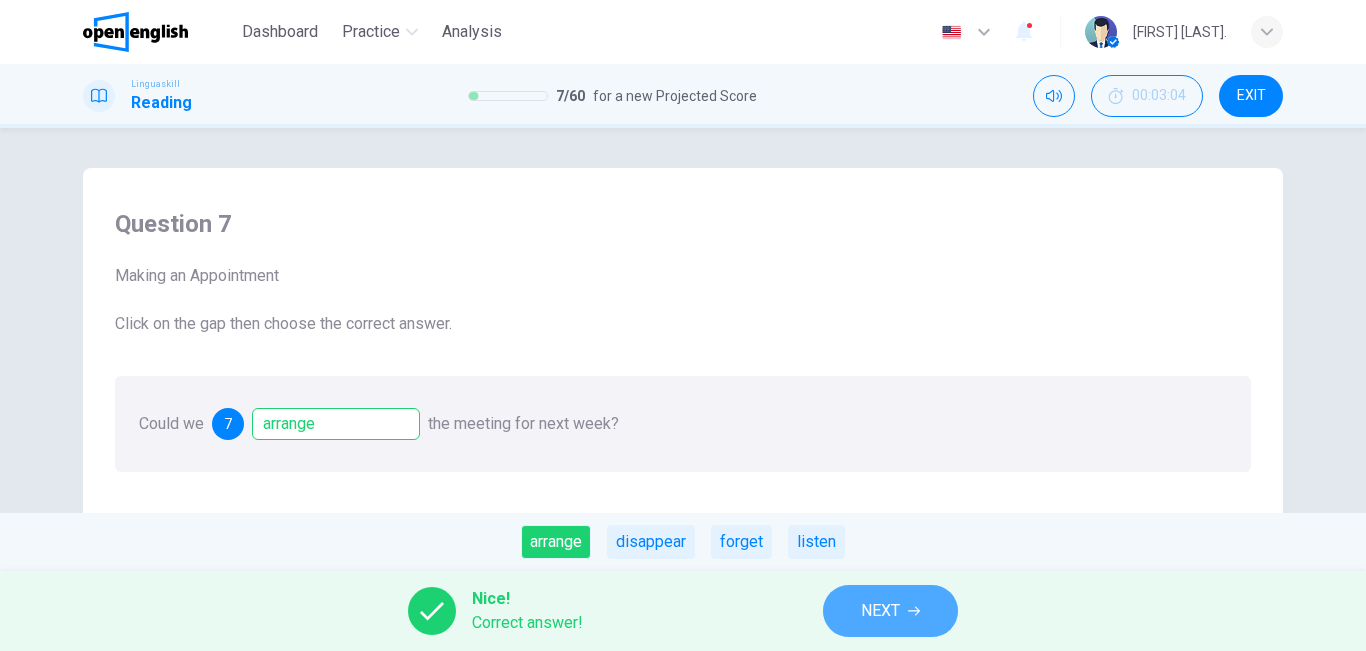 click on "NEXT" at bounding box center (880, 611) 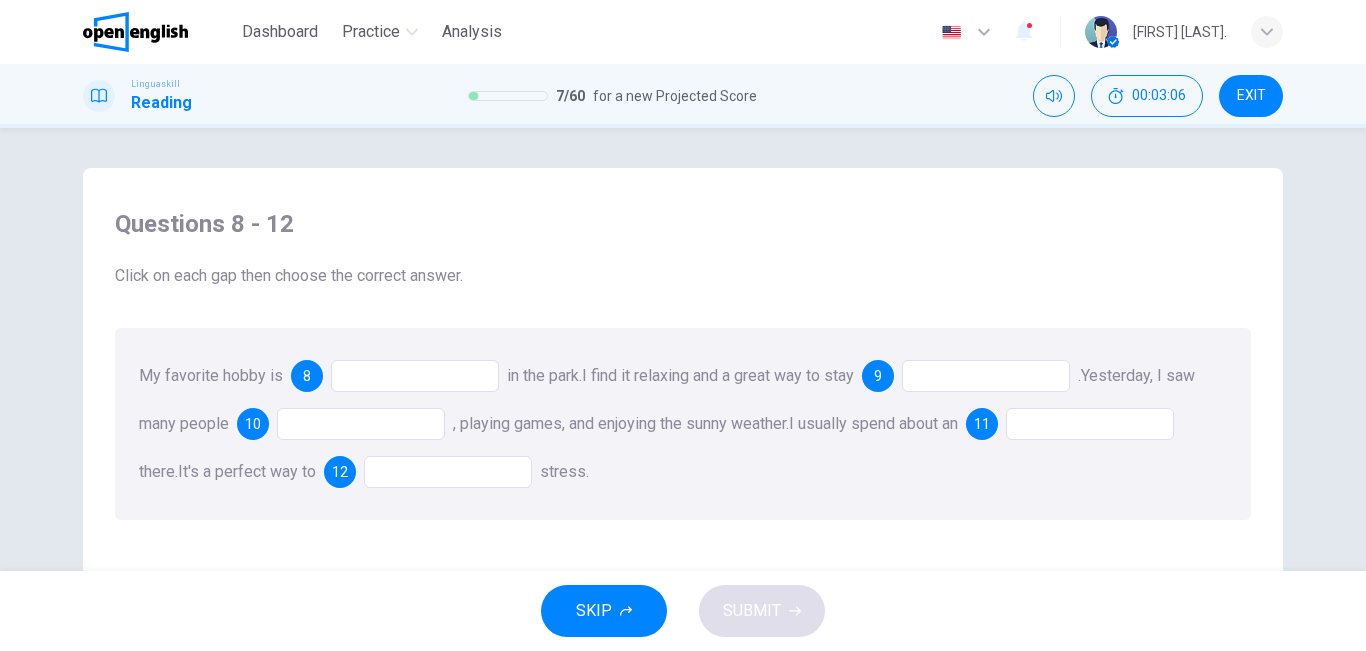 click at bounding box center [415, 376] 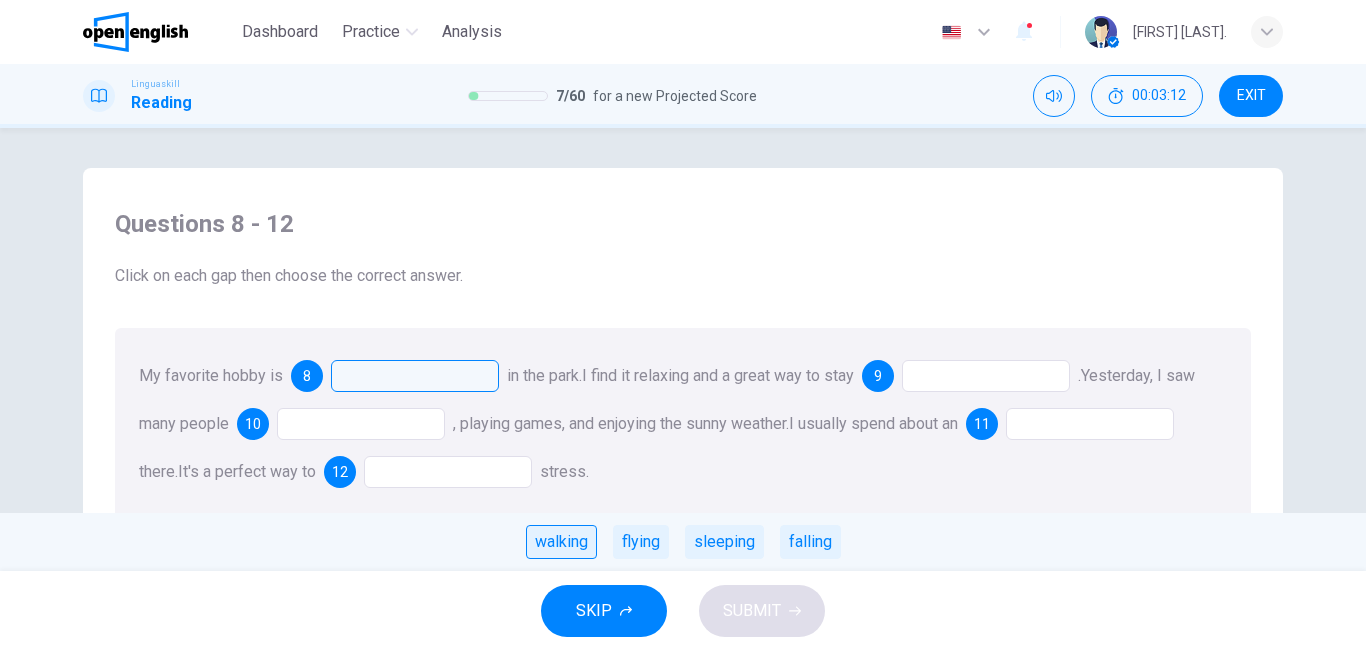 click on "walking" at bounding box center (561, 542) 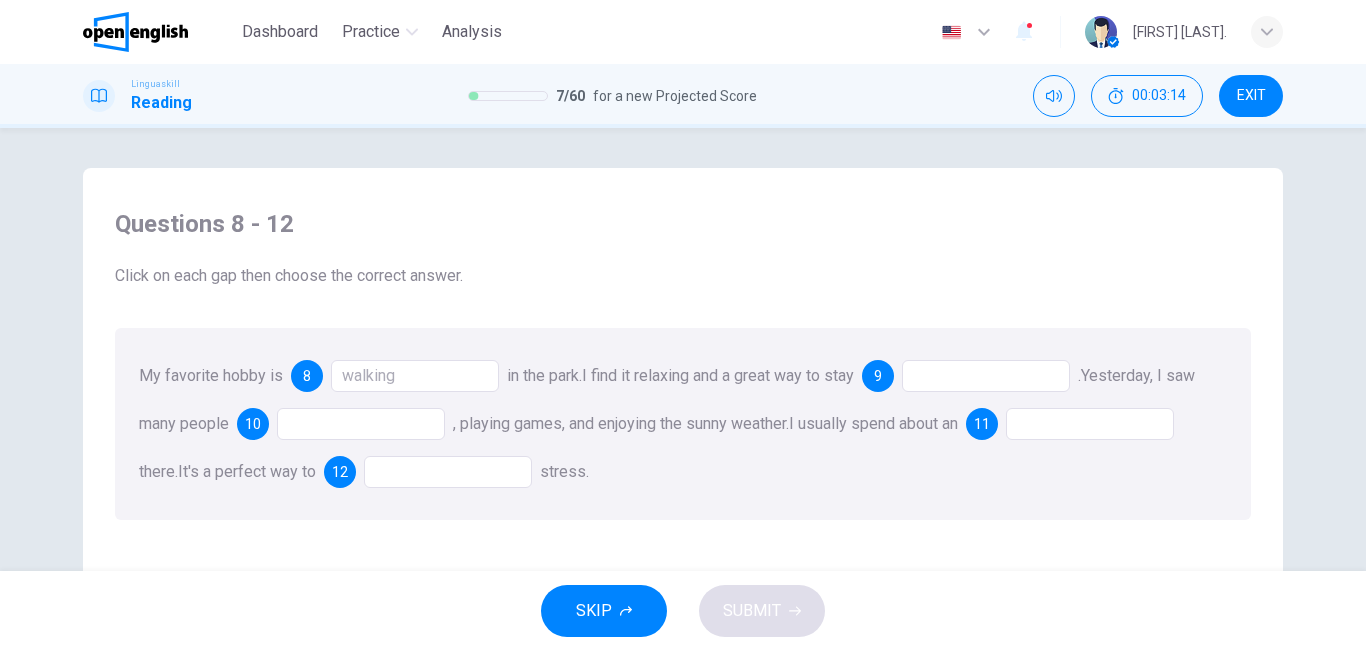 click on "walking" at bounding box center [415, 376] 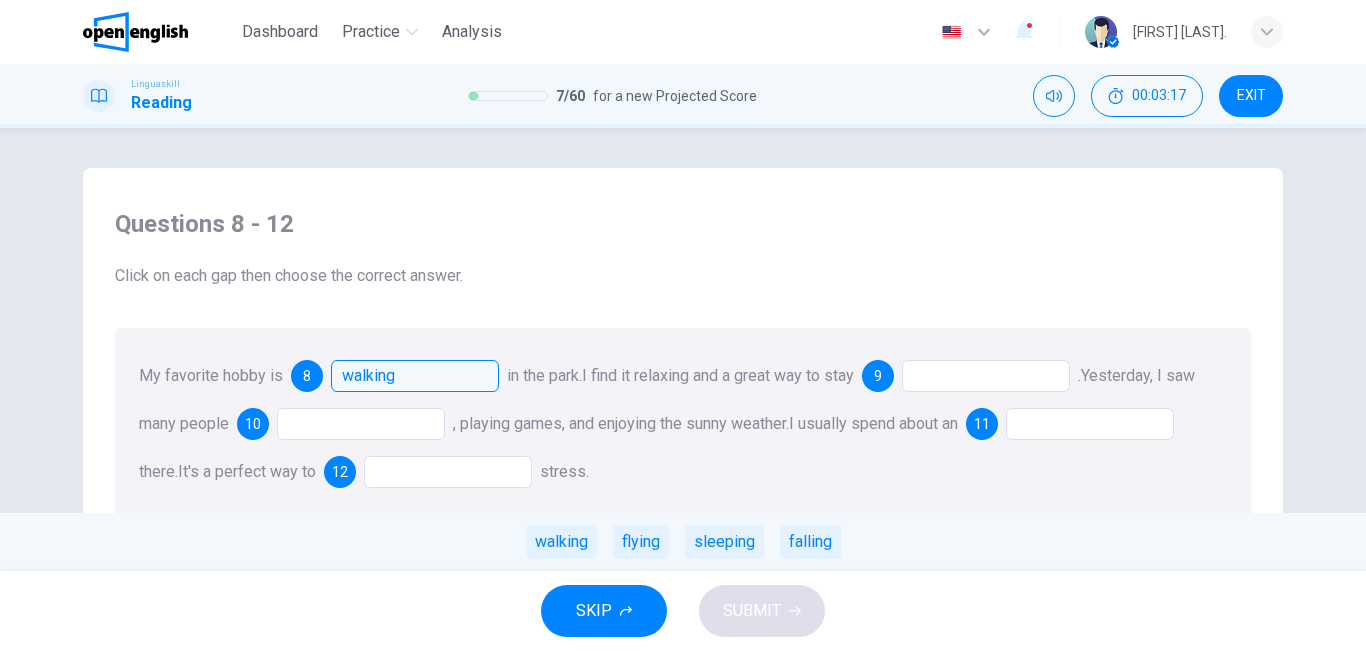 click on "My favorite hobby is 8 walking in the park. walking flying sleeping falling I find it relaxing and a great way to stay 9 . Yesterday, I saw many people 10 , playing games, and enjoying the sunny weather. I usually spend about an 11 there. It's a perfect way to 12 stress." at bounding box center [683, 424] 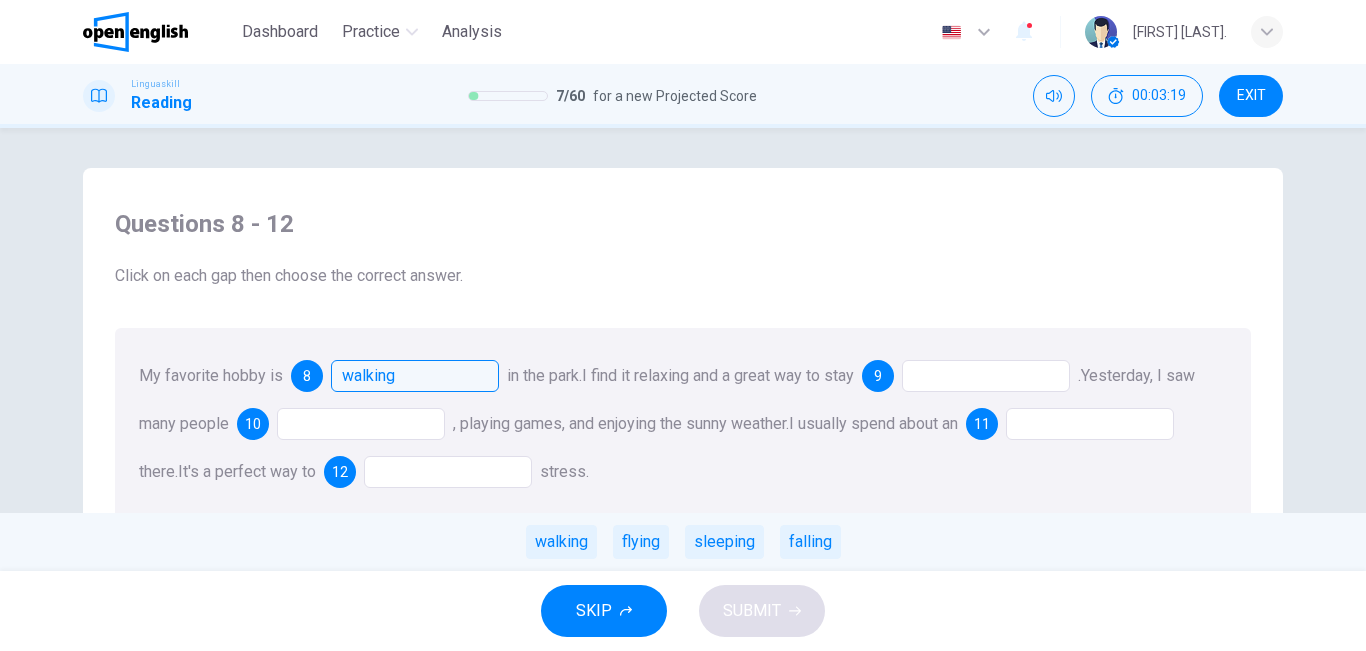 click at bounding box center [986, 376] 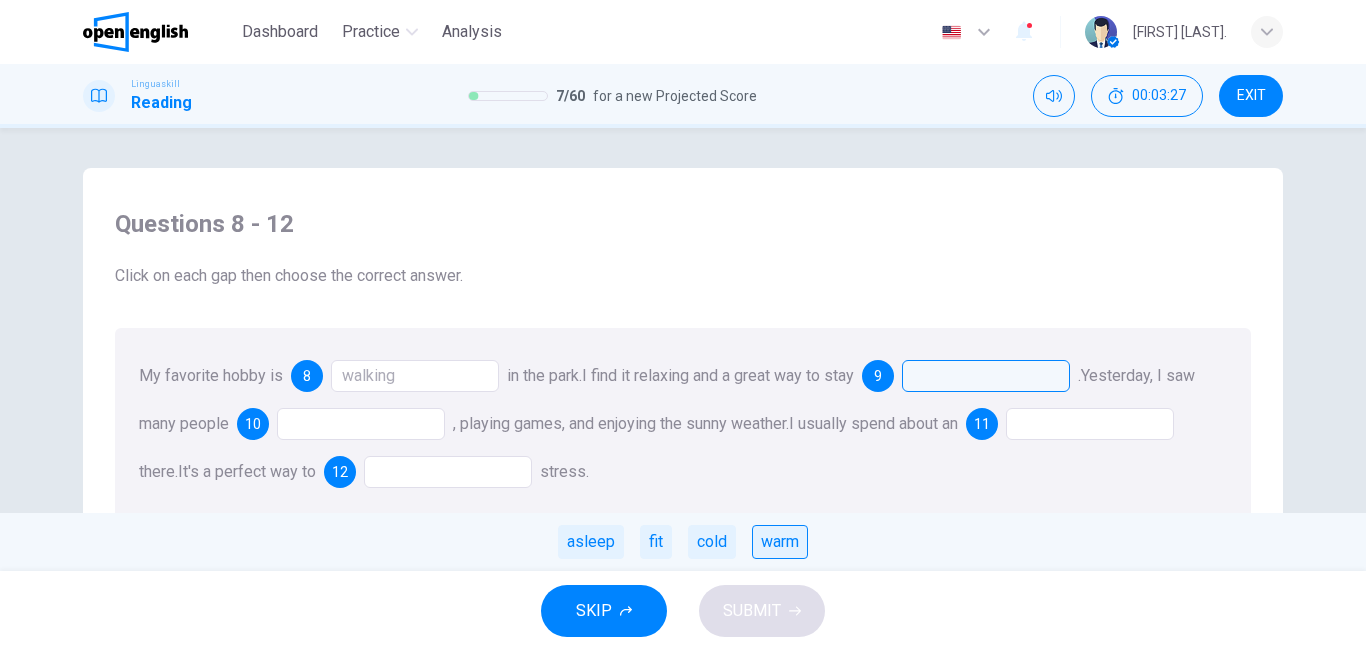 click on "warm" at bounding box center [780, 542] 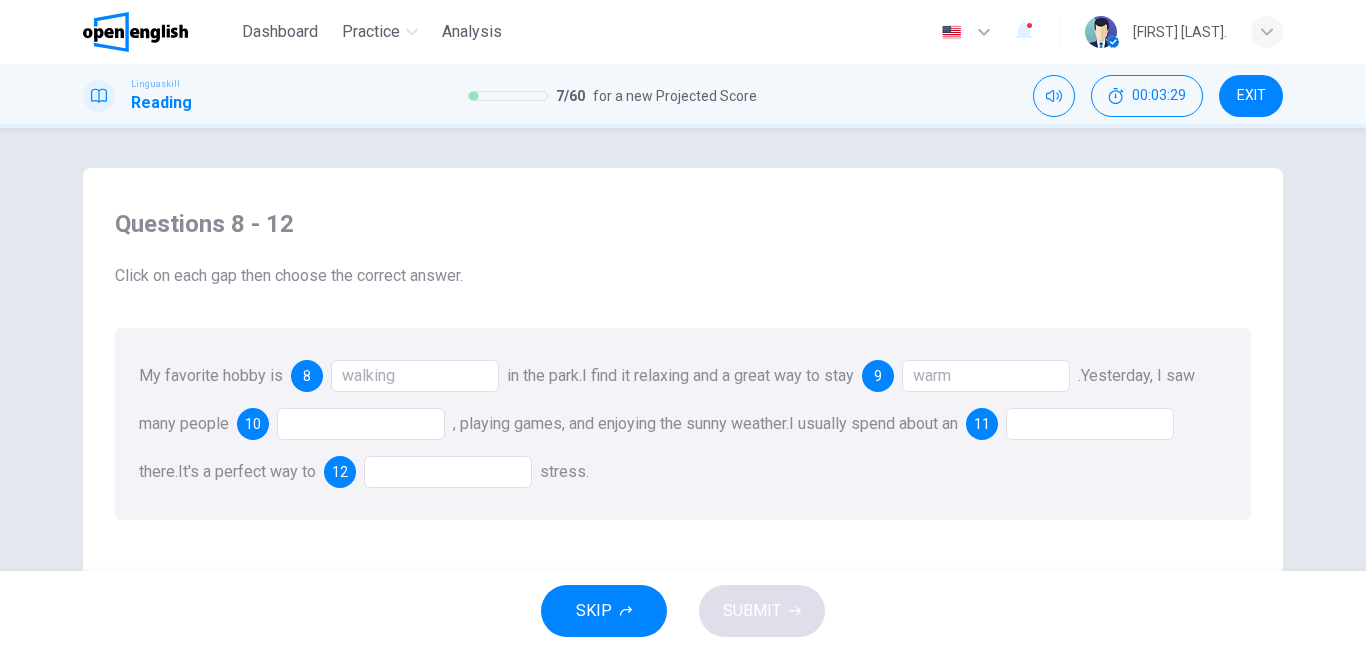 click at bounding box center [361, 424] 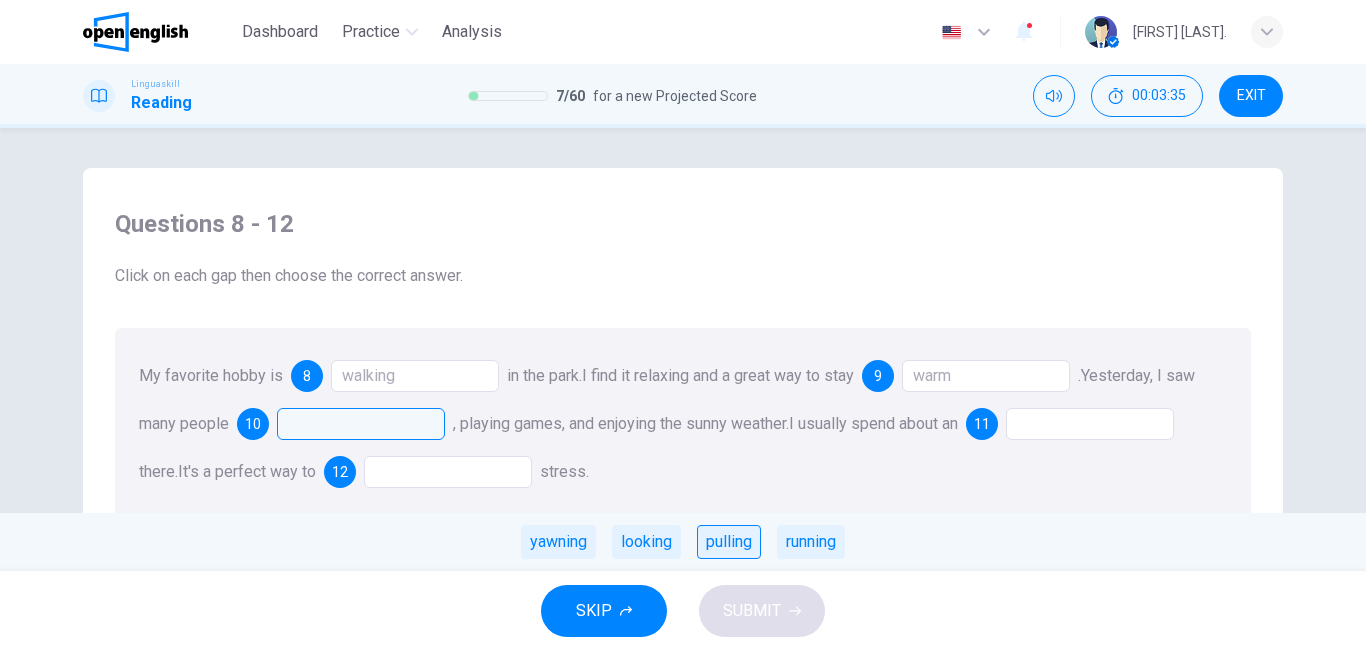 click on "pulling" at bounding box center [729, 542] 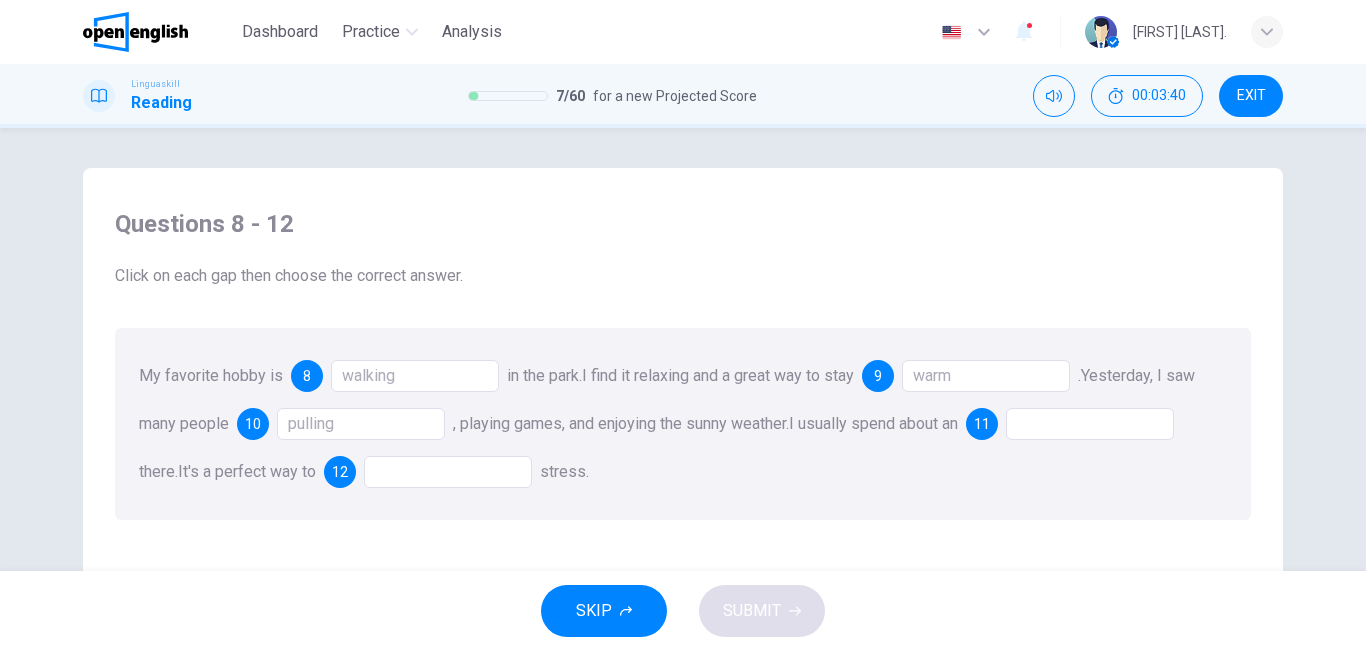 click on "pulling" at bounding box center [361, 424] 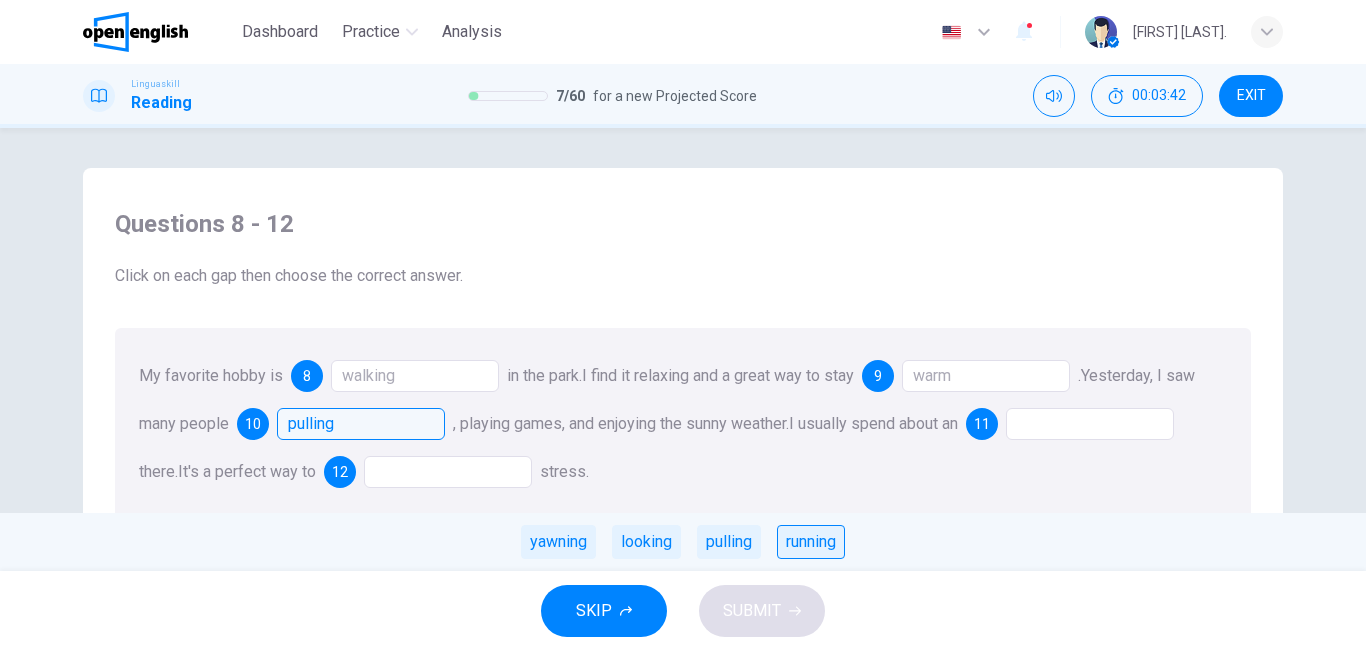 click on "running" at bounding box center [811, 542] 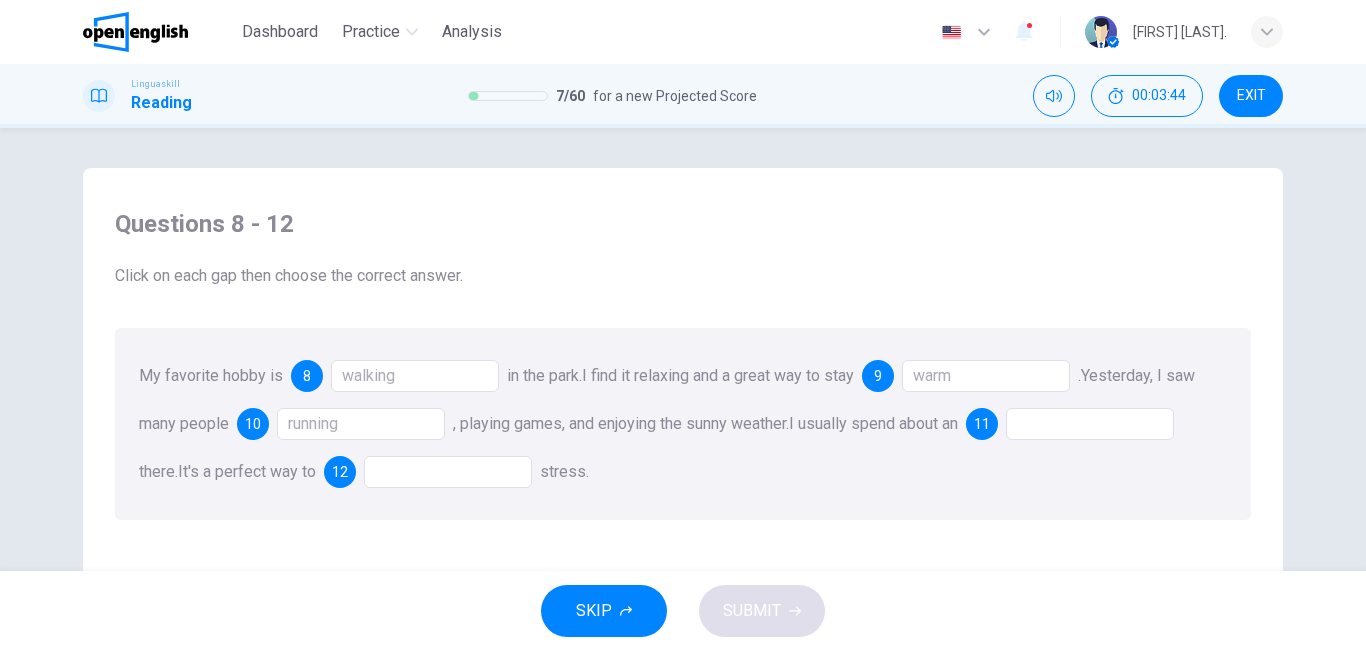 click at bounding box center (1090, 424) 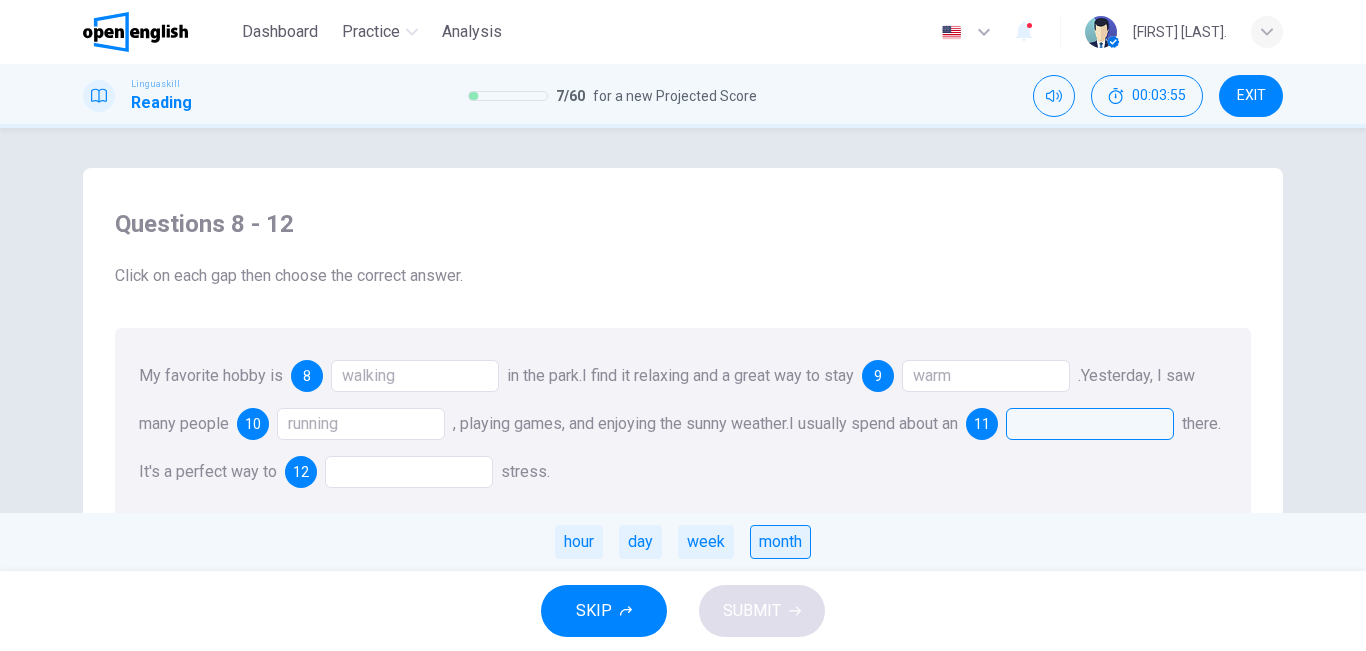 click on "month" at bounding box center [780, 542] 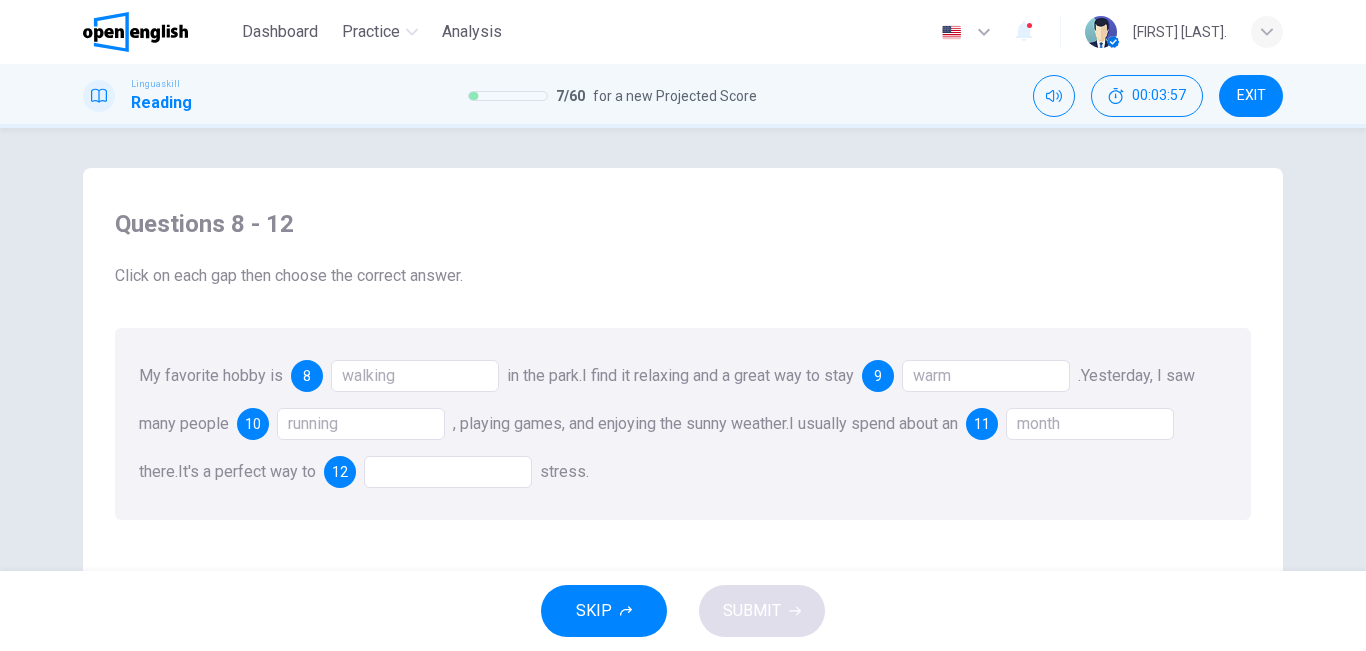 click at bounding box center (448, 472) 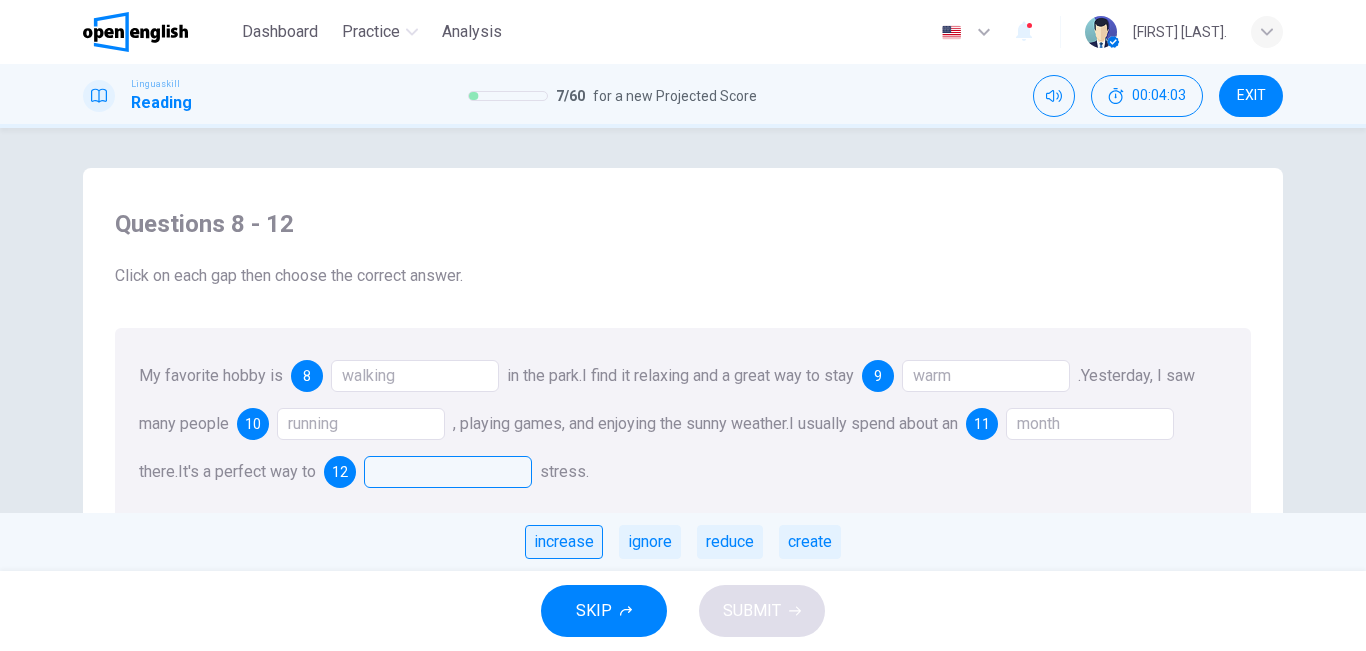 click on "increase" at bounding box center [564, 542] 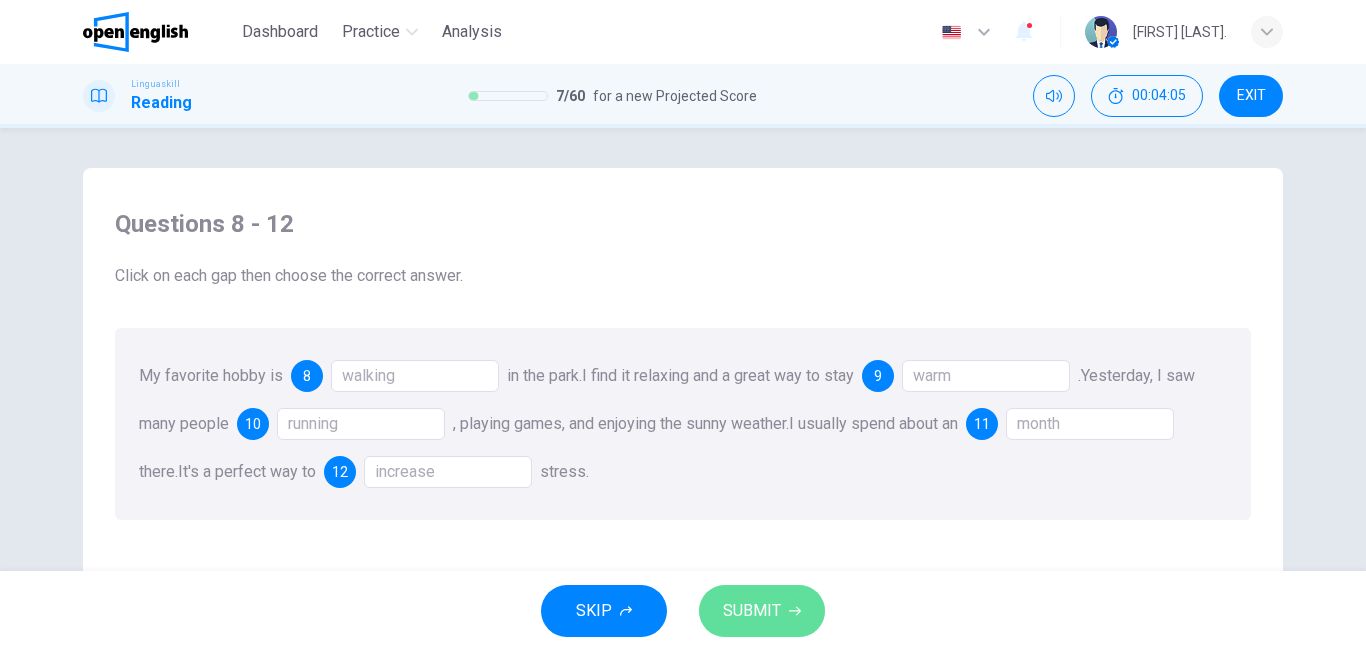 click on "SUBMIT" at bounding box center (752, 611) 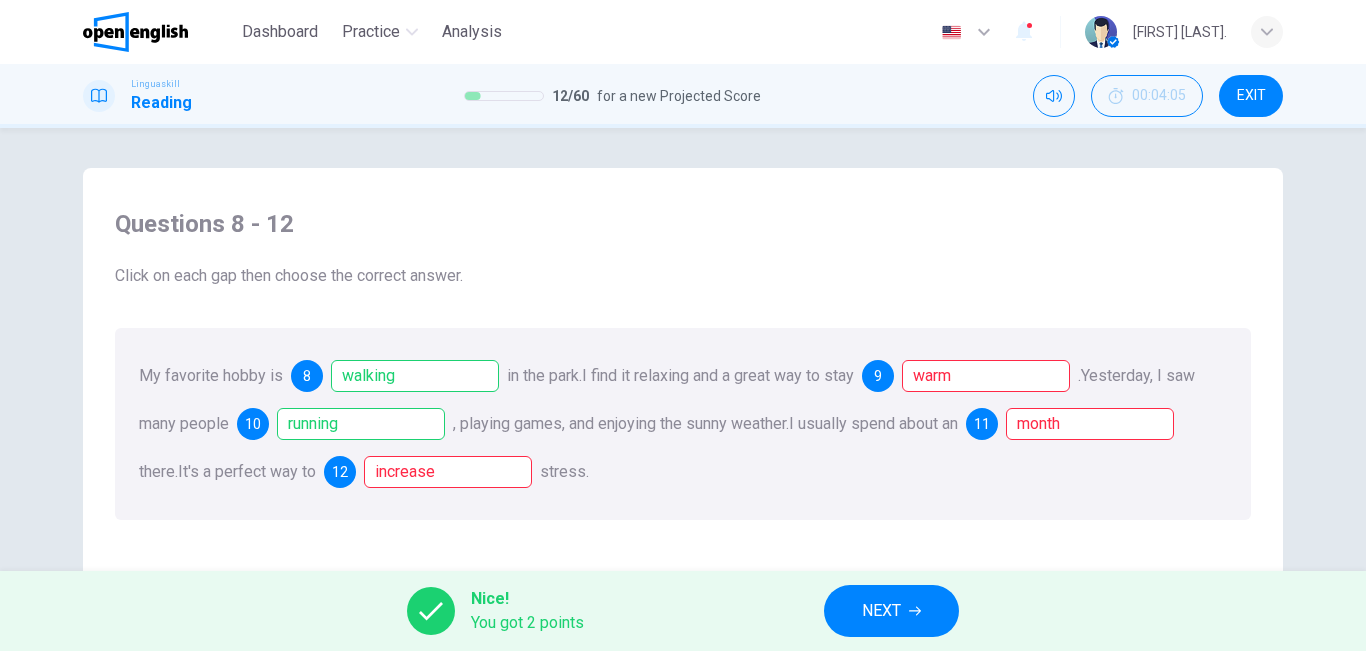 click on "NEXT" at bounding box center (881, 611) 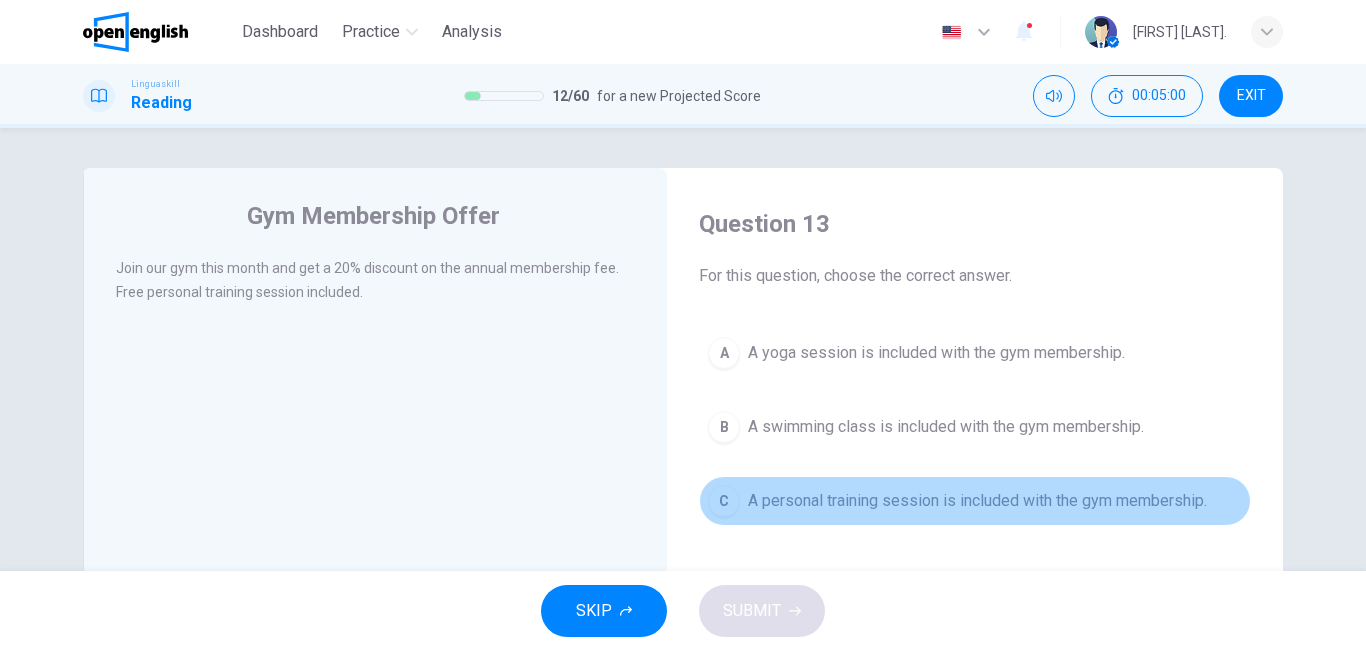 click on "A personal training session is included with the gym membership." at bounding box center (977, 501) 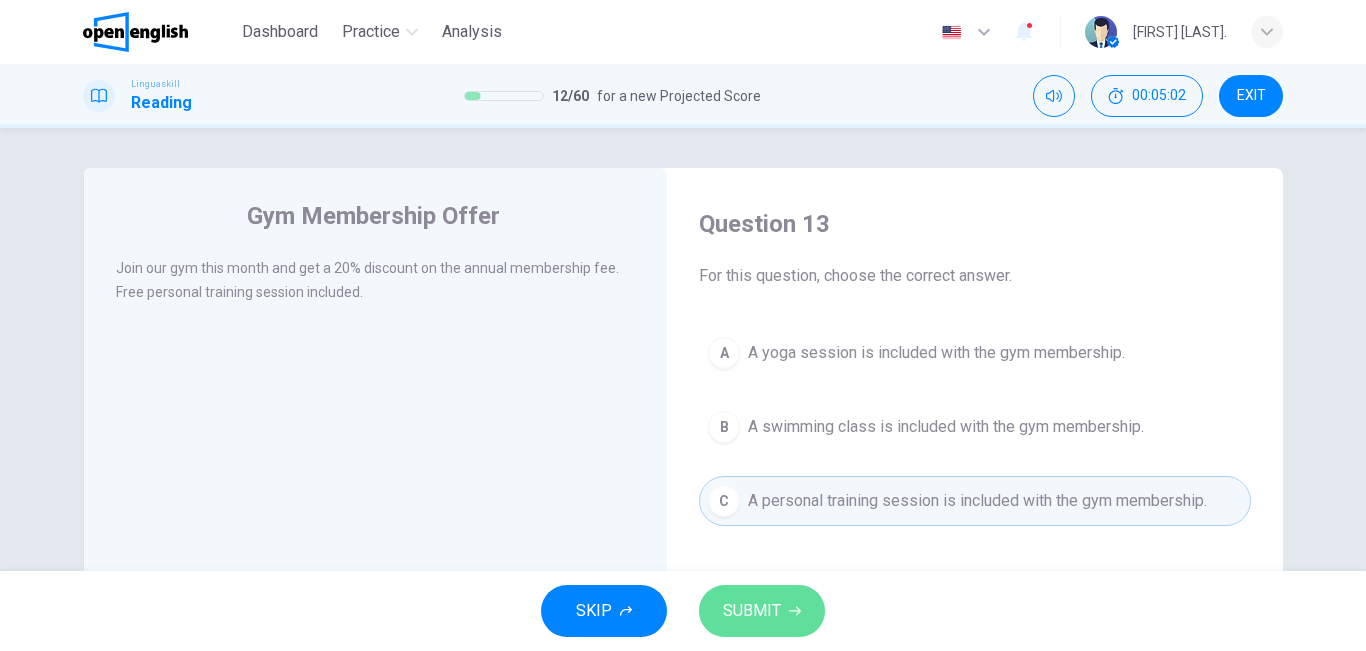 click on "SUBMIT" at bounding box center (762, 611) 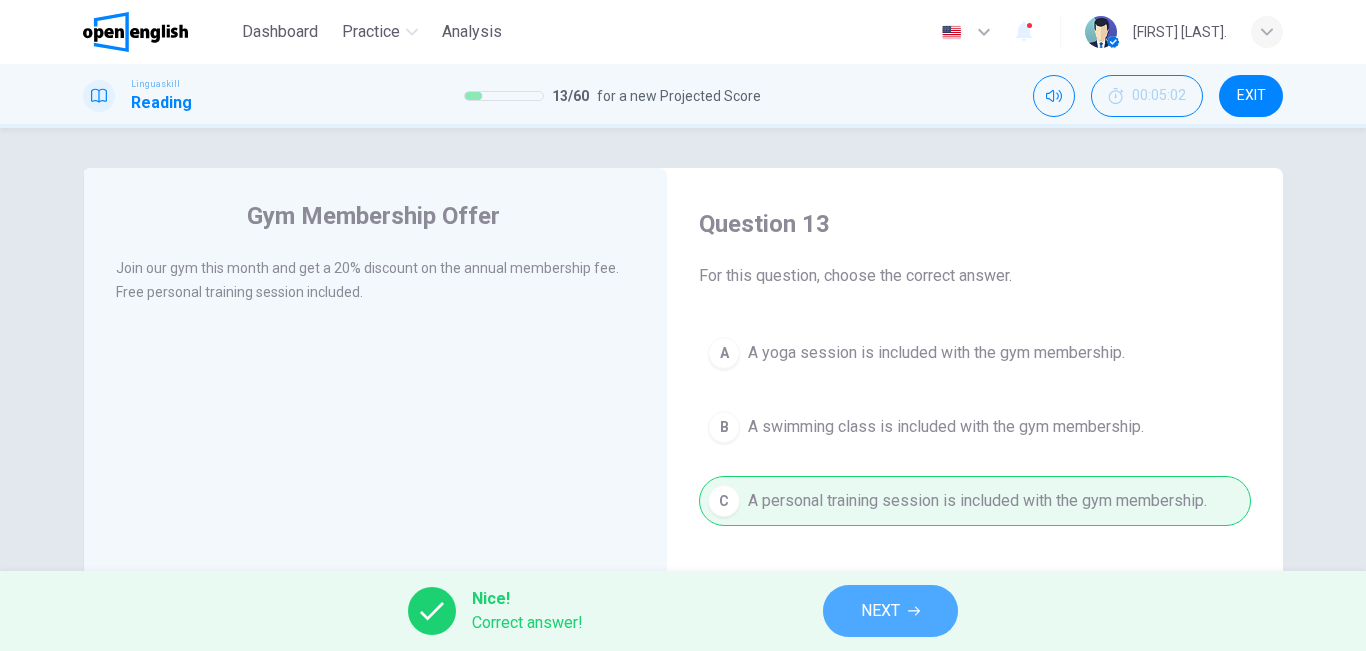 click on "NEXT" at bounding box center [880, 611] 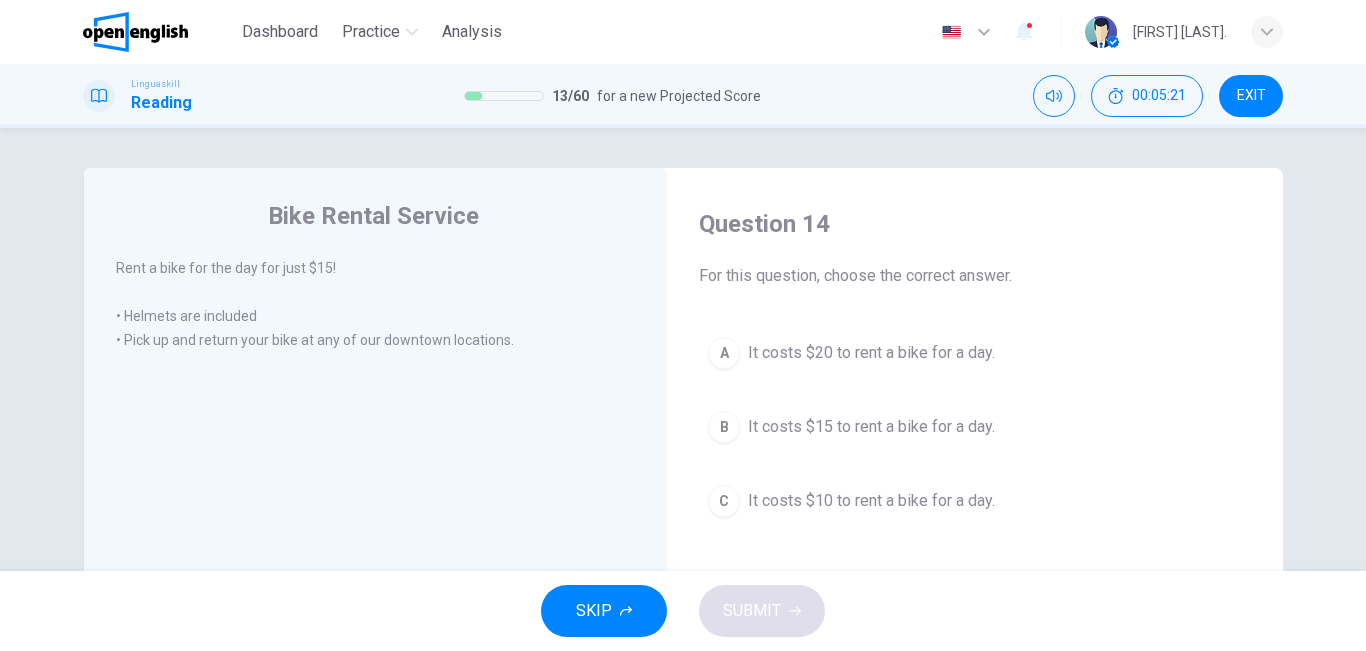 click on "C It costs $10 to rent a bike for a day." at bounding box center (975, 501) 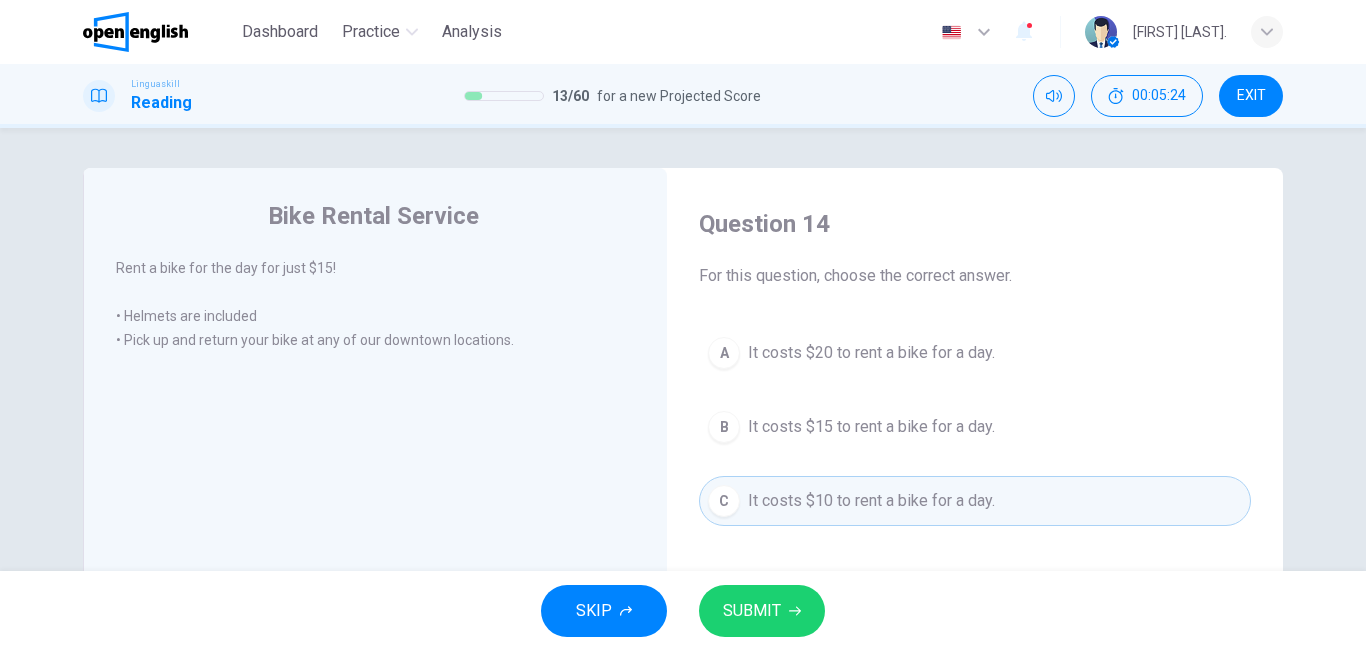 click on "It costs $15 to rent a bike for a day." at bounding box center [871, 427] 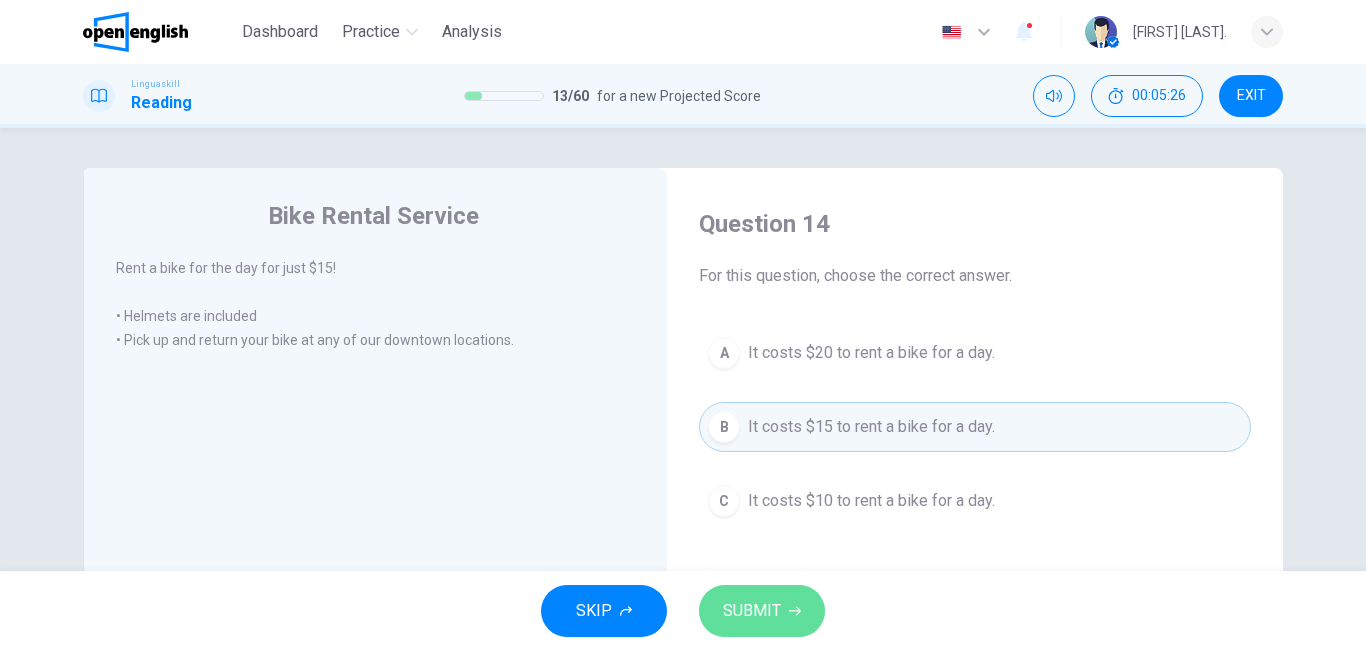 click on "SUBMIT" at bounding box center [762, 611] 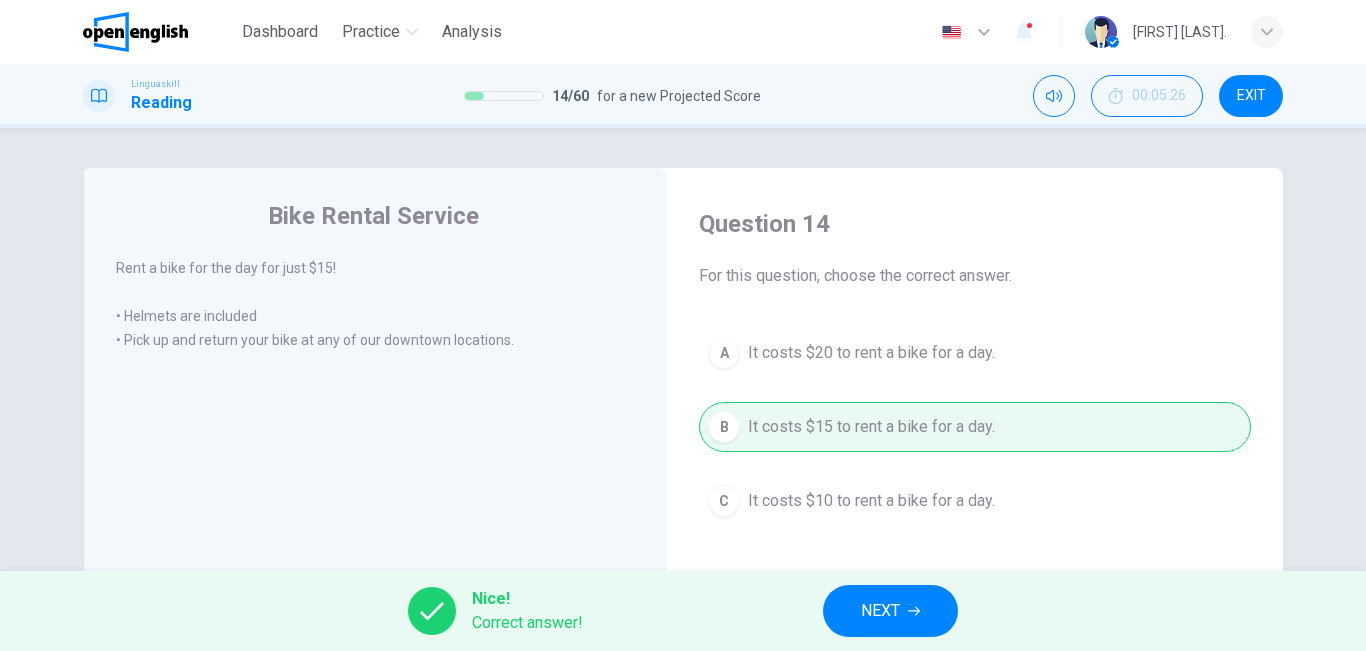 click on "NEXT" at bounding box center [890, 611] 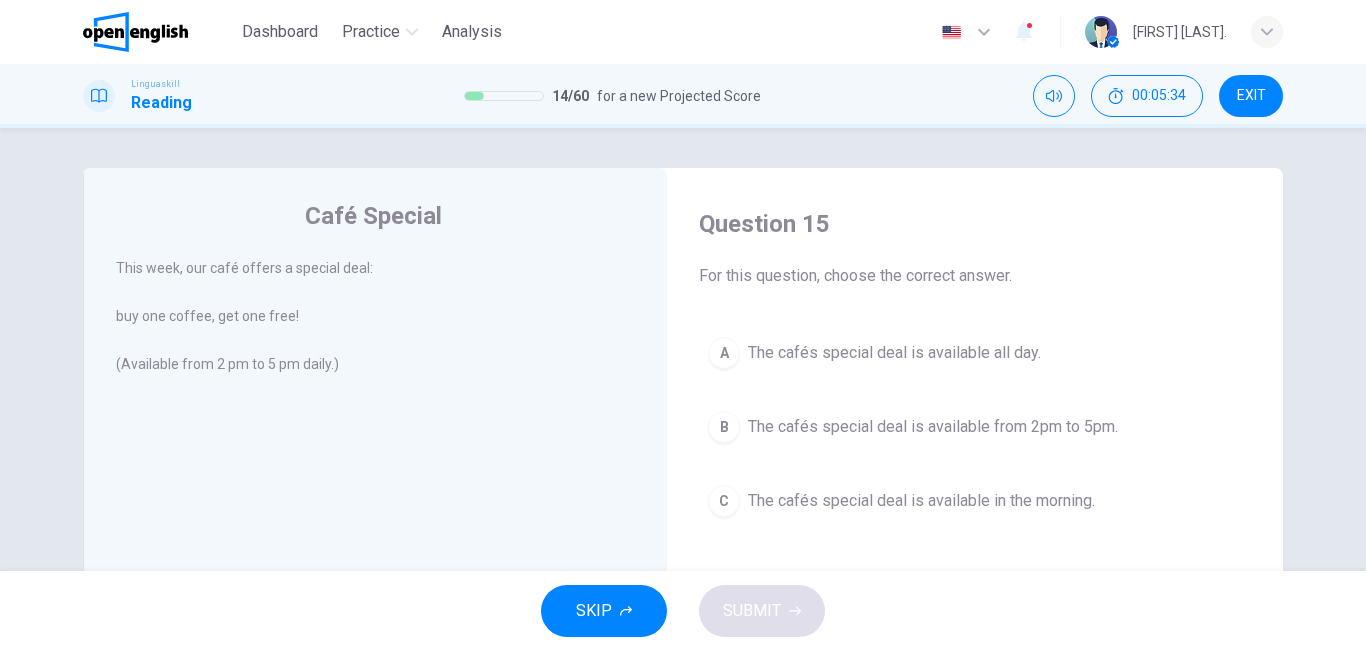click on "The cafés special deal is available from 2pm to 5pm." at bounding box center [933, 427] 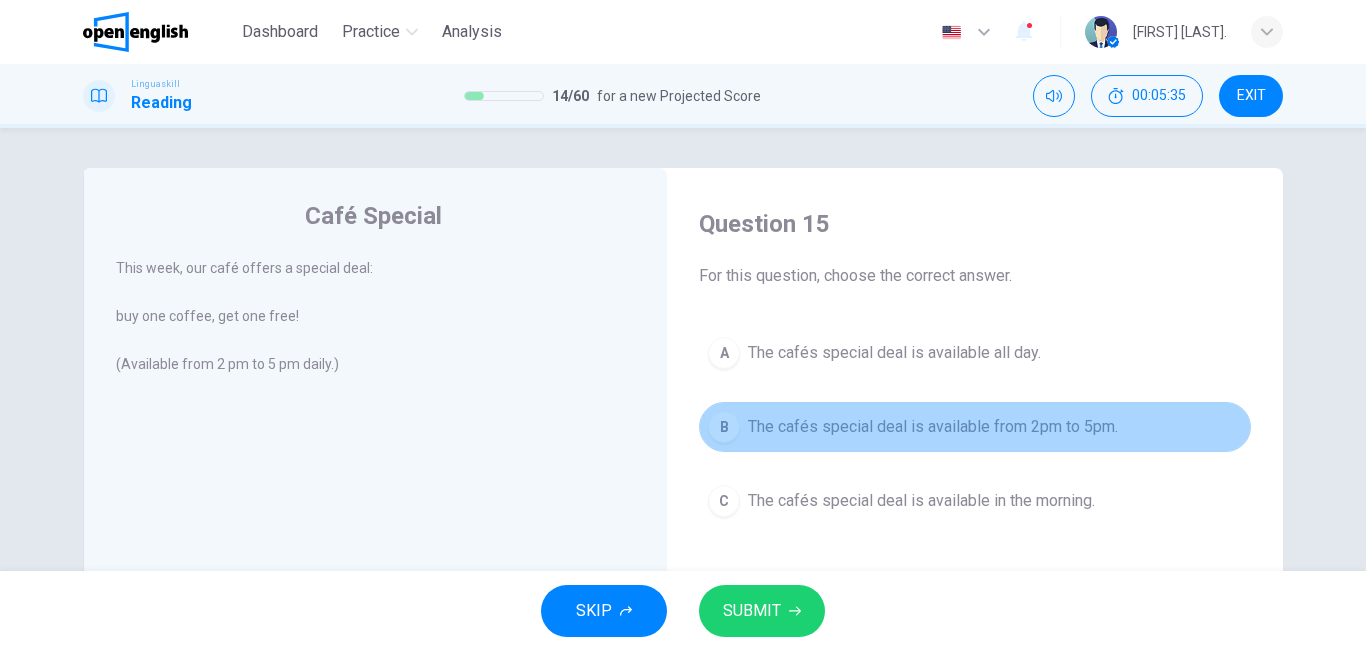 click on "The cafés special deal is available from 2pm to 5pm." at bounding box center [933, 427] 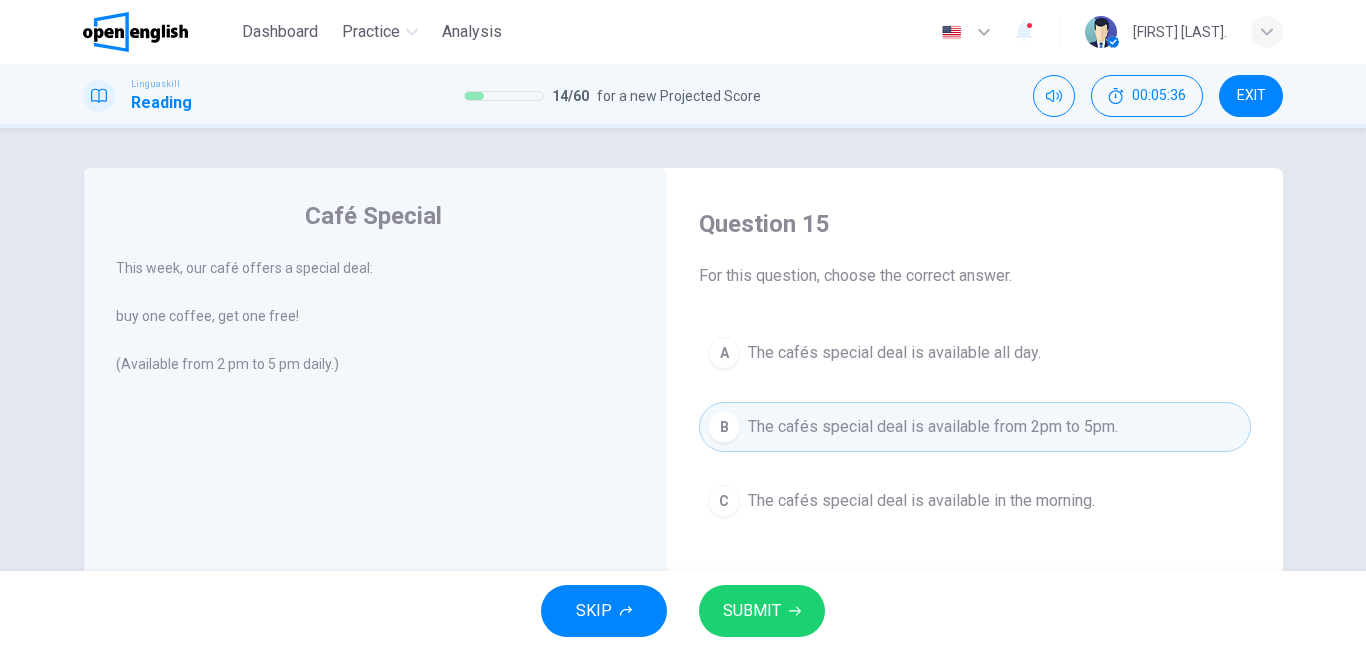 click on "SUBMIT" at bounding box center [762, 611] 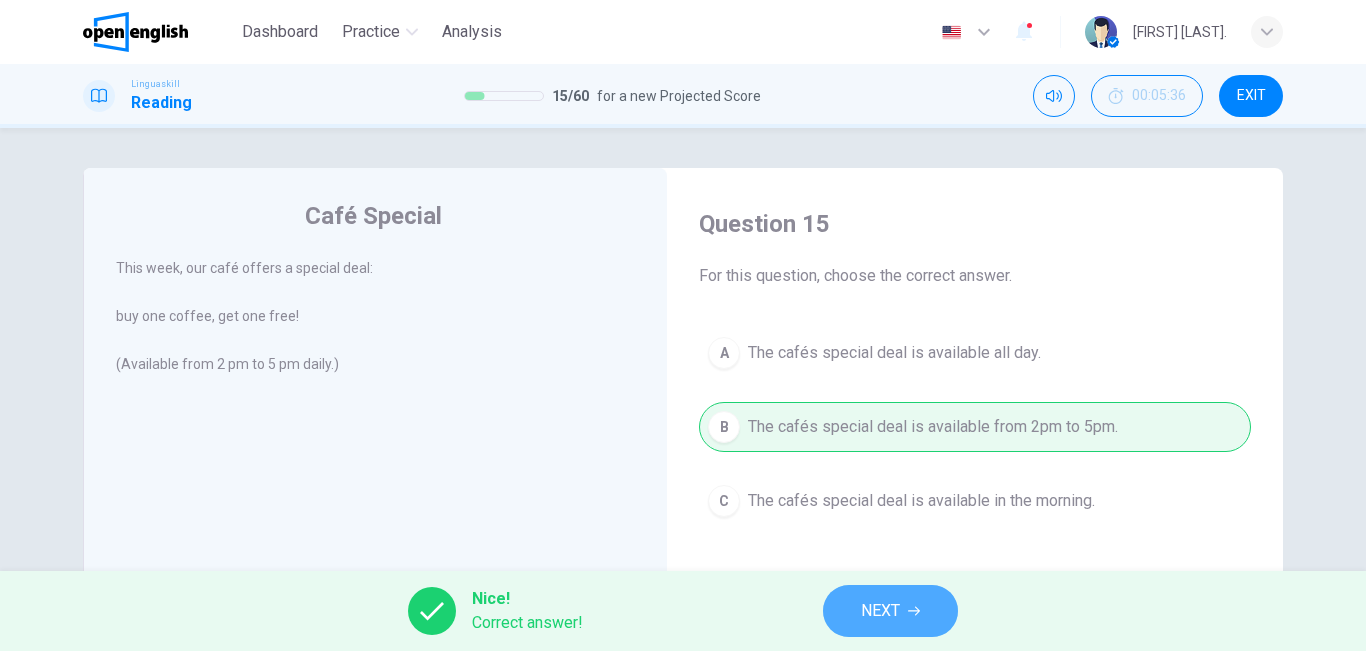 click on "NEXT" at bounding box center [880, 611] 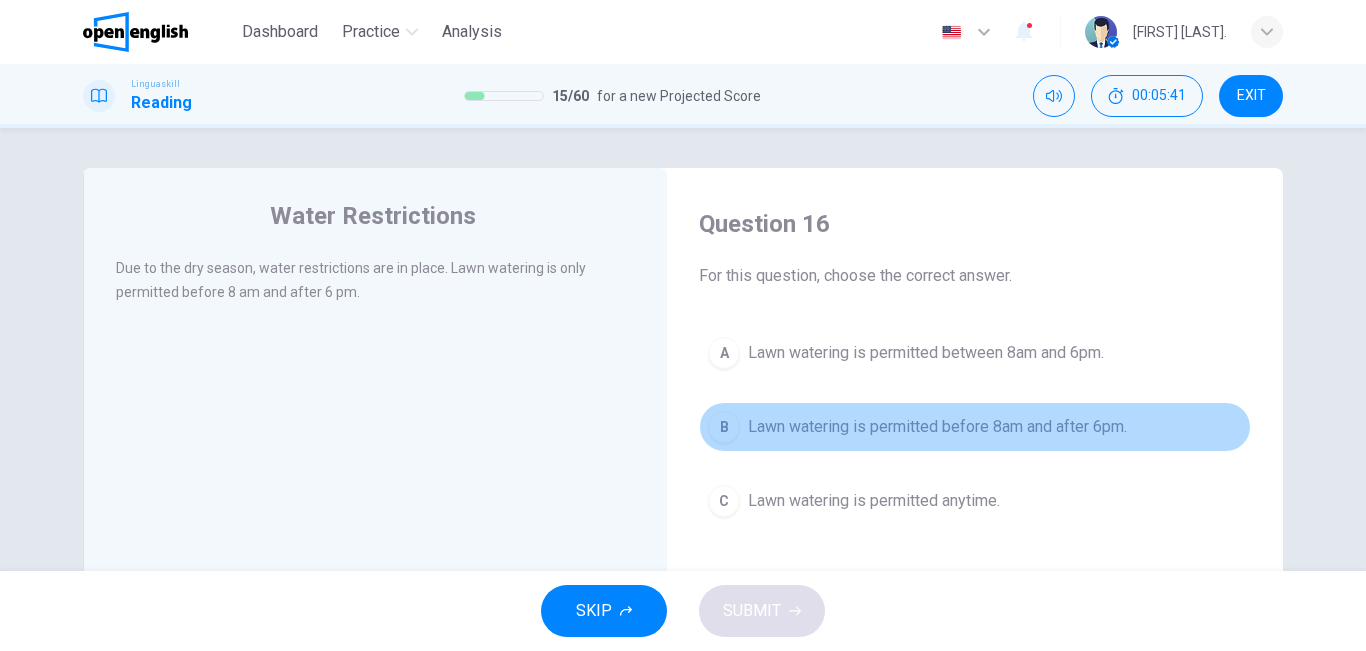 click on "B Lawn watering is permitted before 8am and after 6pm." at bounding box center [975, 427] 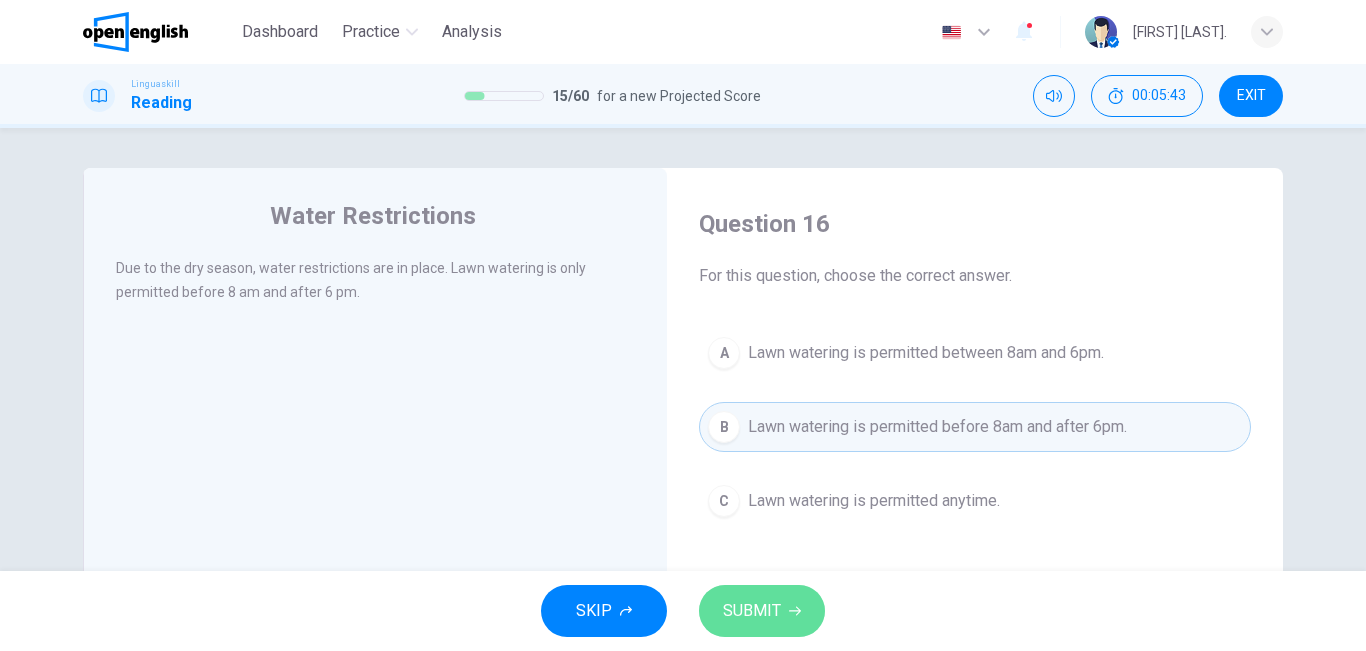 click on "SUBMIT" at bounding box center (752, 611) 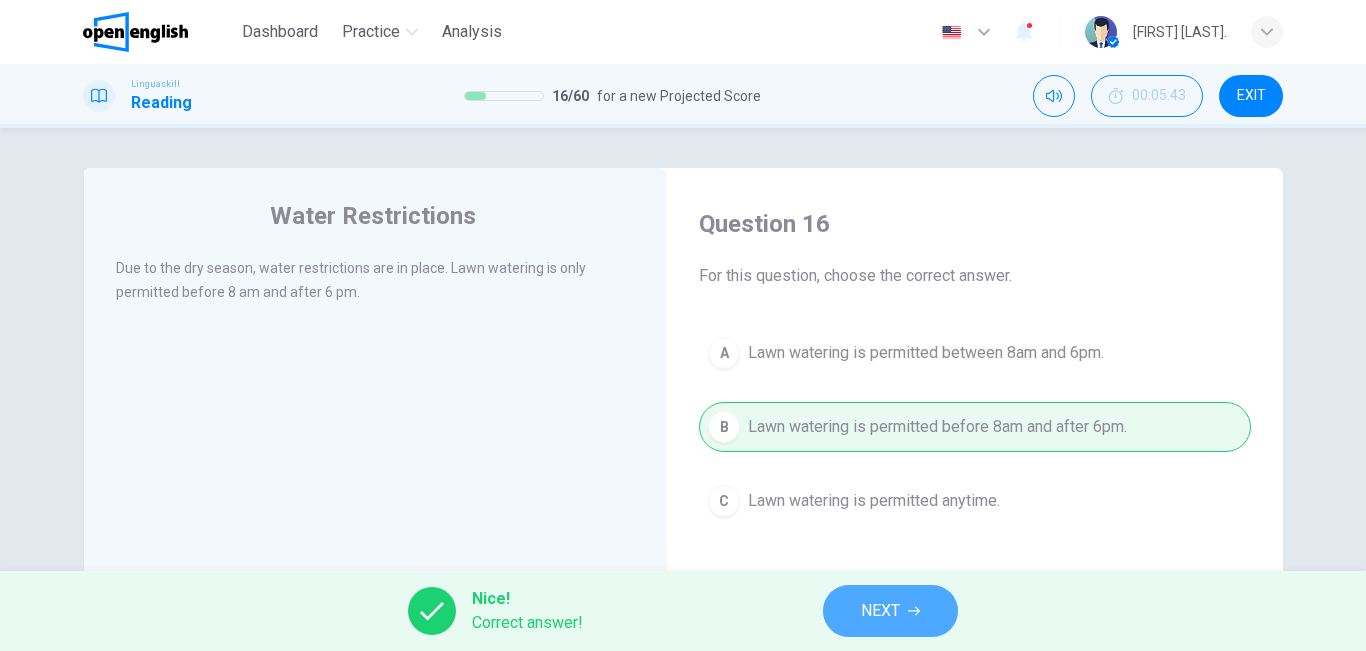 click on "NEXT" at bounding box center [890, 611] 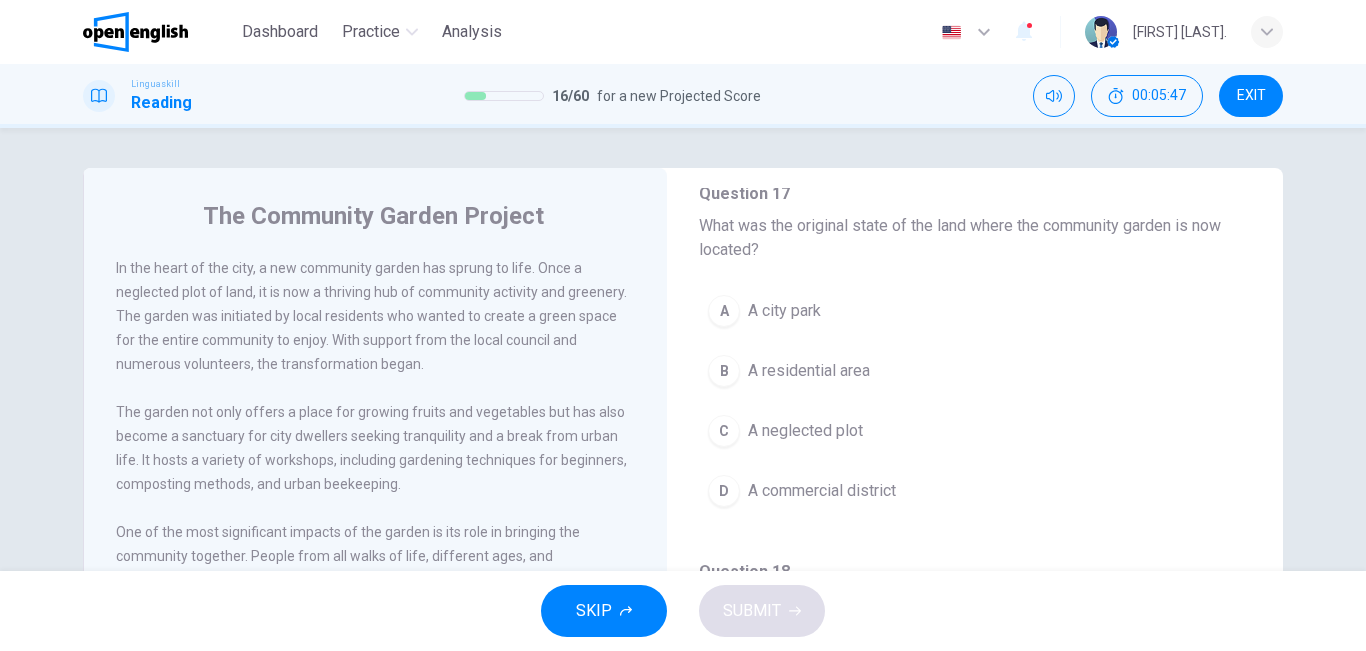 scroll, scrollTop: 143, scrollLeft: 0, axis: vertical 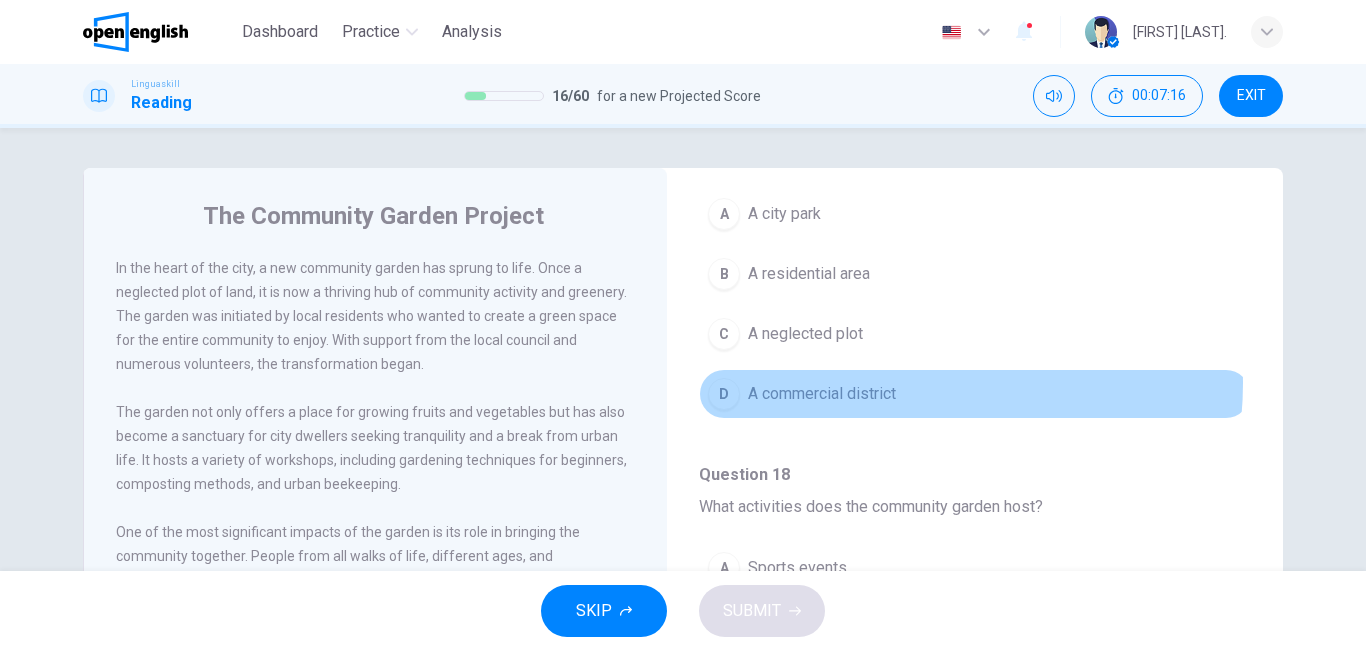 click on "A commercial district" at bounding box center (822, 394) 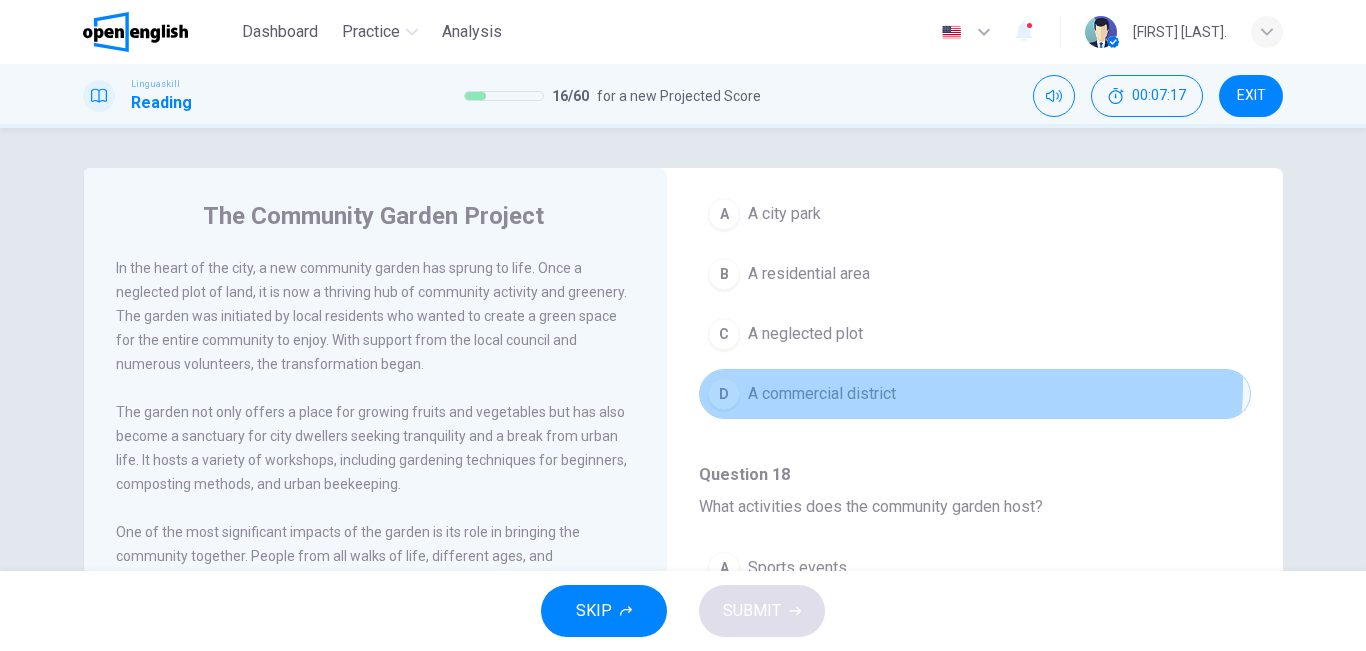 click on "A commercial district" at bounding box center (822, 394) 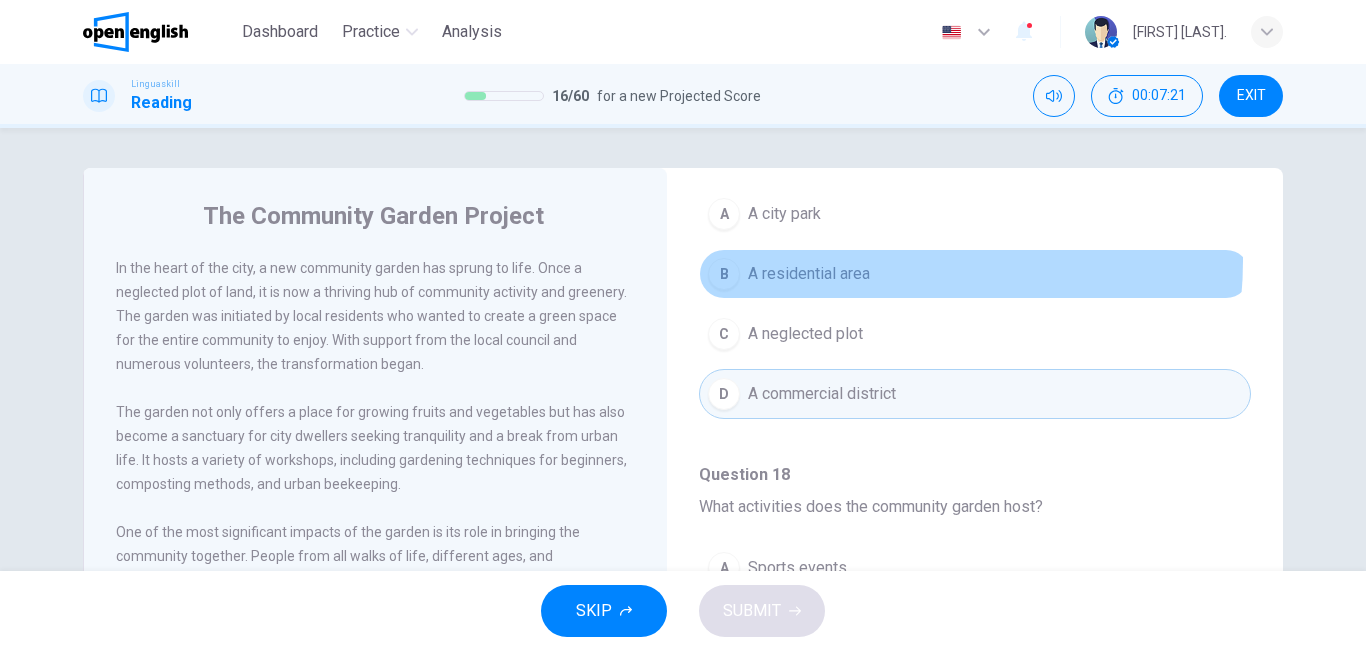 click on "B A residential area" at bounding box center (975, 274) 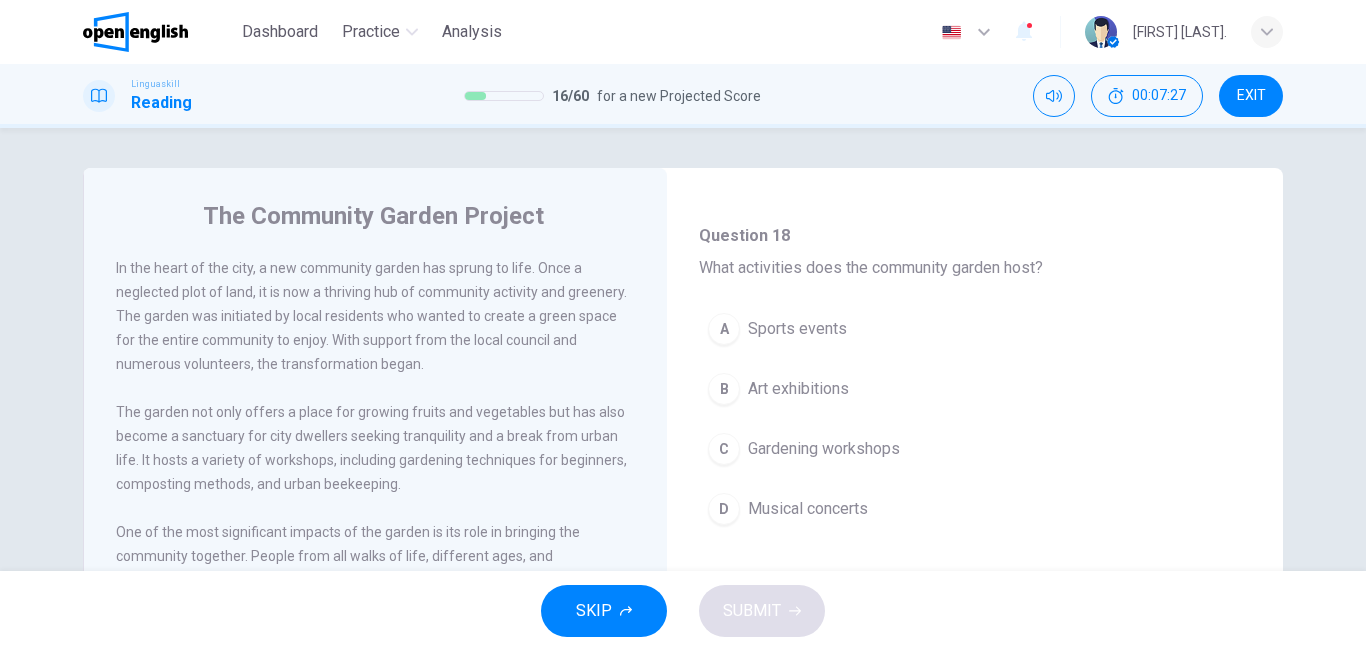 scroll, scrollTop: 495, scrollLeft: 0, axis: vertical 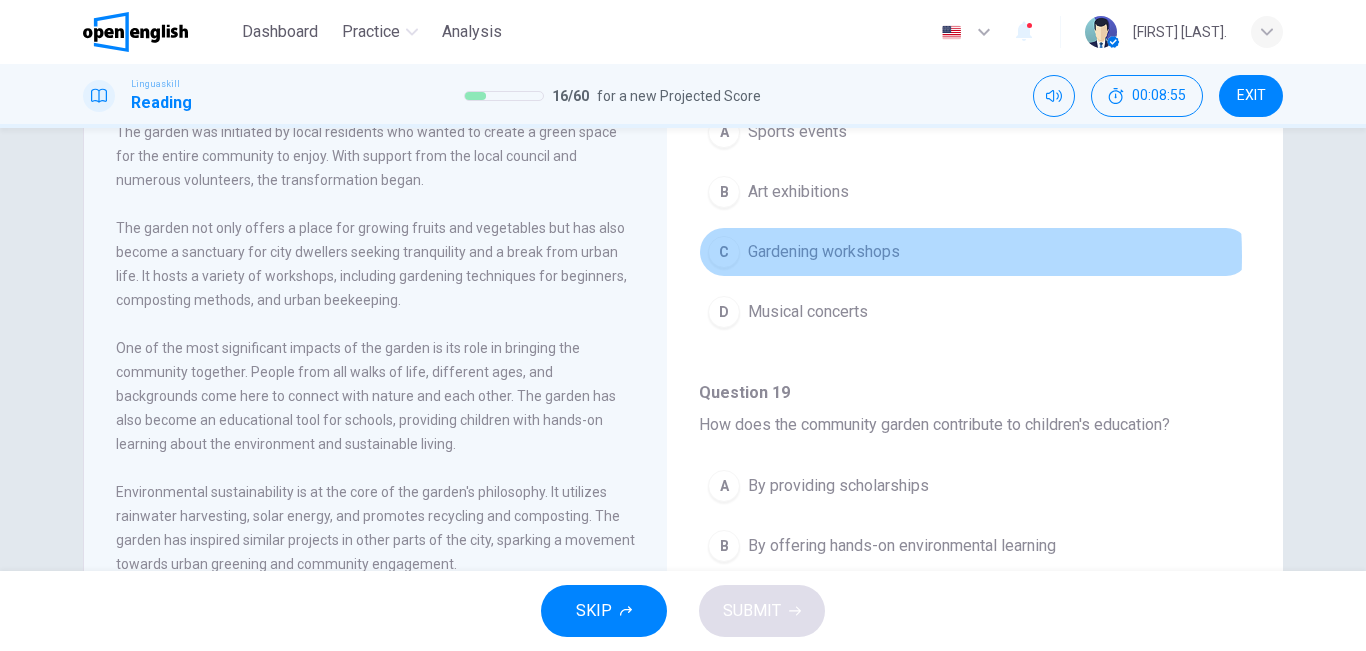 click on "Gardening workshops" at bounding box center [824, 252] 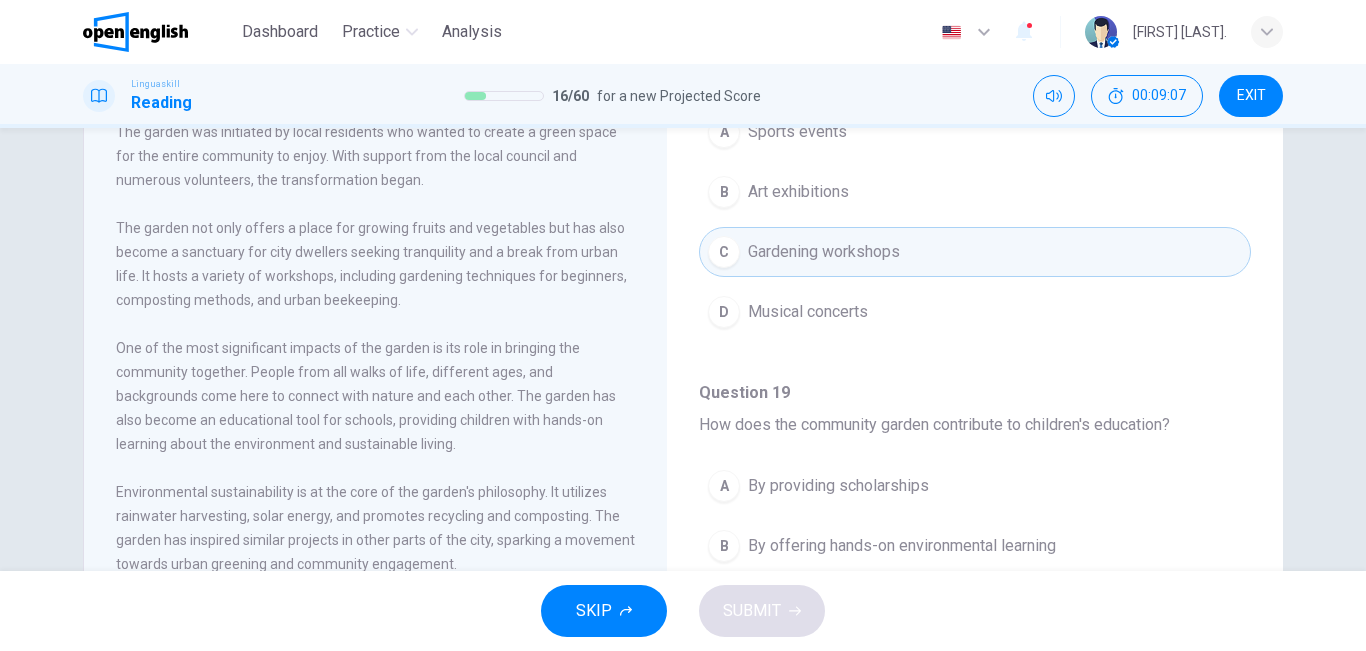 drag, startPoint x: 1251, startPoint y: 345, endPoint x: 1261, endPoint y: 380, distance: 36.40055 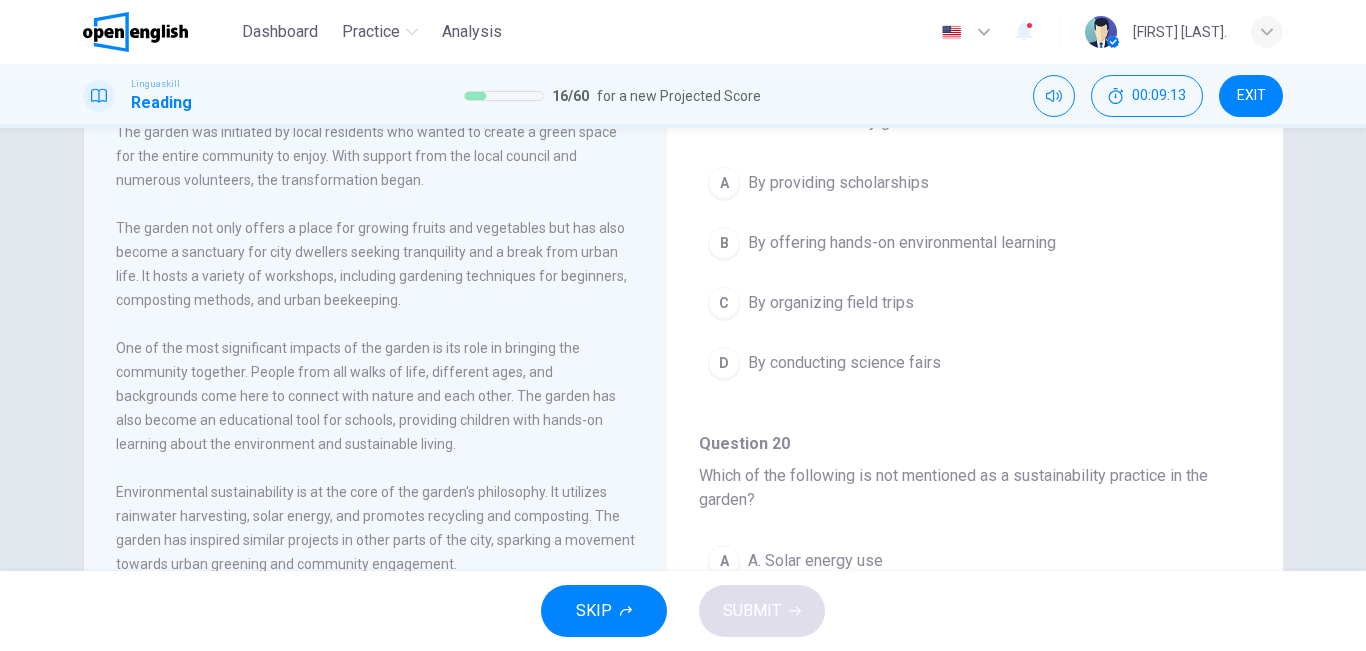 scroll, scrollTop: 771, scrollLeft: 0, axis: vertical 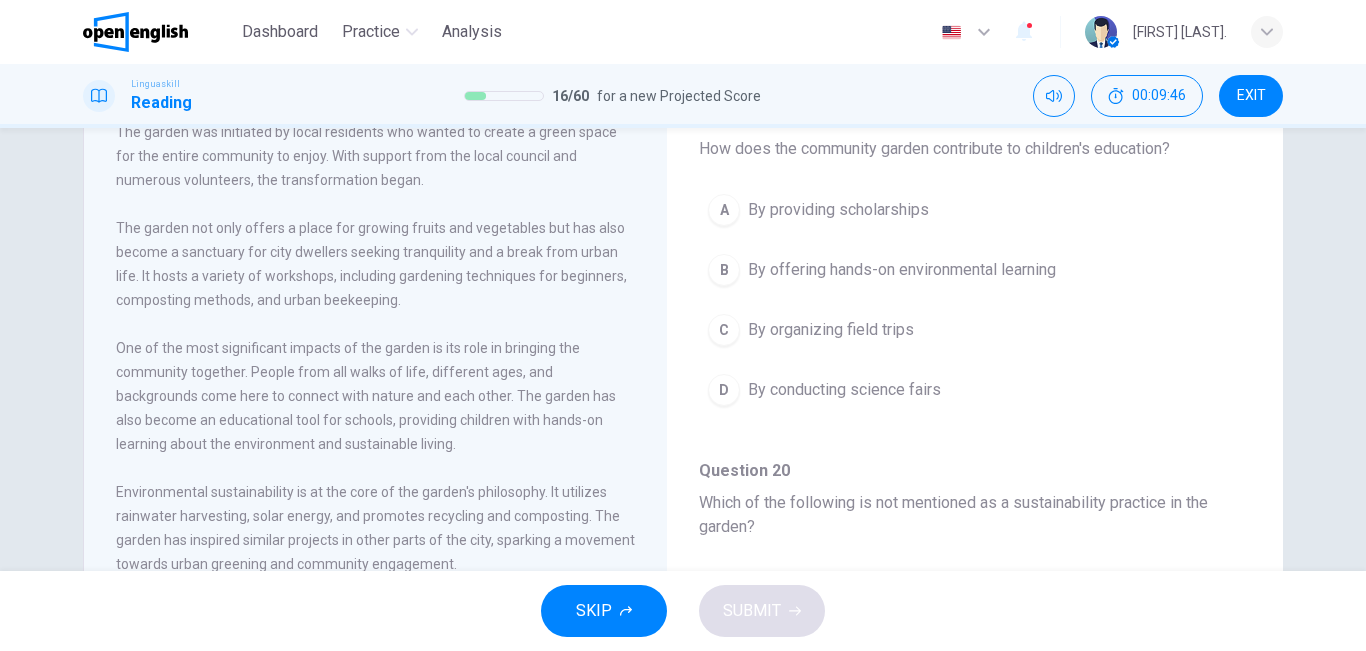 click on "By offering hands-on environmental learning" at bounding box center [902, 270] 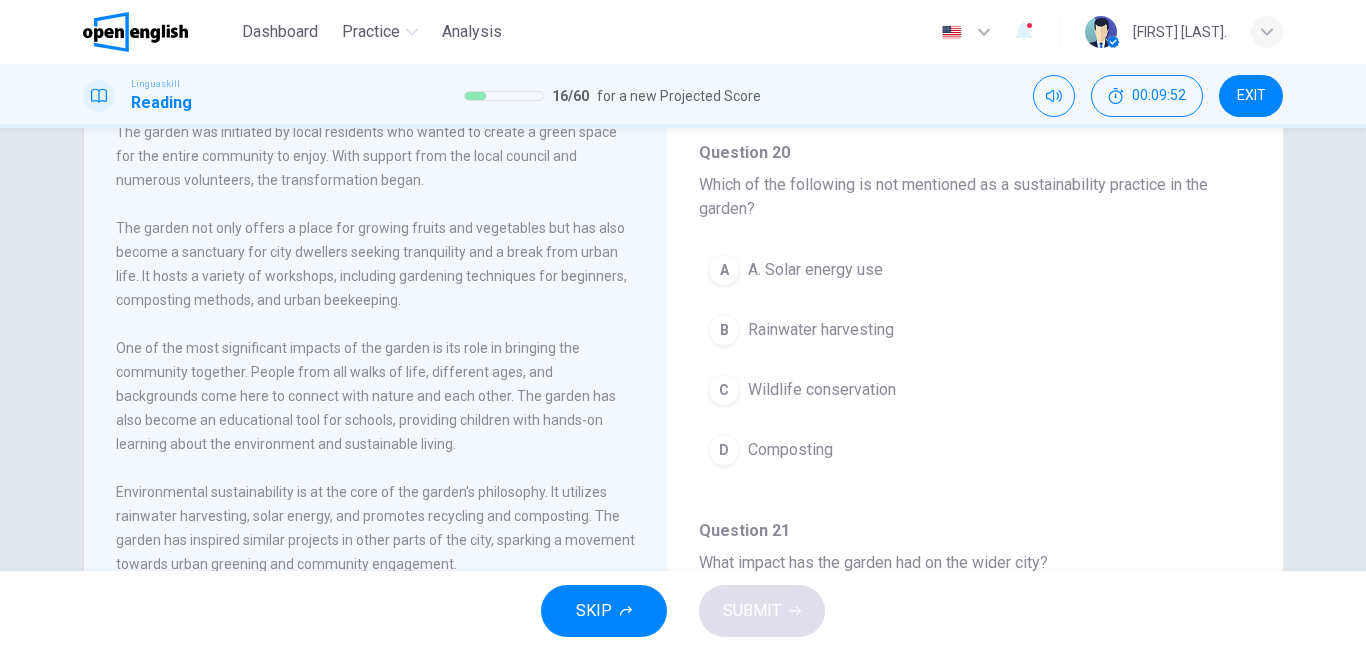 scroll, scrollTop: 1086, scrollLeft: 0, axis: vertical 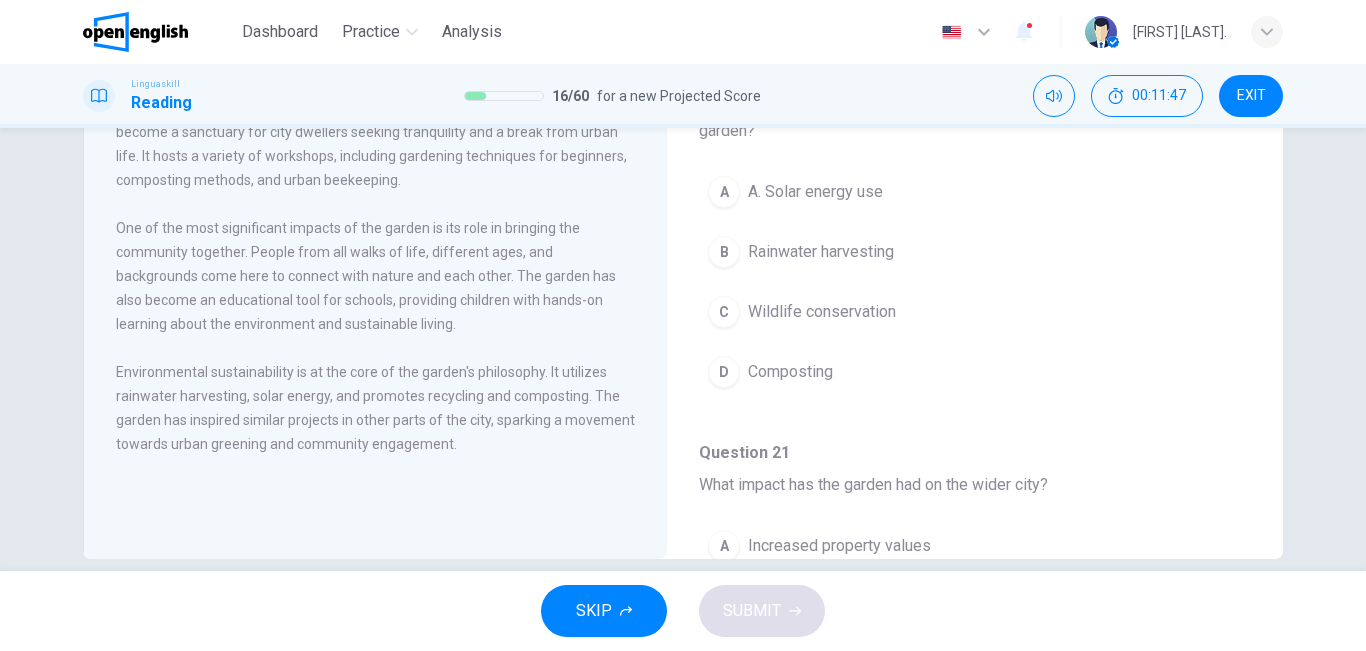 click on "A A. Solar energy use B Rainwater harvesting C Wildlife conservation D Composting" at bounding box center (975, 292) 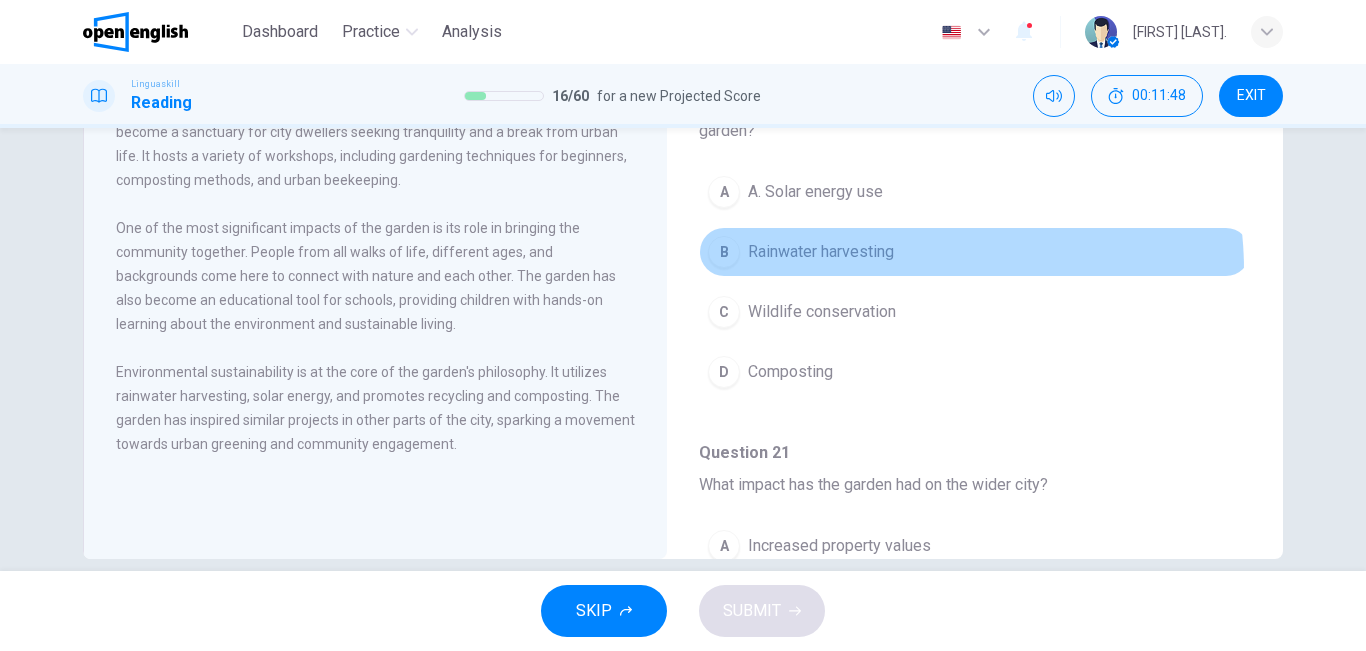 click on "B Rainwater harvesting" at bounding box center (975, 252) 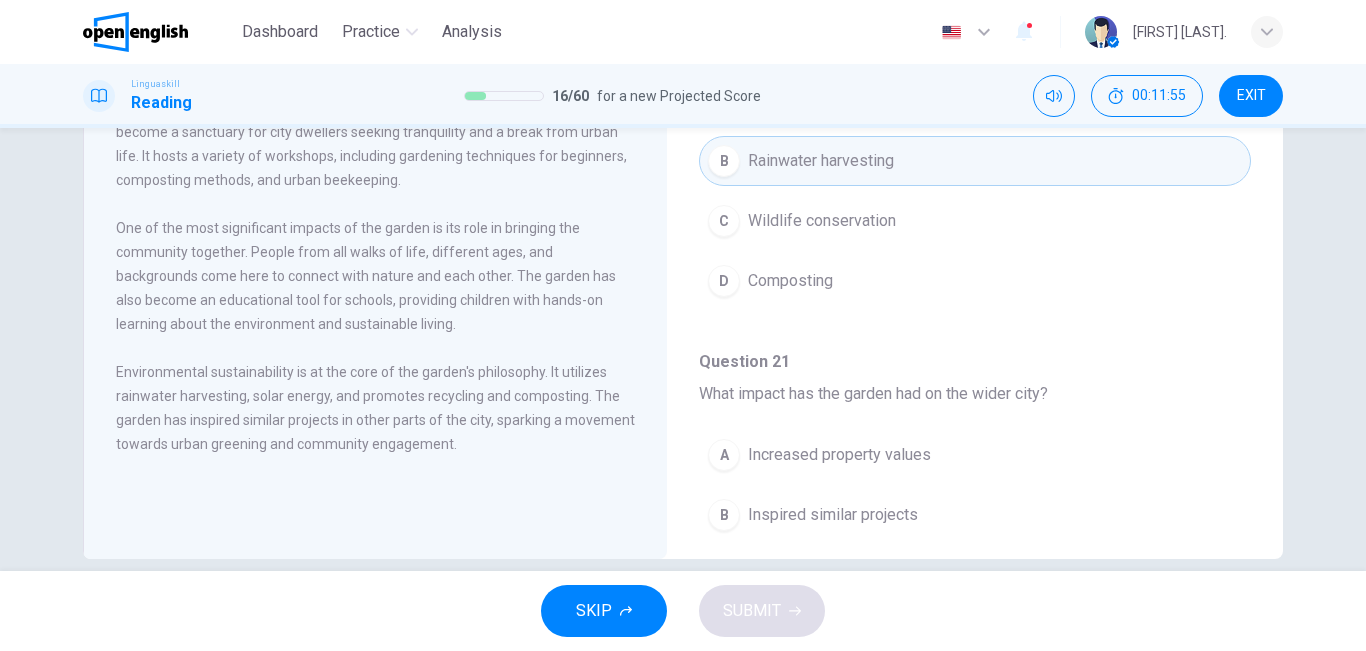 scroll, scrollTop: 1299, scrollLeft: 0, axis: vertical 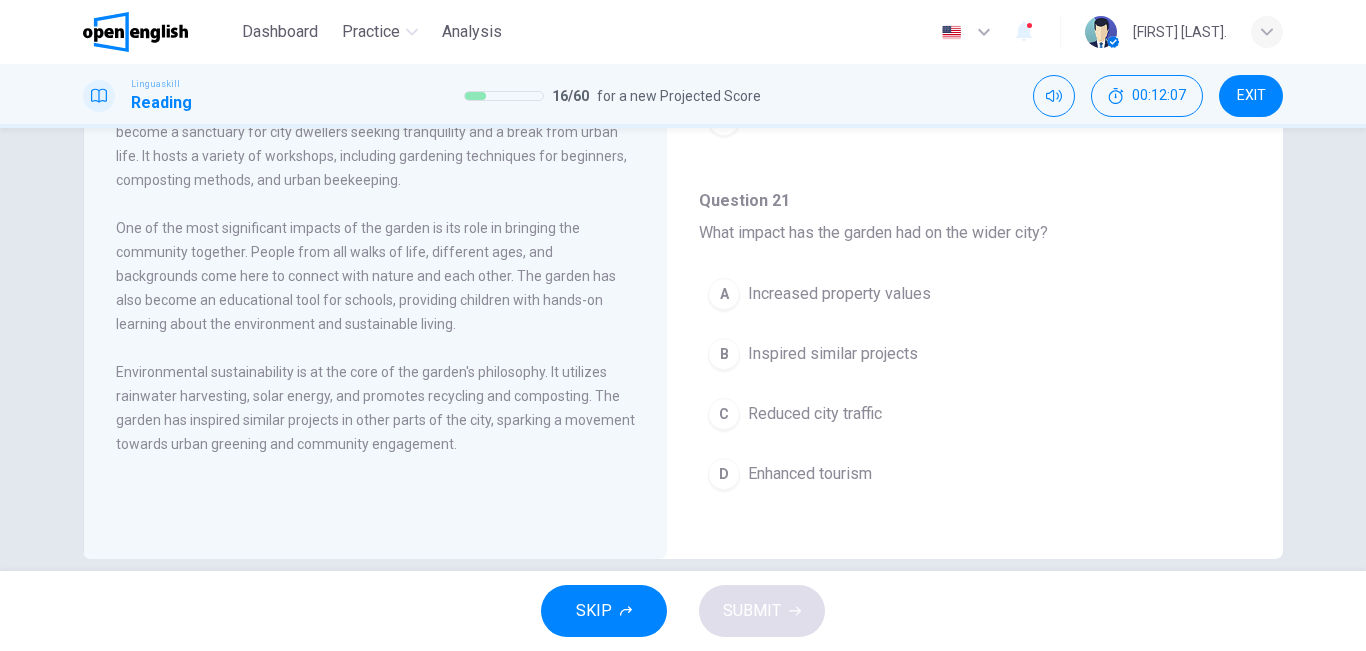 click on "D Enhanced tourism" at bounding box center (975, 474) 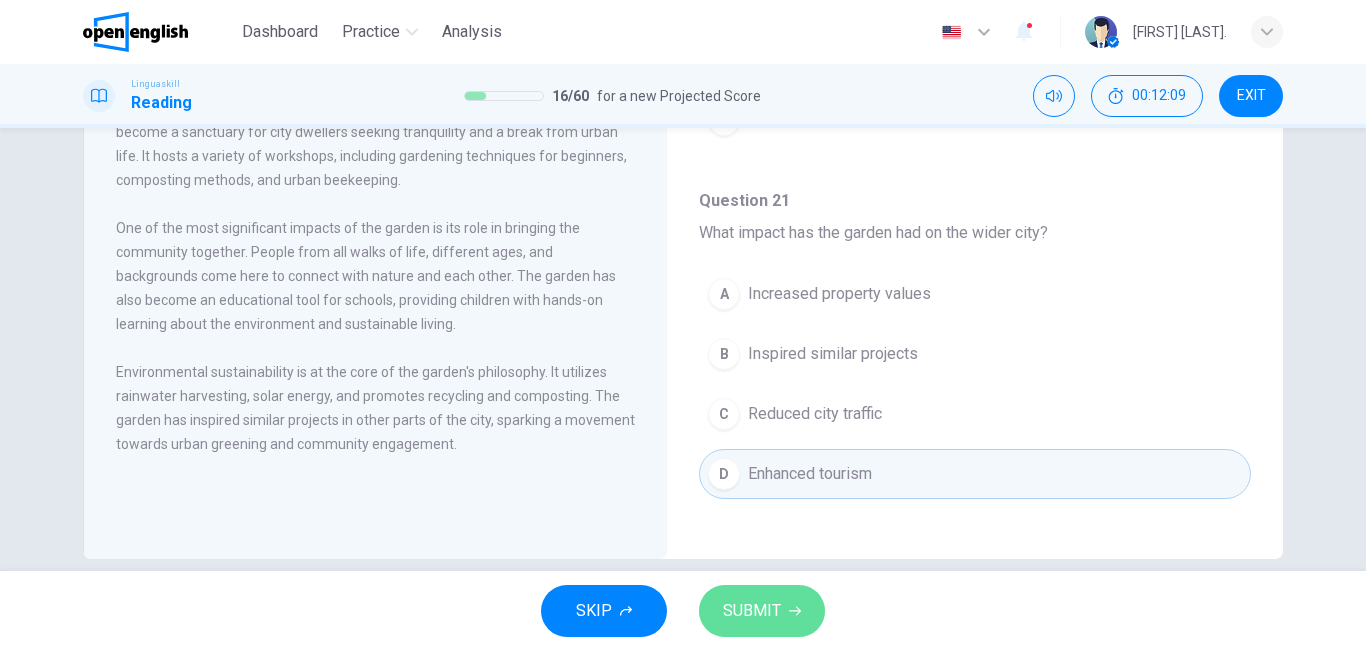 drag, startPoint x: 778, startPoint y: 595, endPoint x: 776, endPoint y: 629, distance: 34.058773 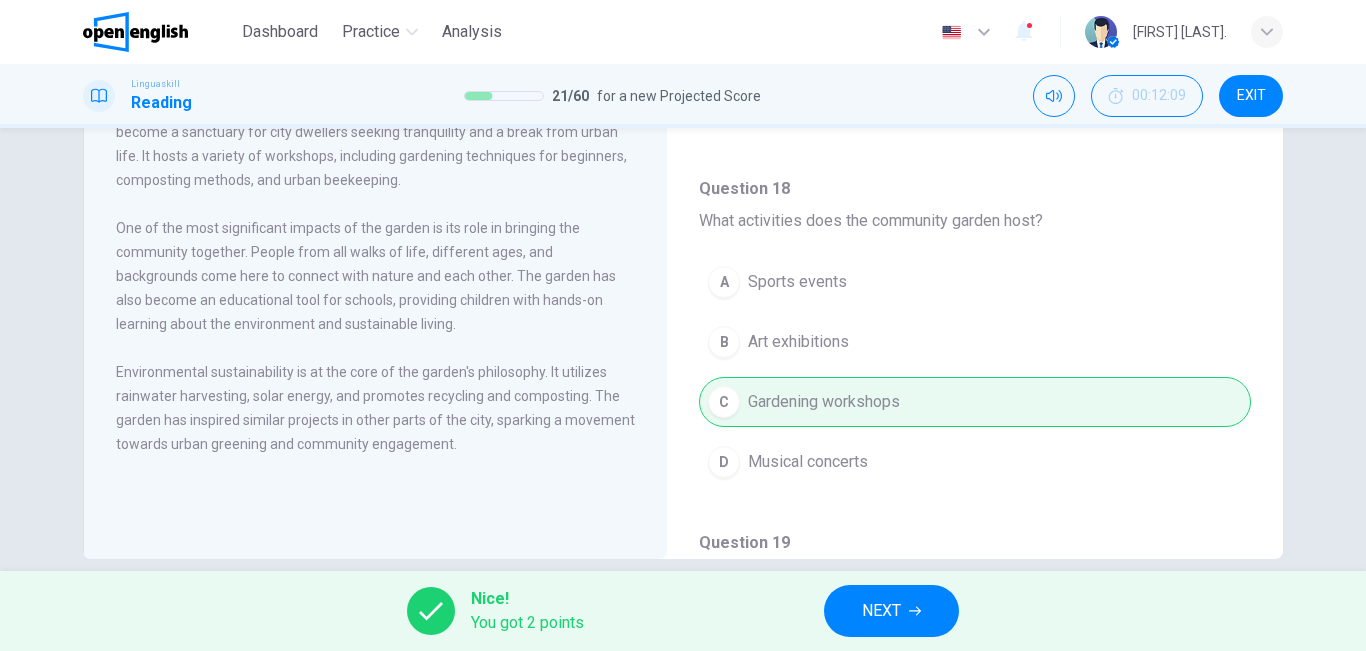 scroll, scrollTop: 237, scrollLeft: 0, axis: vertical 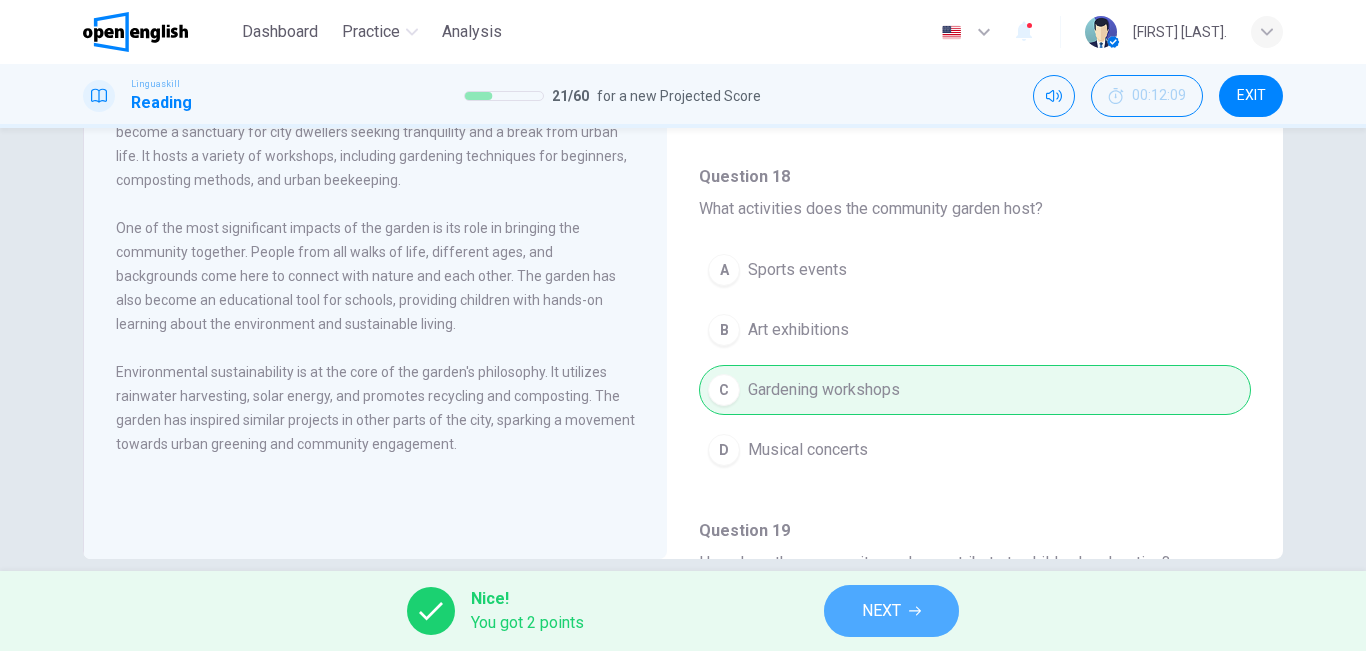 click on "NEXT" at bounding box center [891, 611] 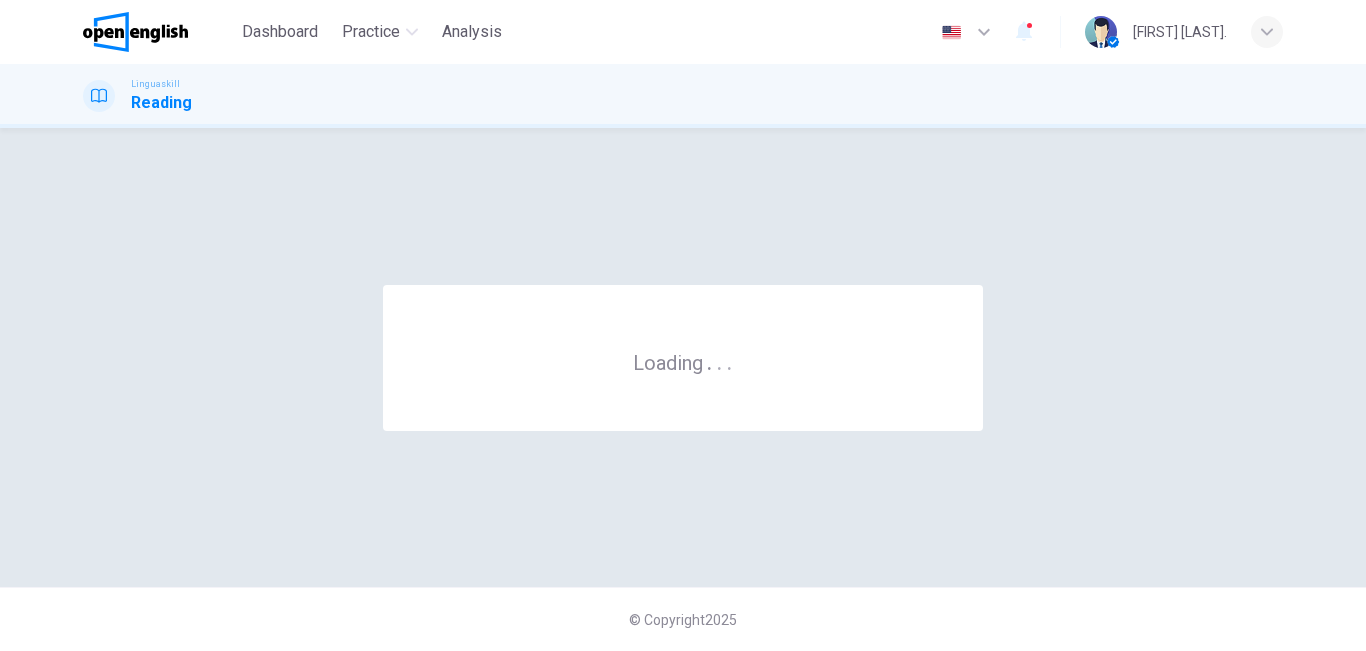 scroll, scrollTop: 0, scrollLeft: 0, axis: both 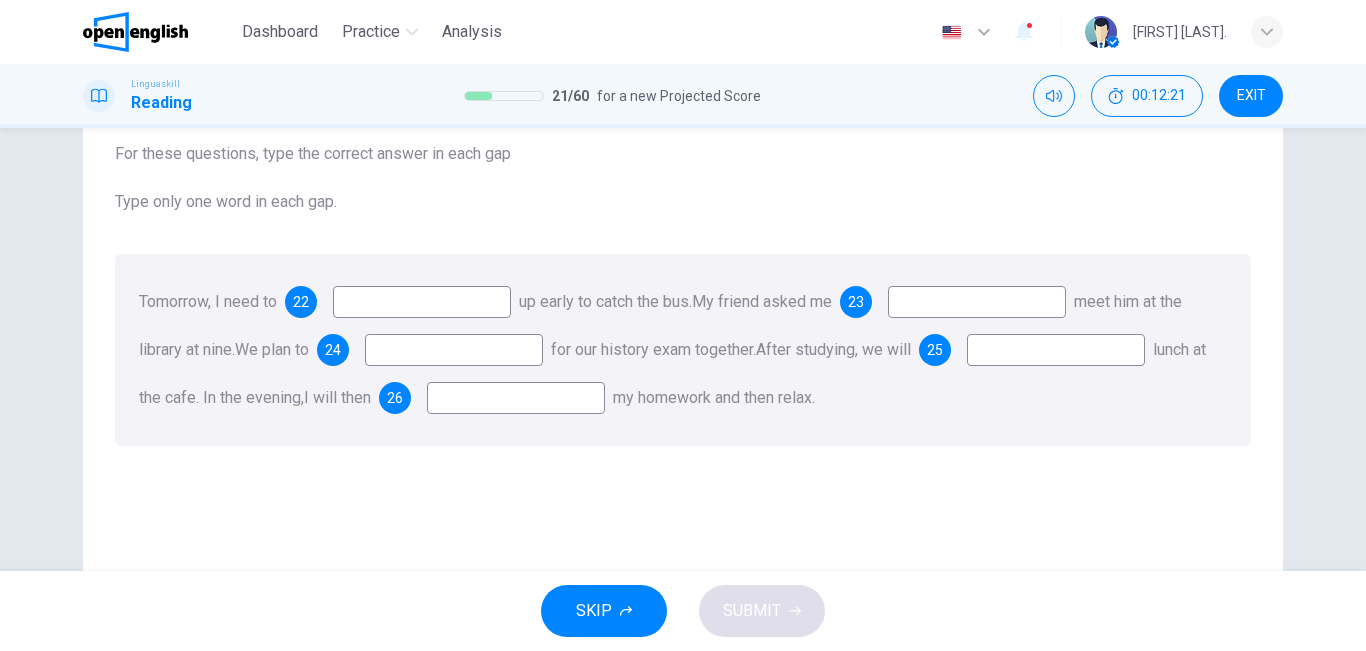 click at bounding box center [422, 302] 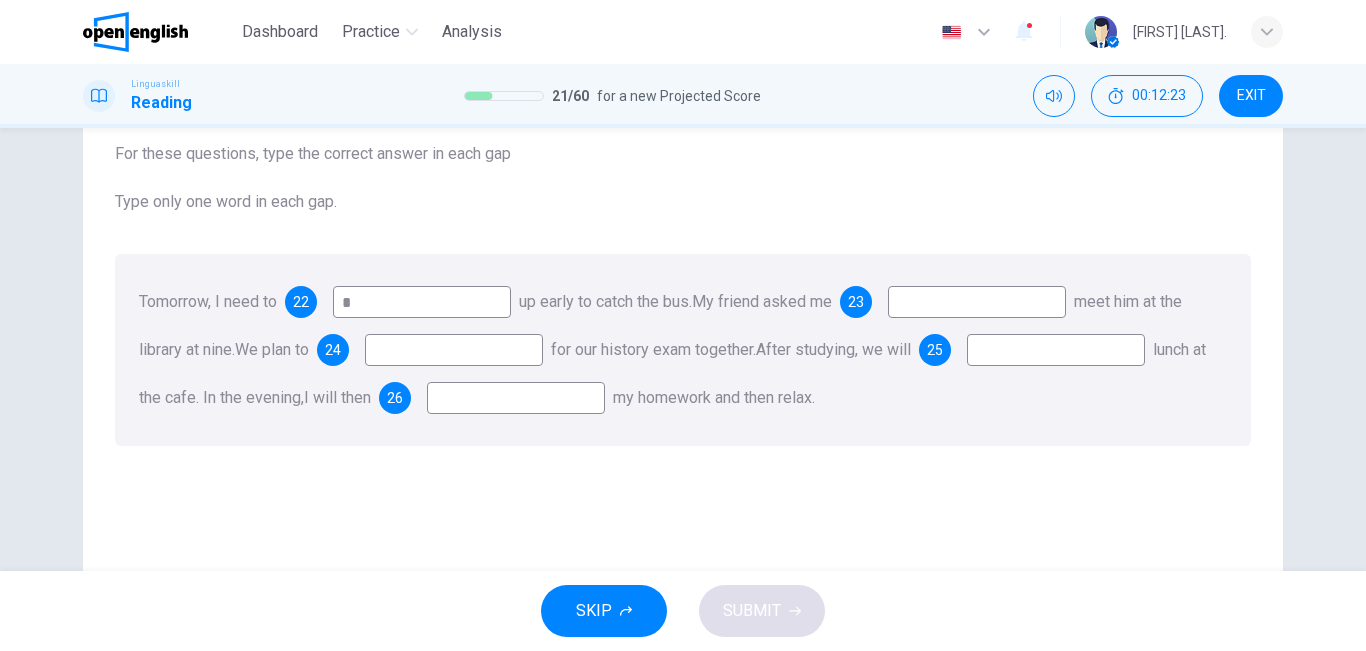 type on "*" 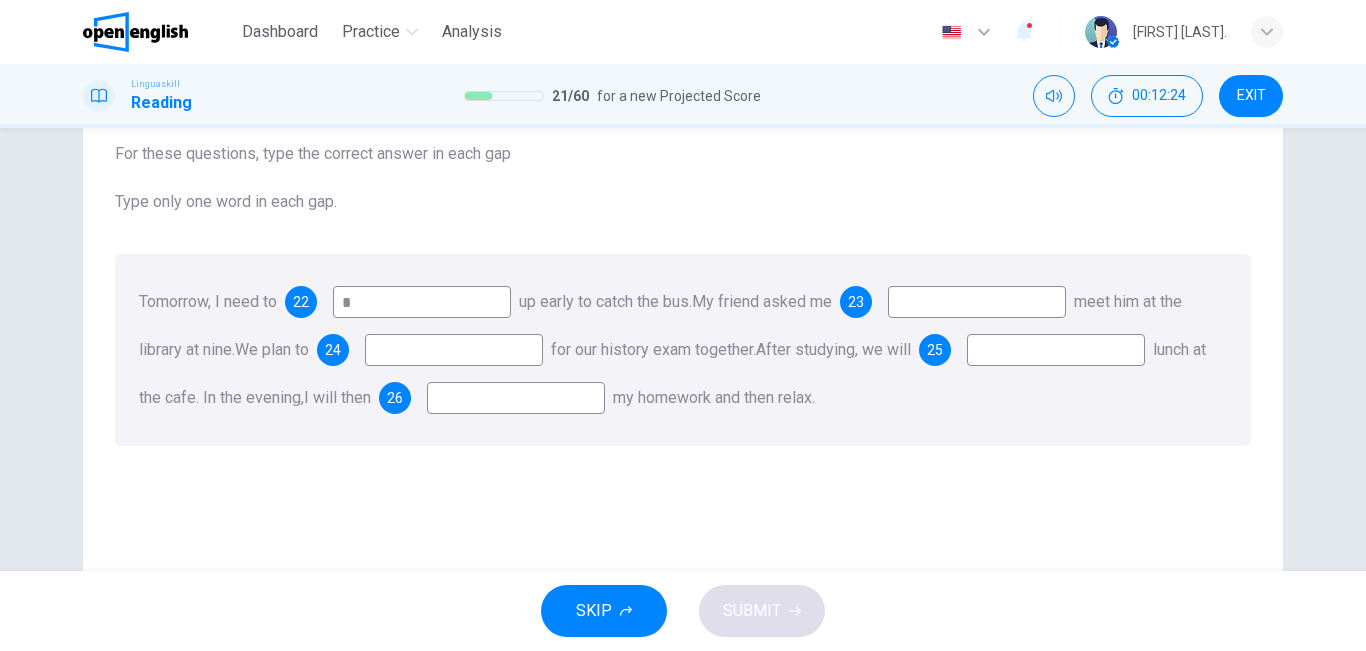 drag, startPoint x: 473, startPoint y: 364, endPoint x: 437, endPoint y: 367, distance: 36.124783 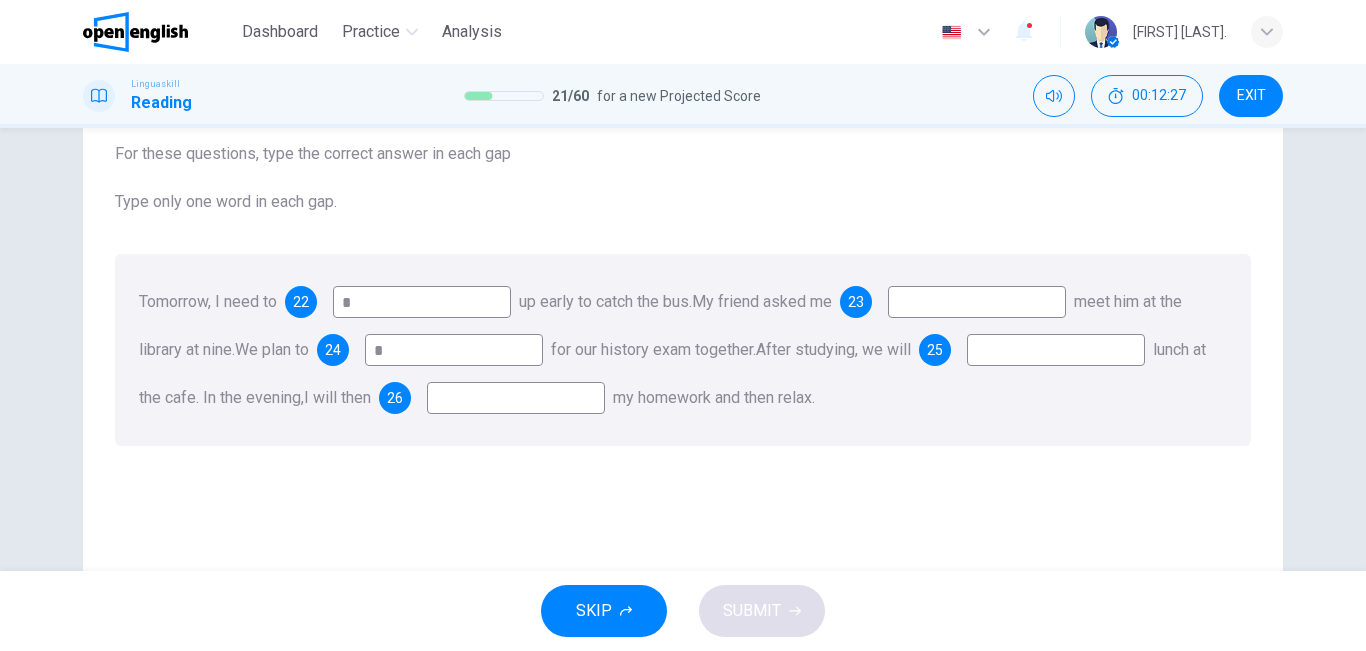 type on "*" 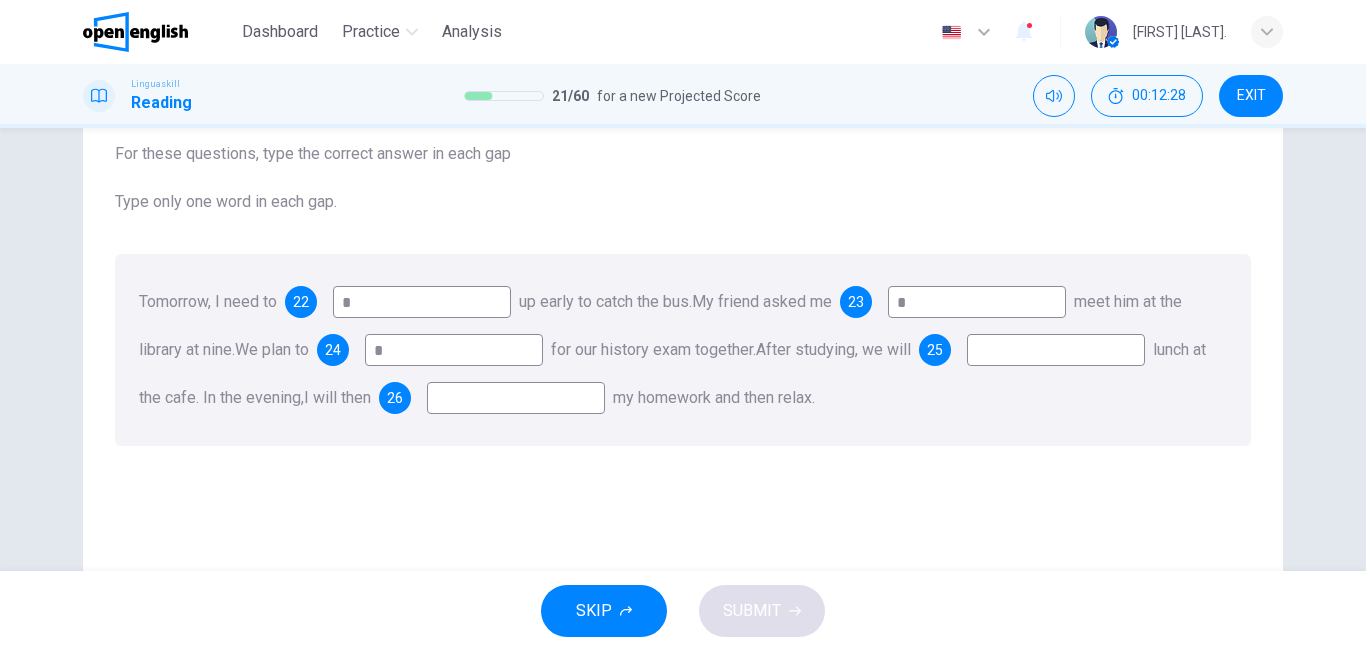 type on "*" 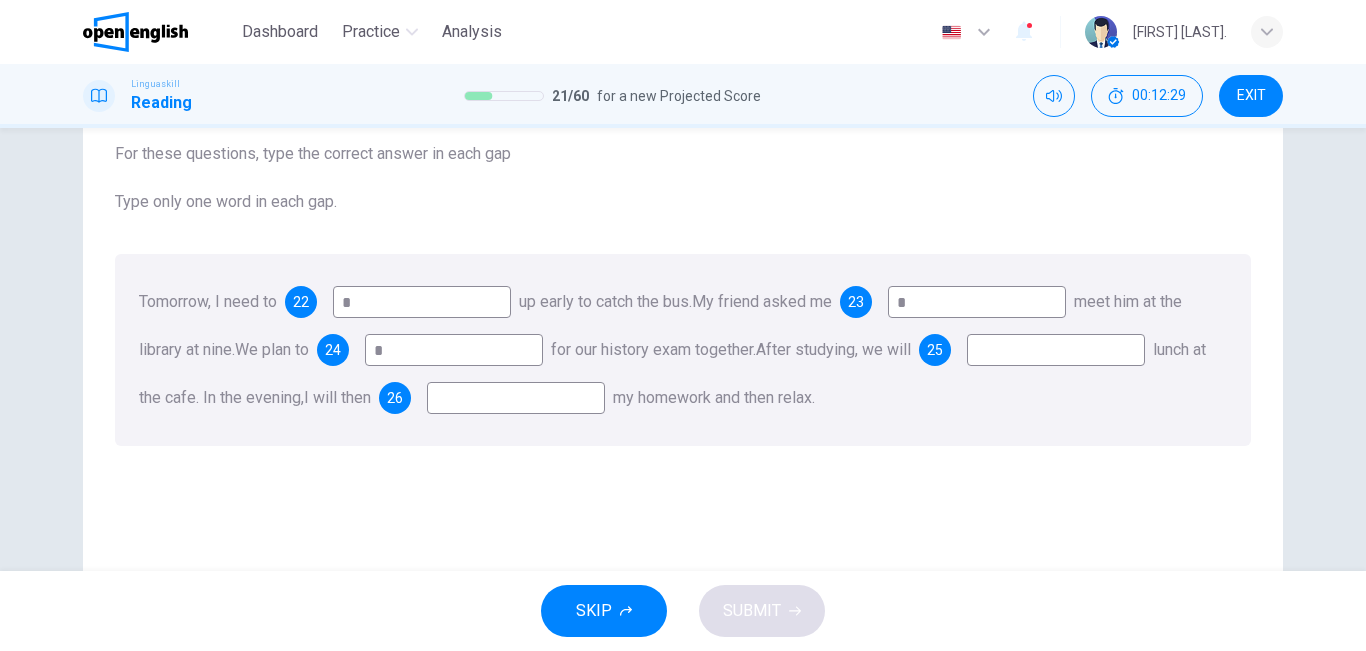 click at bounding box center (516, 398) 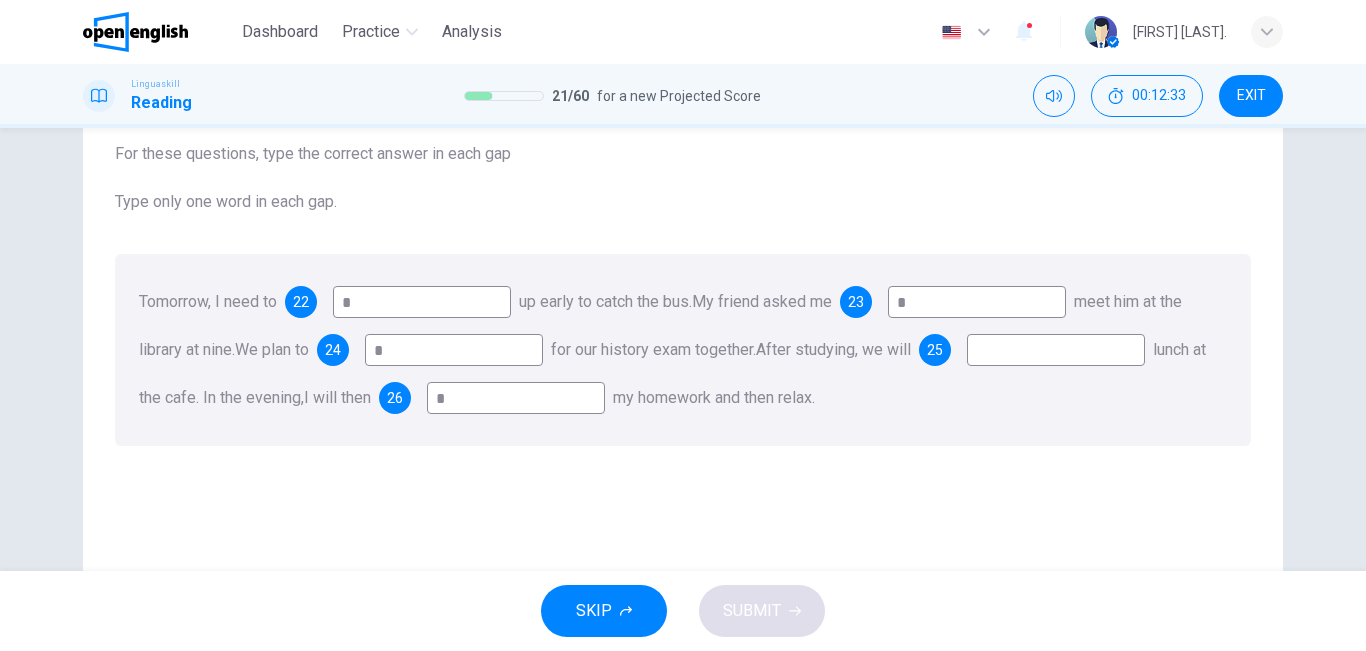 type on "*" 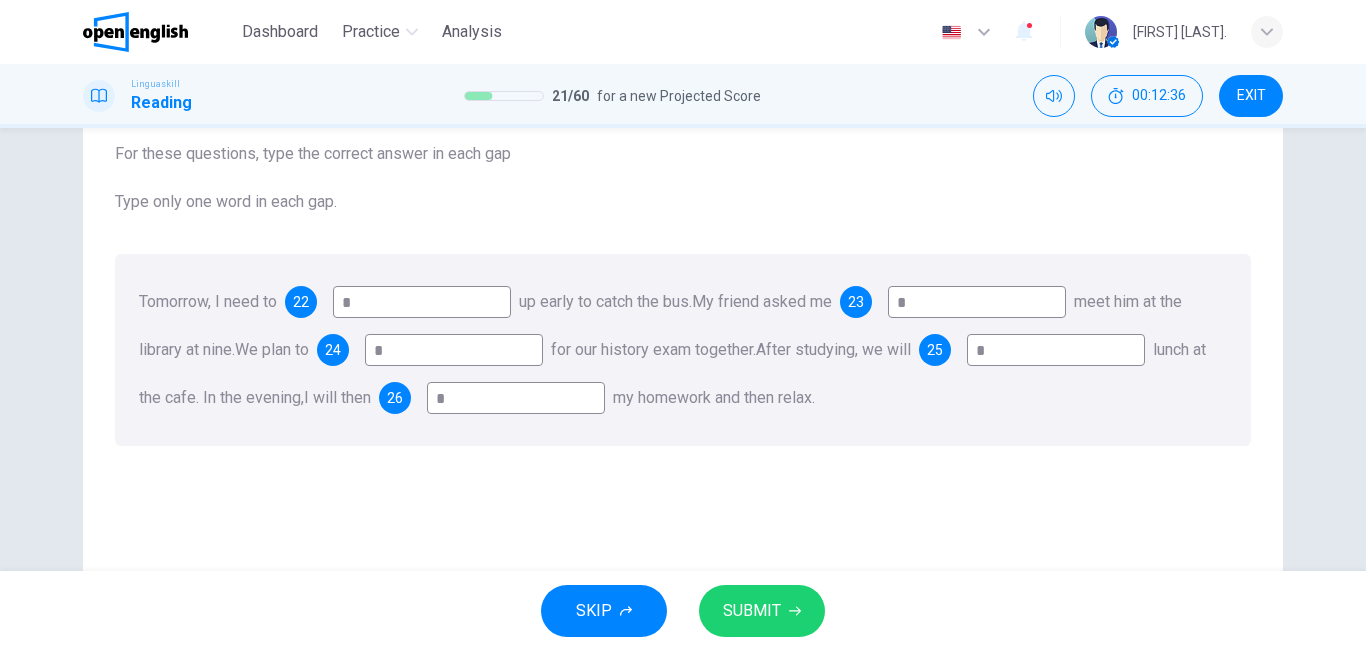 type on "*" 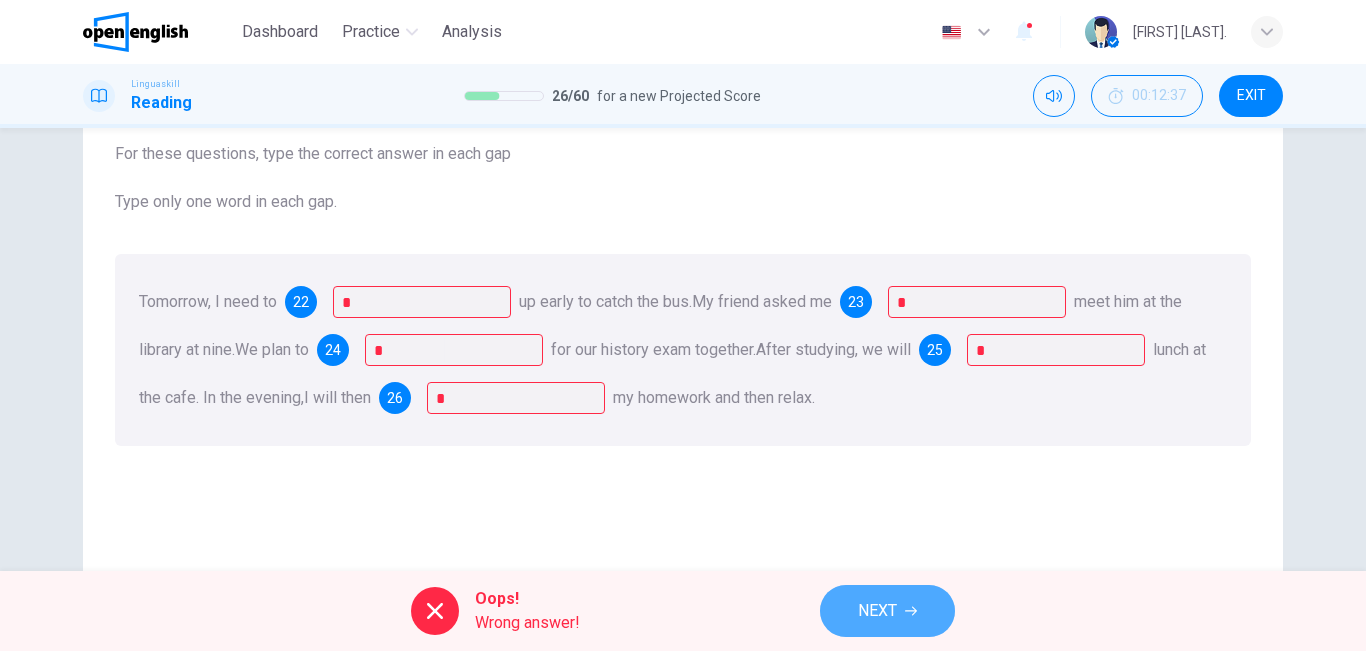 click on "NEXT" at bounding box center (887, 611) 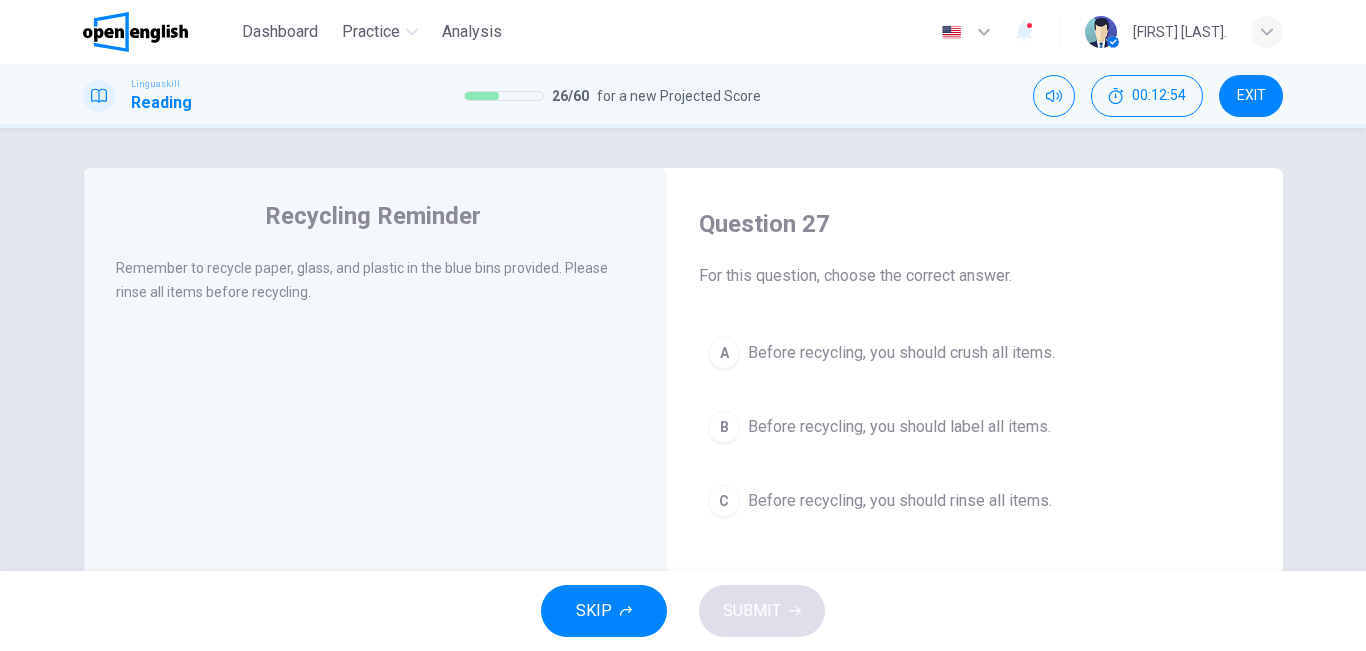 click on "Before recycling, you should rinse all items." at bounding box center (900, 501) 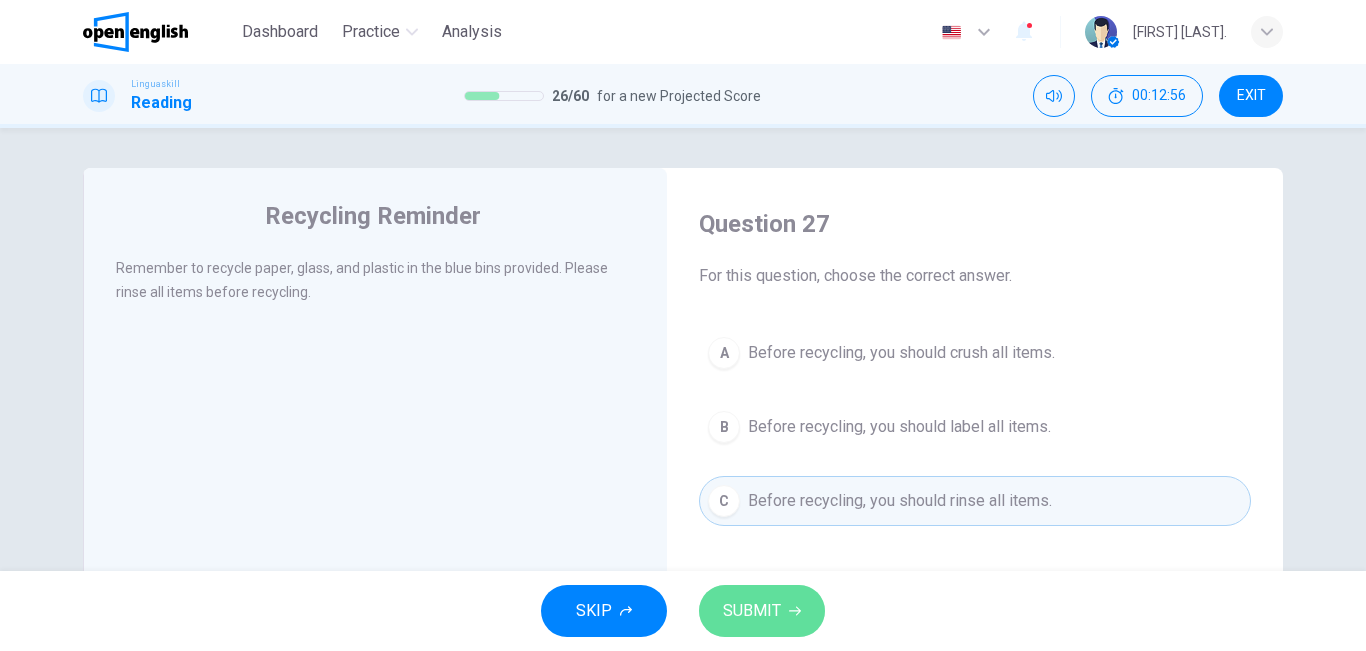 click on "SUBMIT" at bounding box center [762, 611] 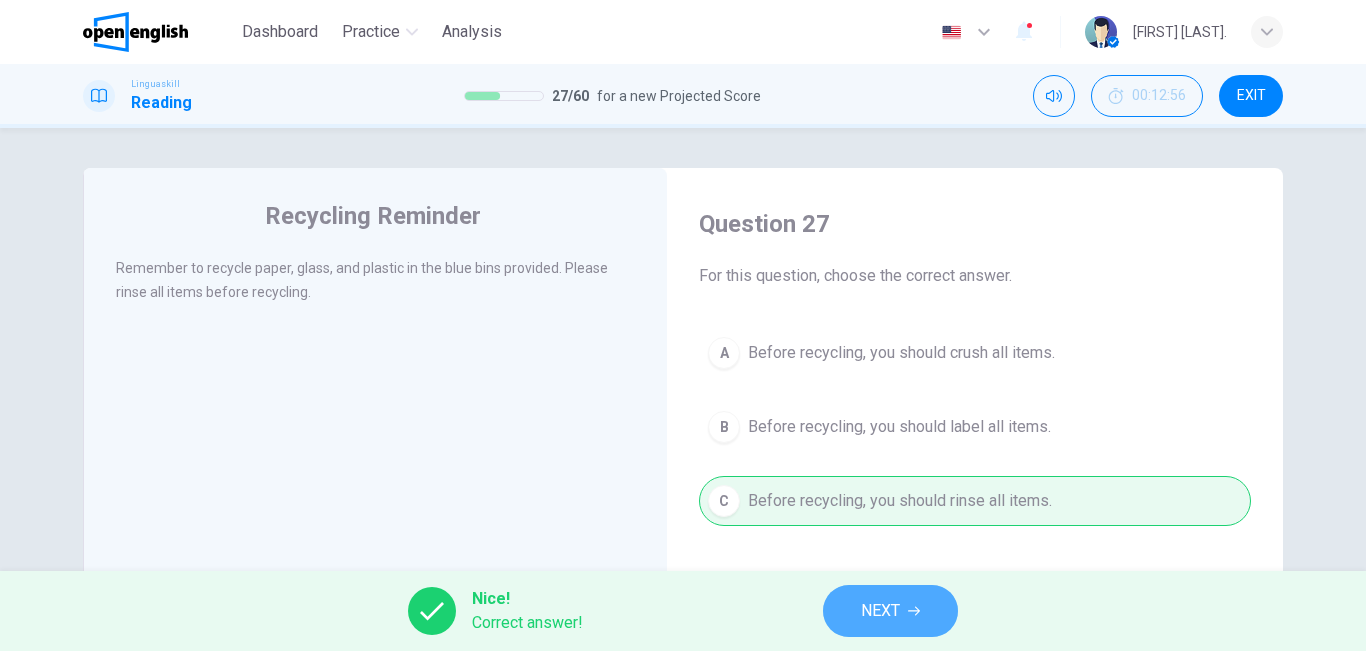 click 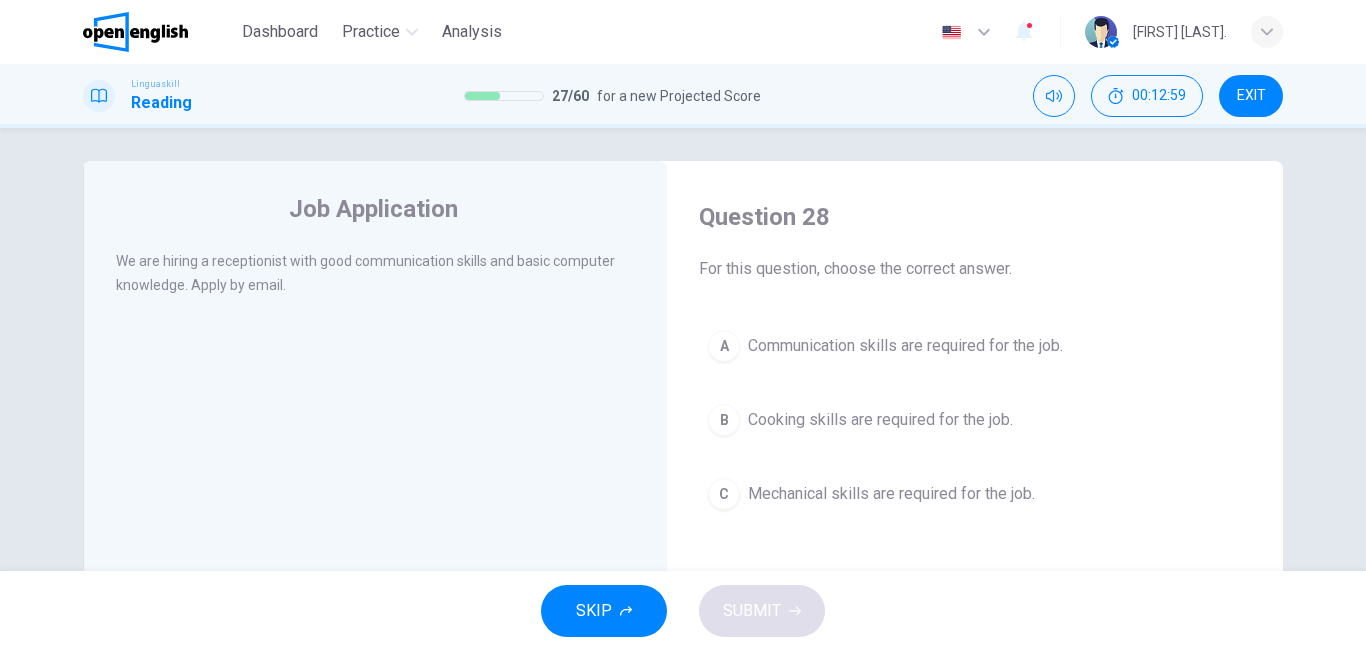 scroll, scrollTop: 9, scrollLeft: 0, axis: vertical 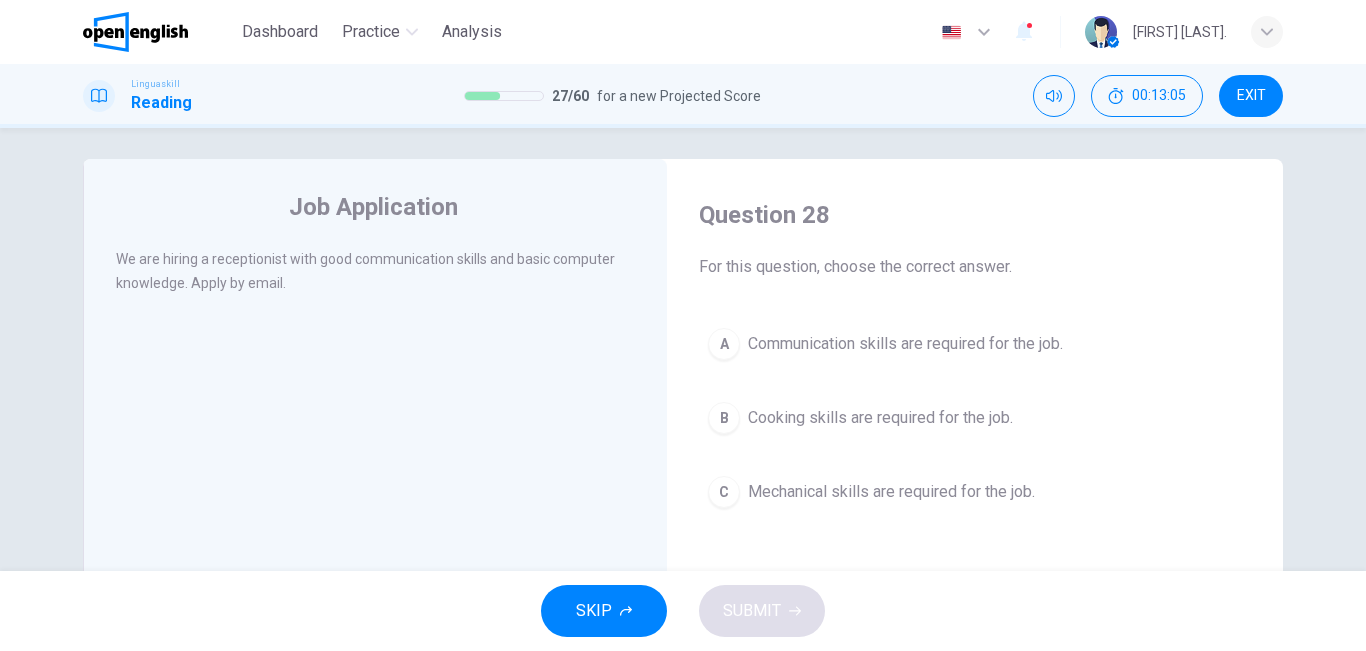 click on "A Communication skills are required for the job." at bounding box center [975, 344] 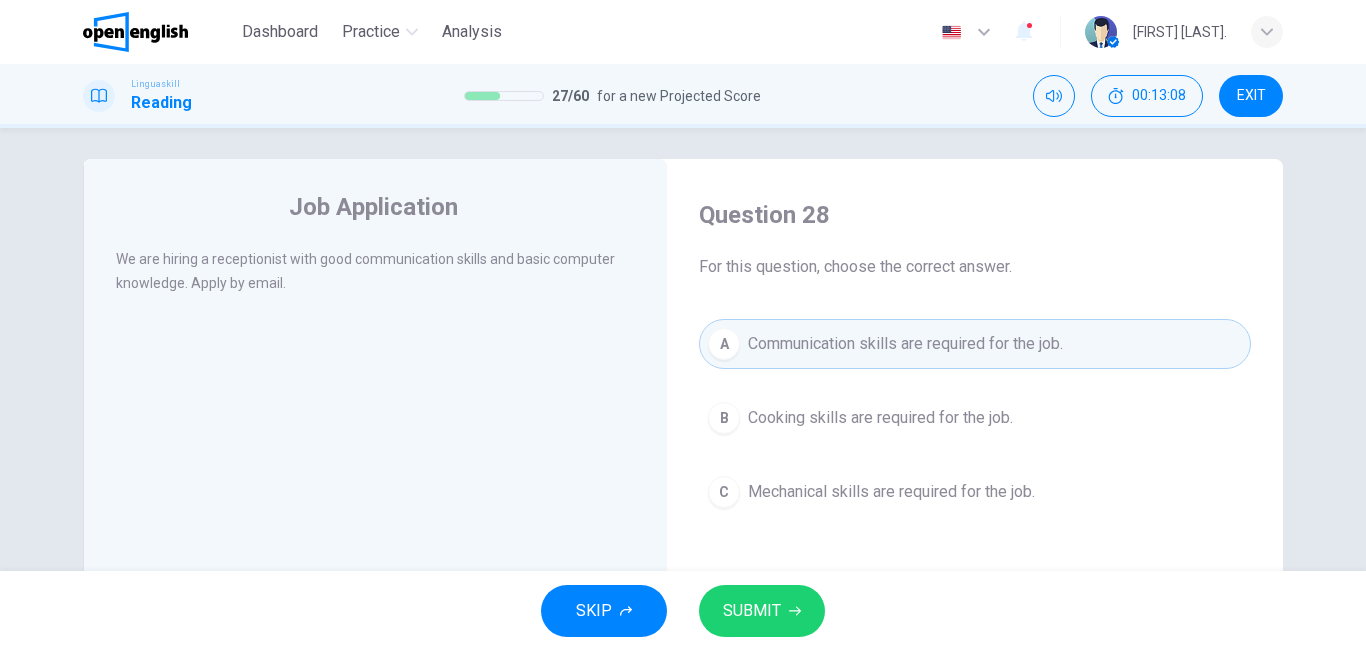 click on "SUBMIT" at bounding box center [762, 611] 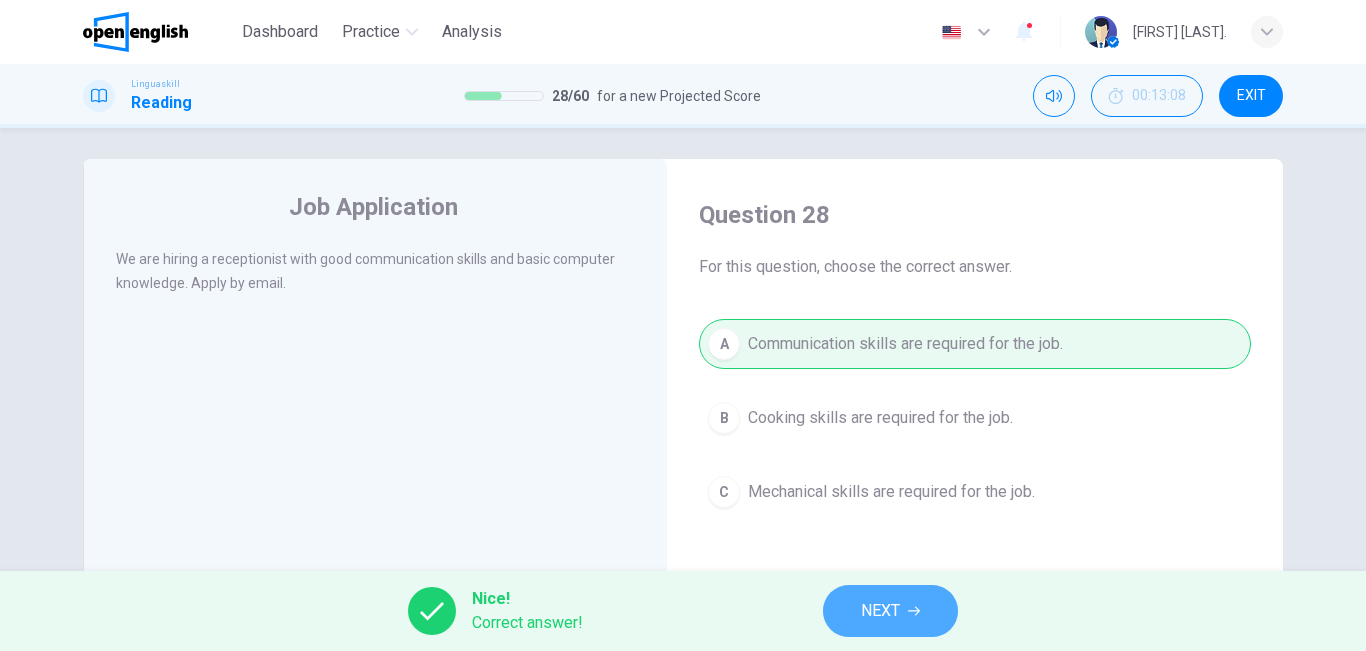 click on "NEXT" at bounding box center [890, 611] 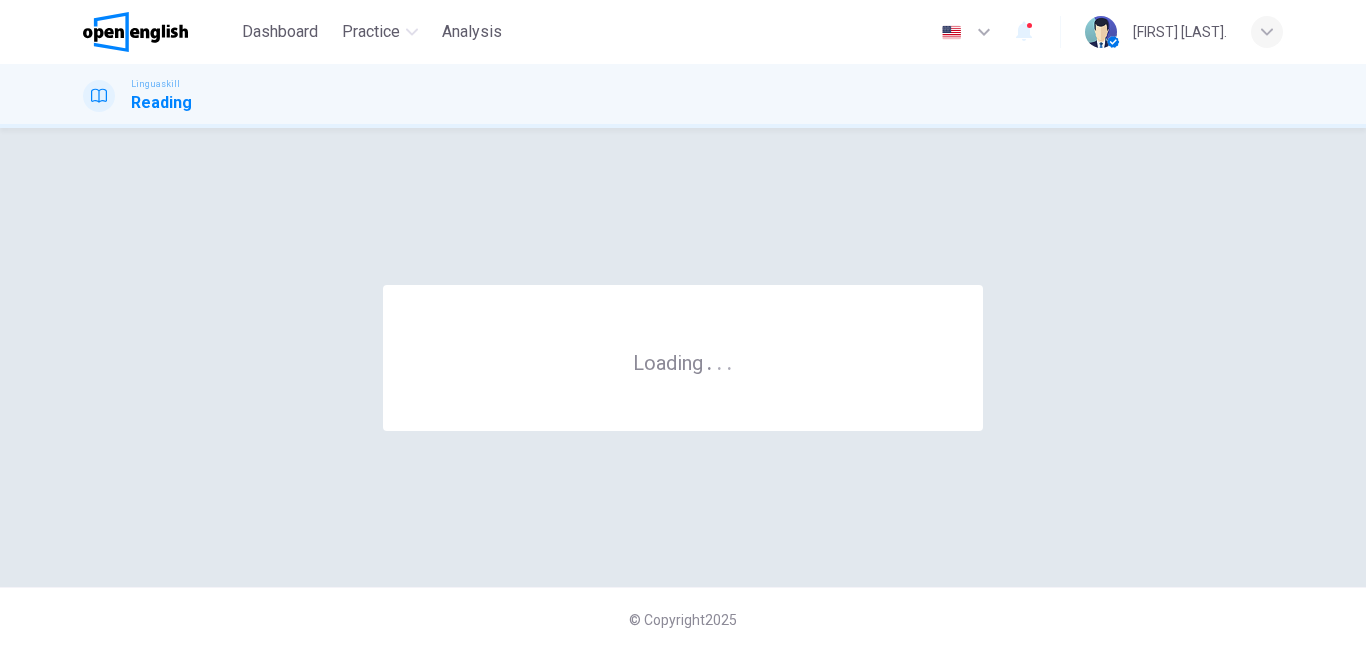 scroll, scrollTop: 0, scrollLeft: 0, axis: both 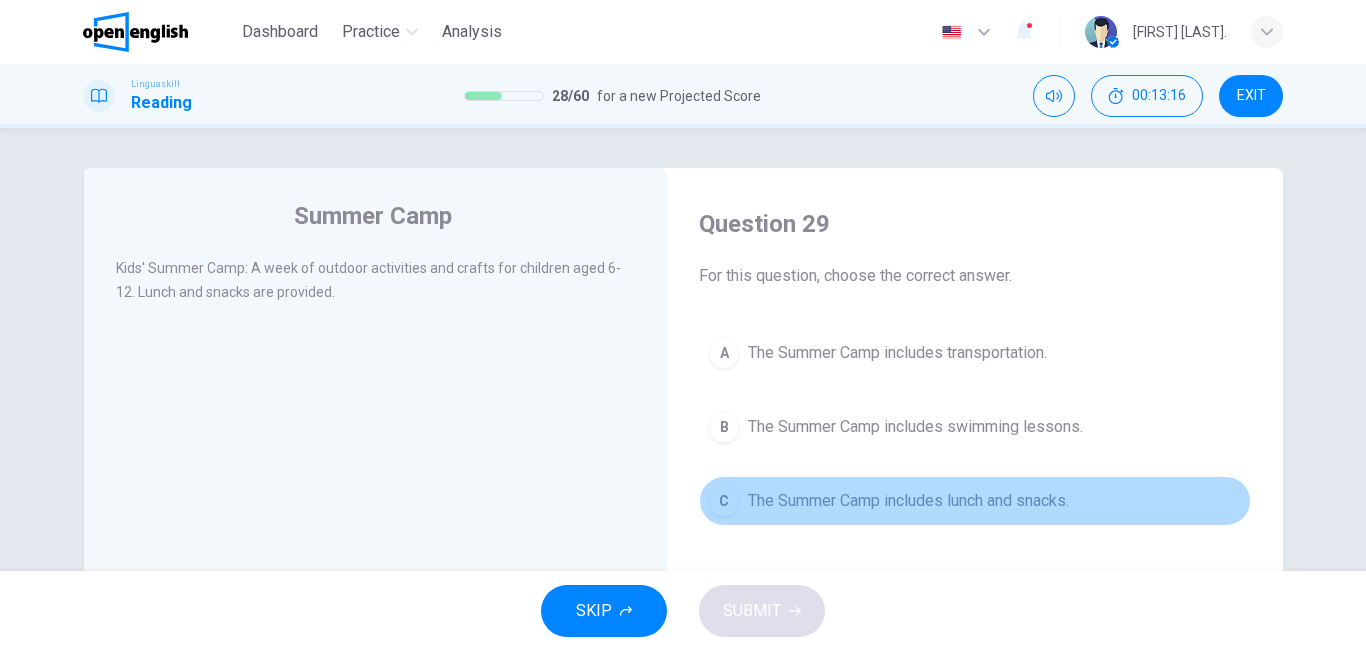 click on "The Summer Camp includes lunch and snacks." at bounding box center (908, 501) 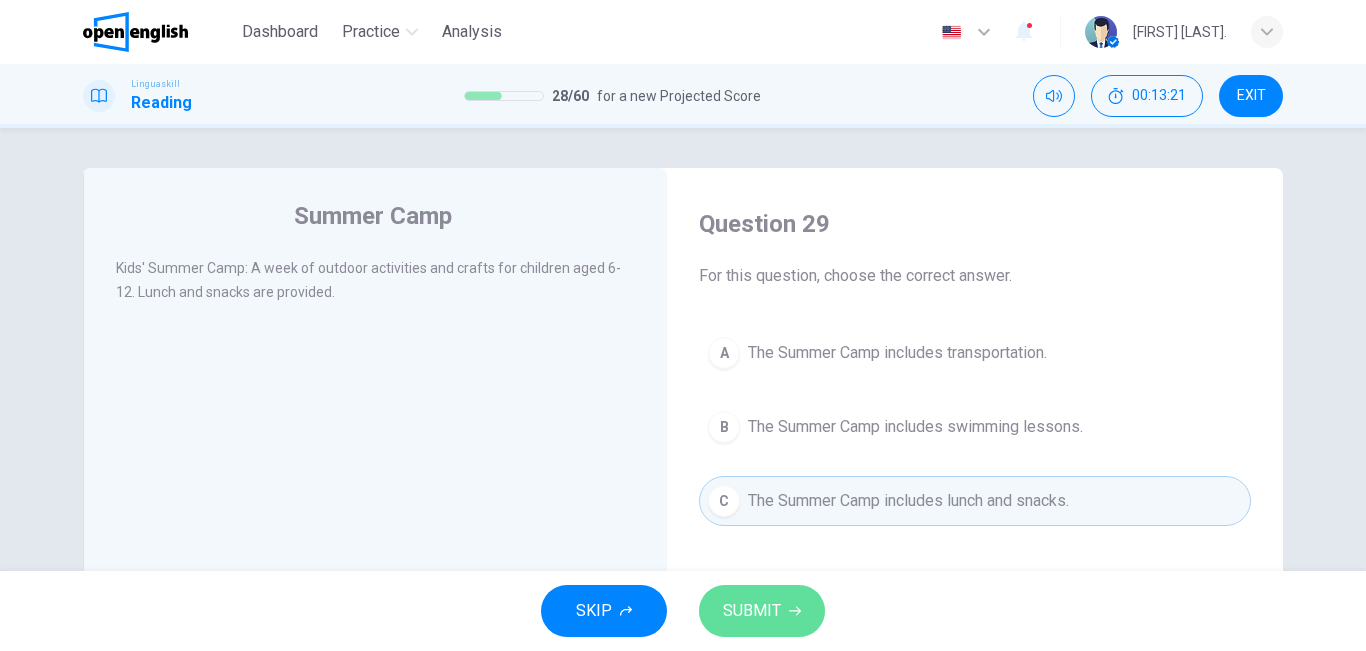 click on "SUBMIT" at bounding box center [762, 611] 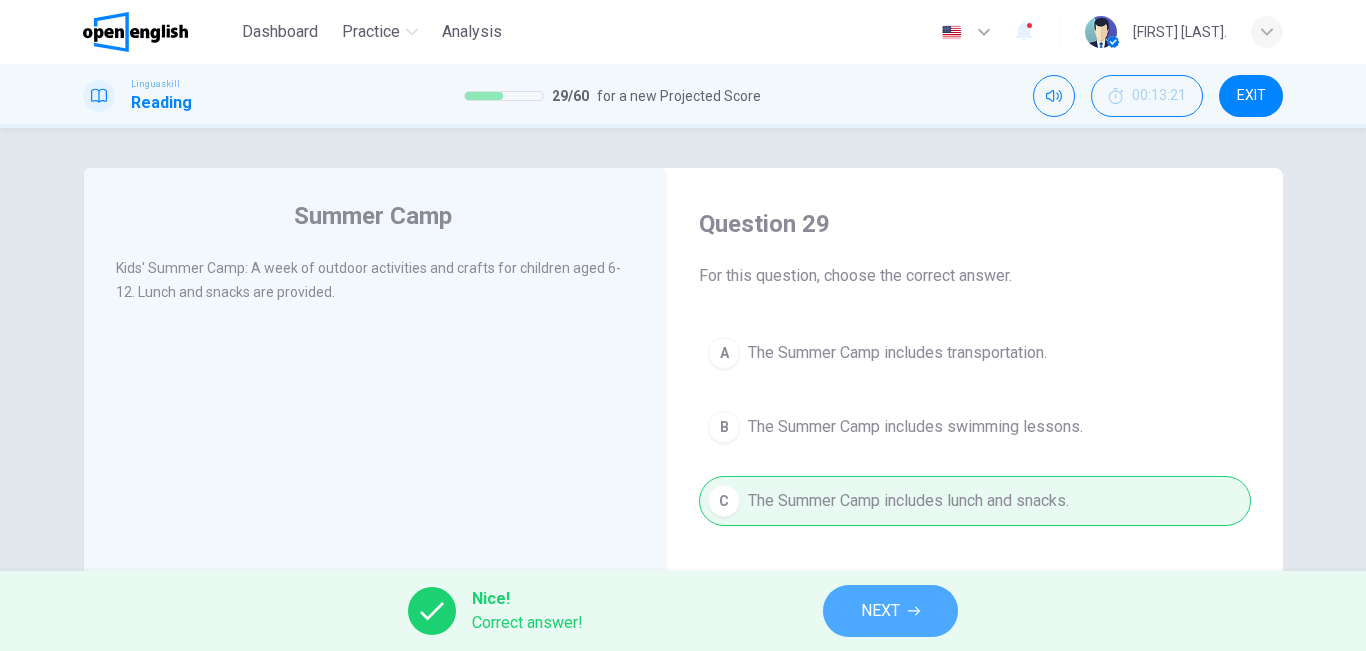 click on "NEXT" at bounding box center [880, 611] 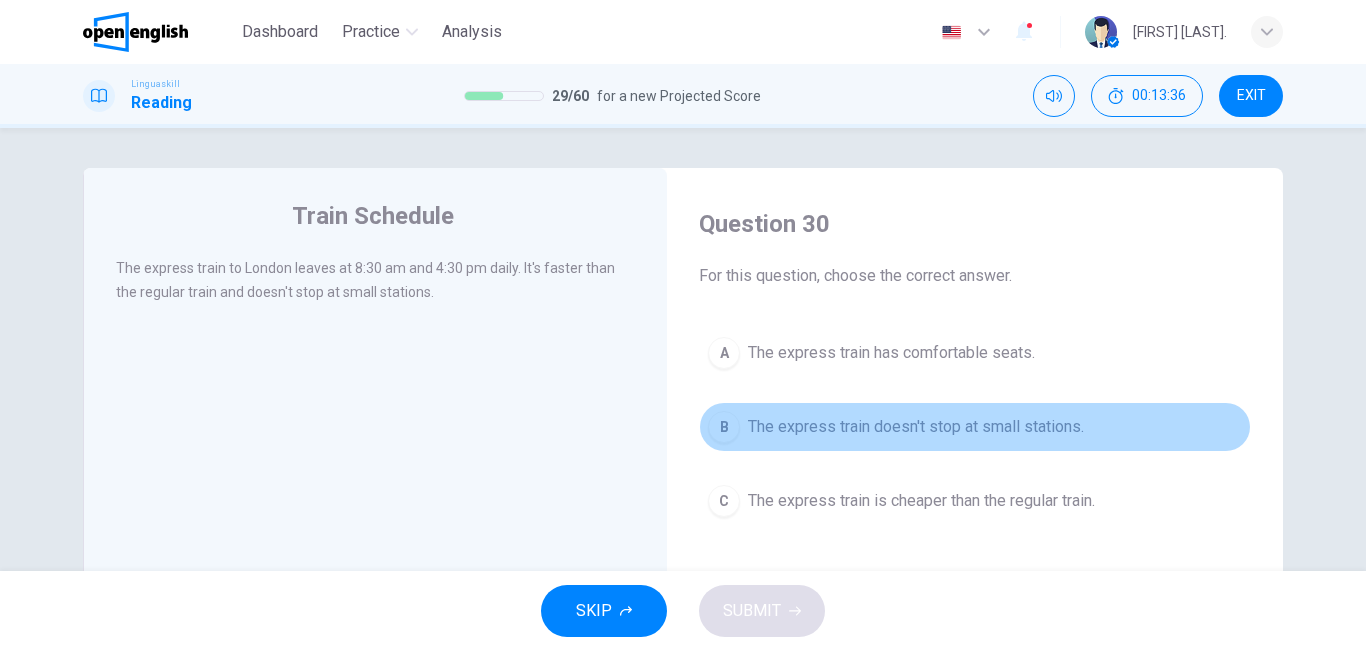 click on "The express train doesn't stop at small stations." at bounding box center [916, 427] 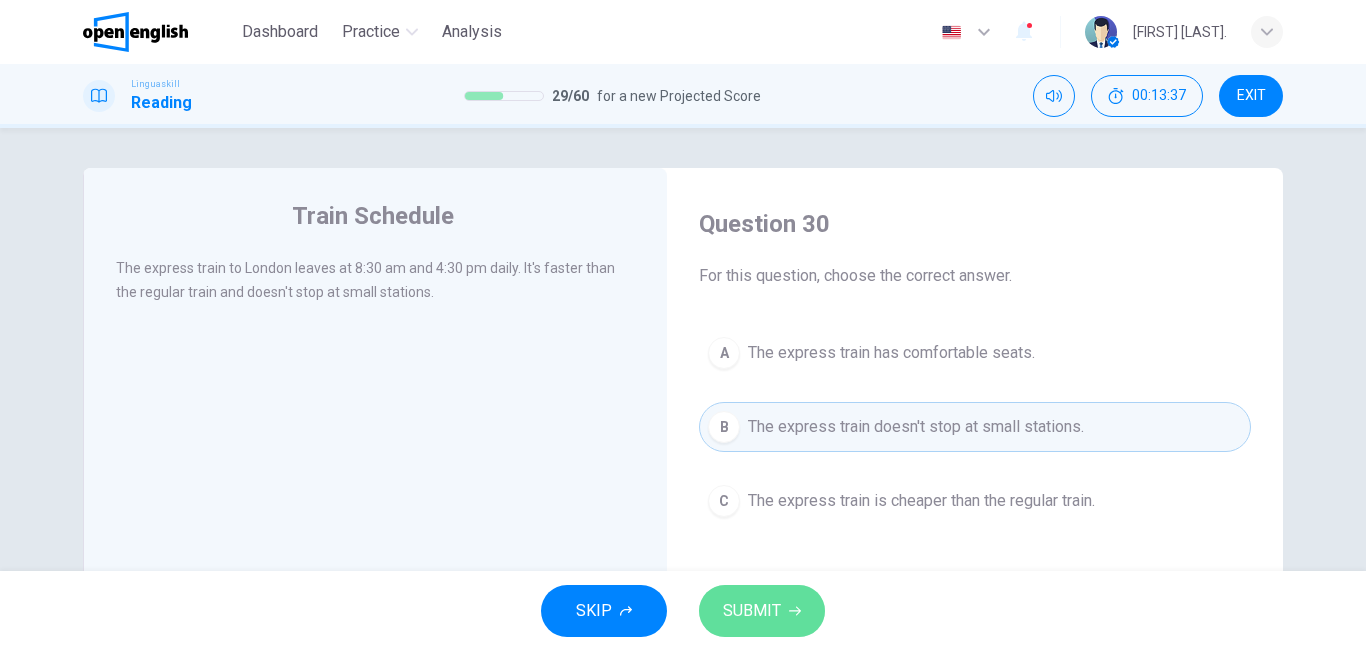 click on "SUBMIT" at bounding box center (762, 611) 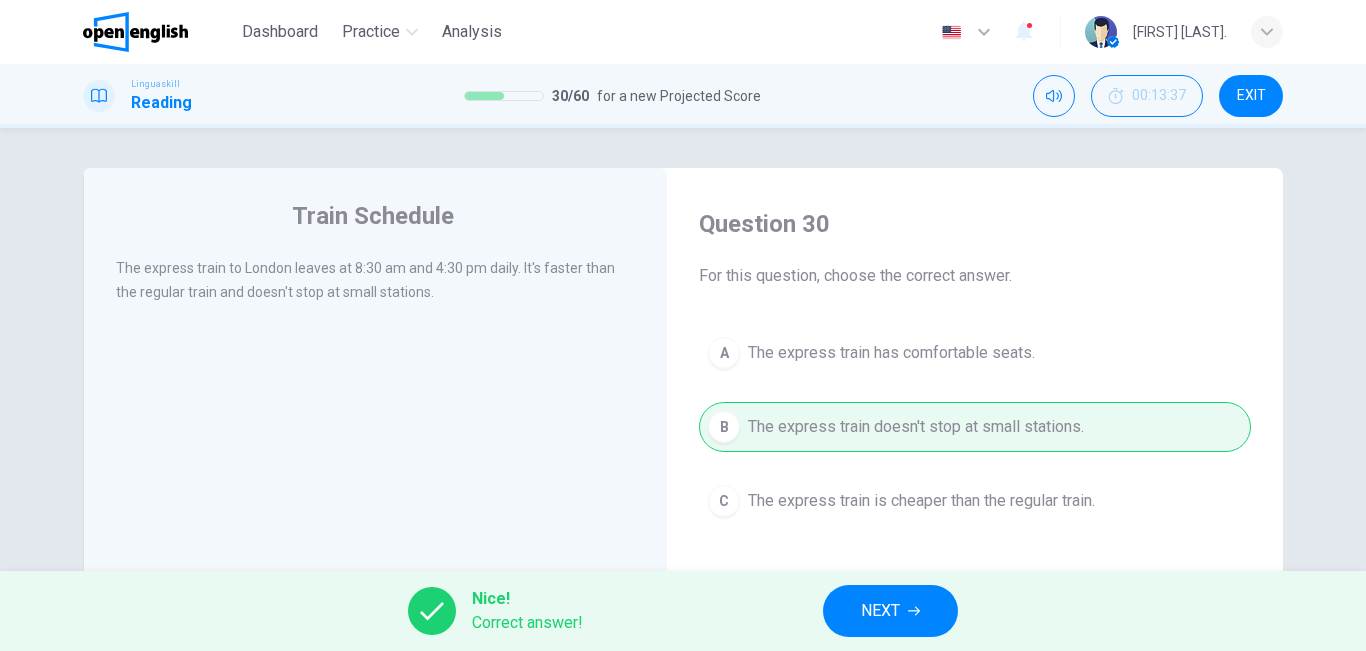 click on "NEXT" at bounding box center [890, 611] 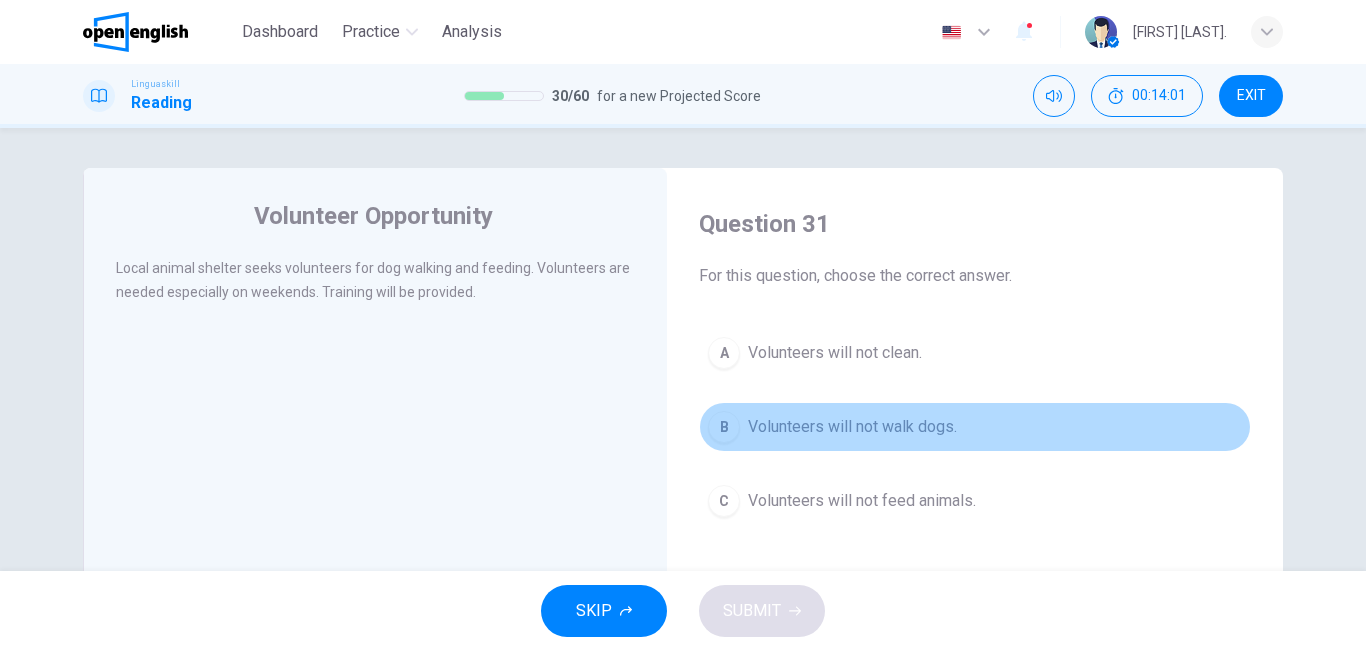 click on "B Volunteers will not walk dogs." at bounding box center [975, 427] 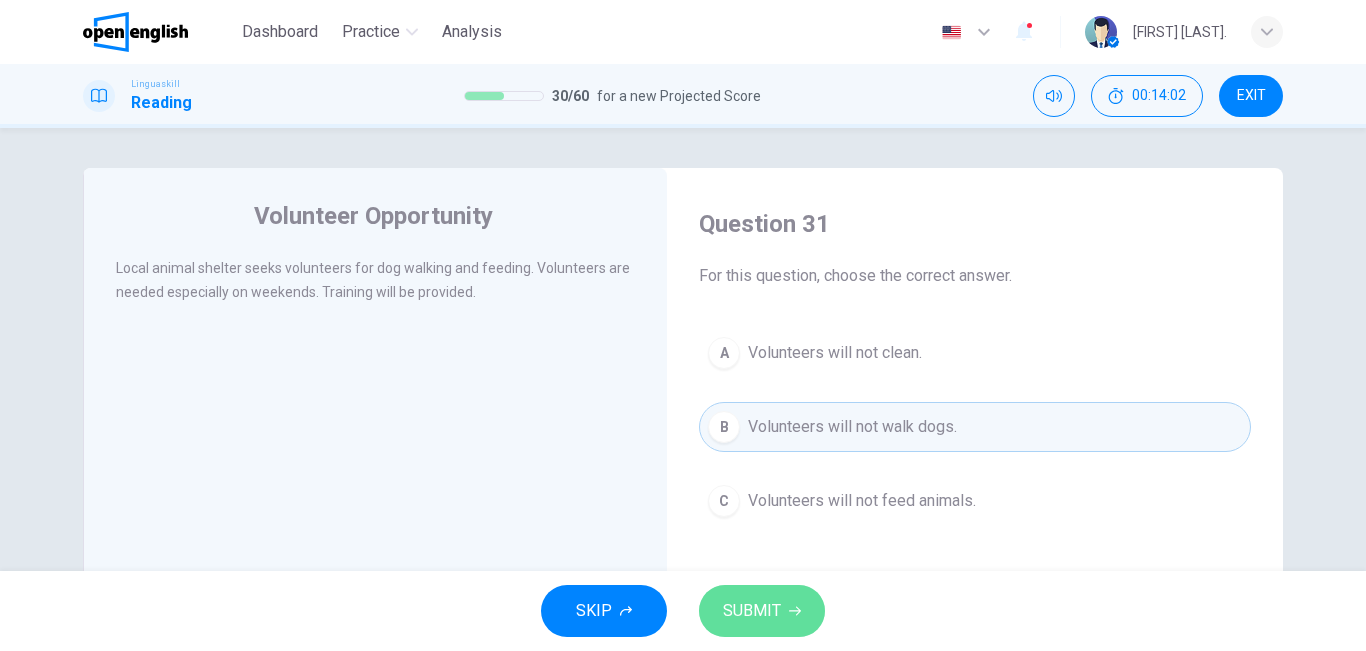 click 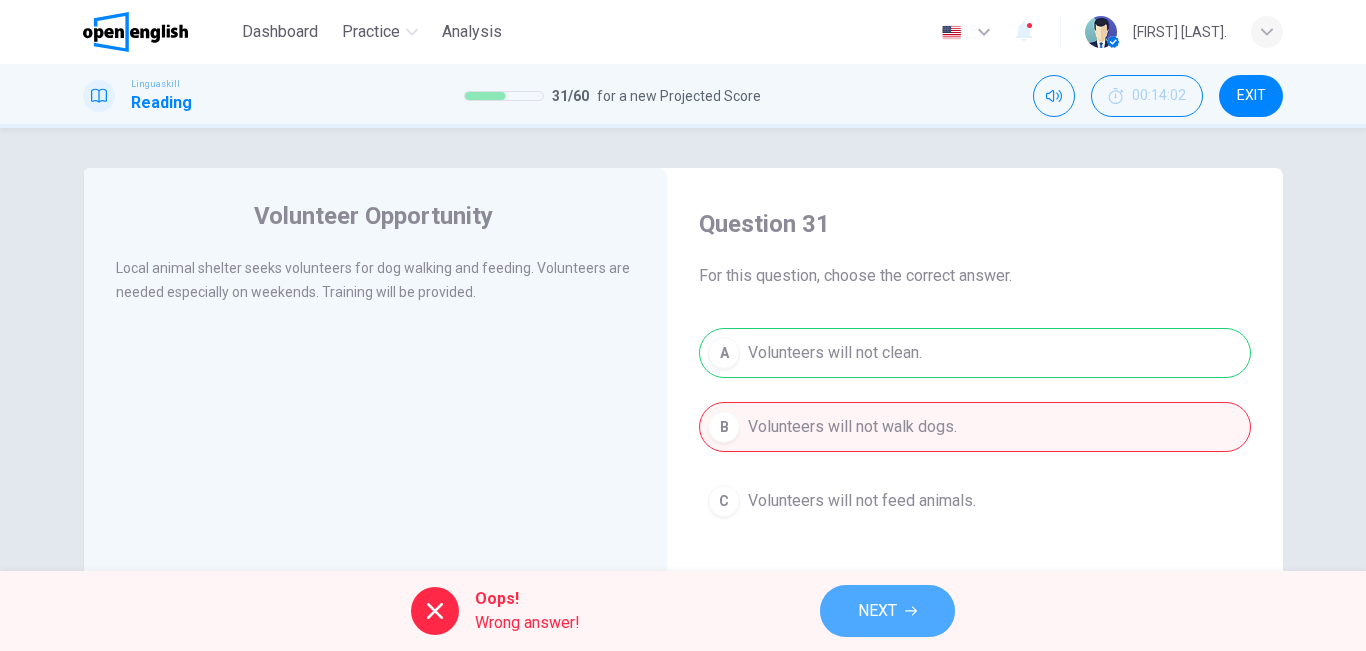 click on "NEXT" at bounding box center (877, 611) 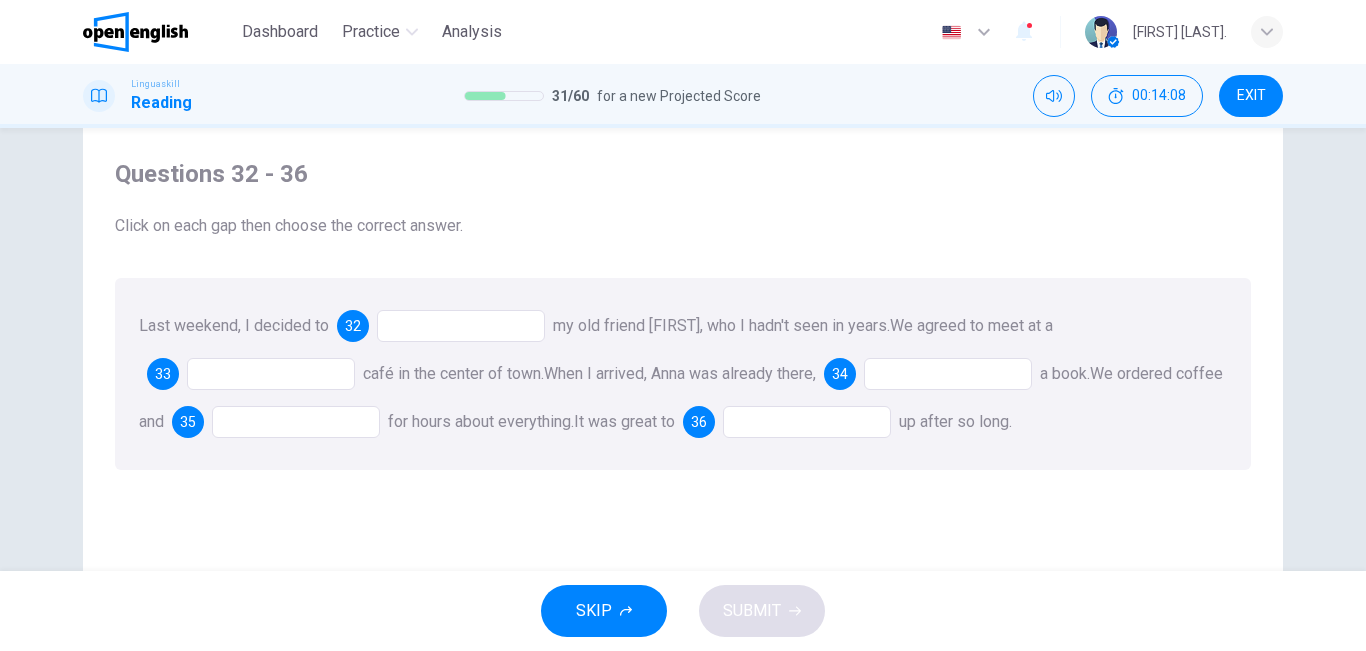scroll, scrollTop: 48, scrollLeft: 0, axis: vertical 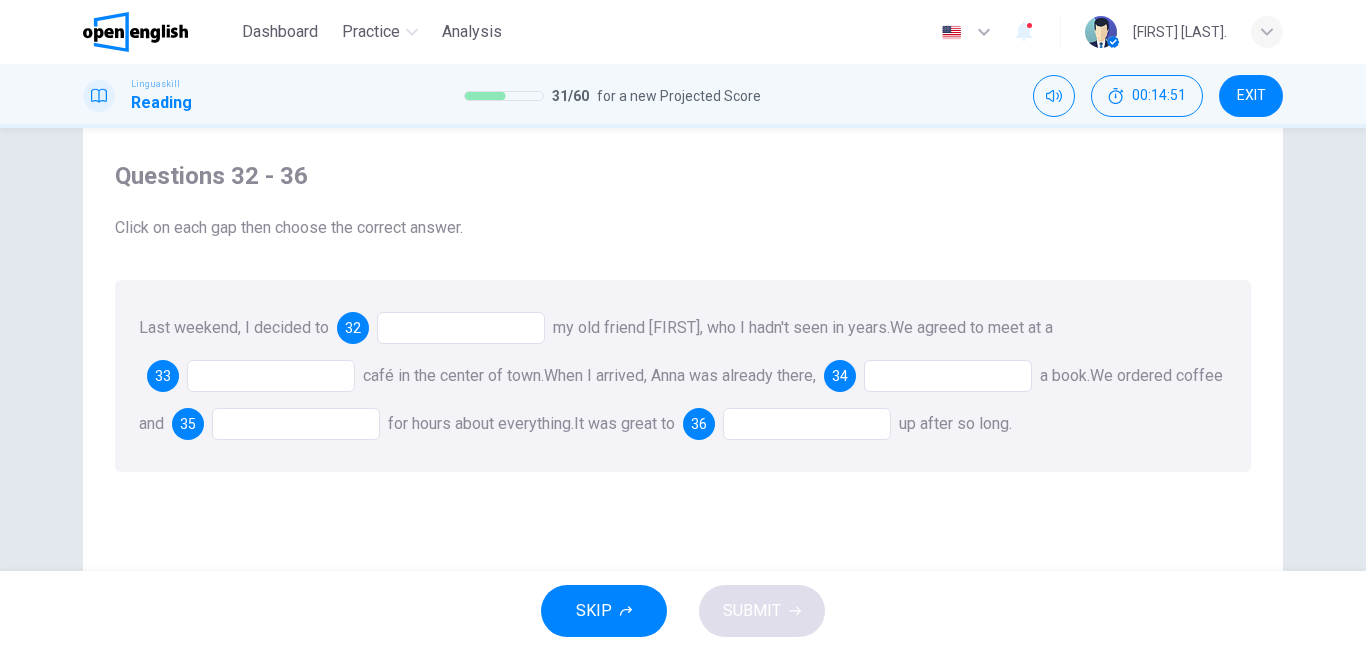 click at bounding box center (461, 328) 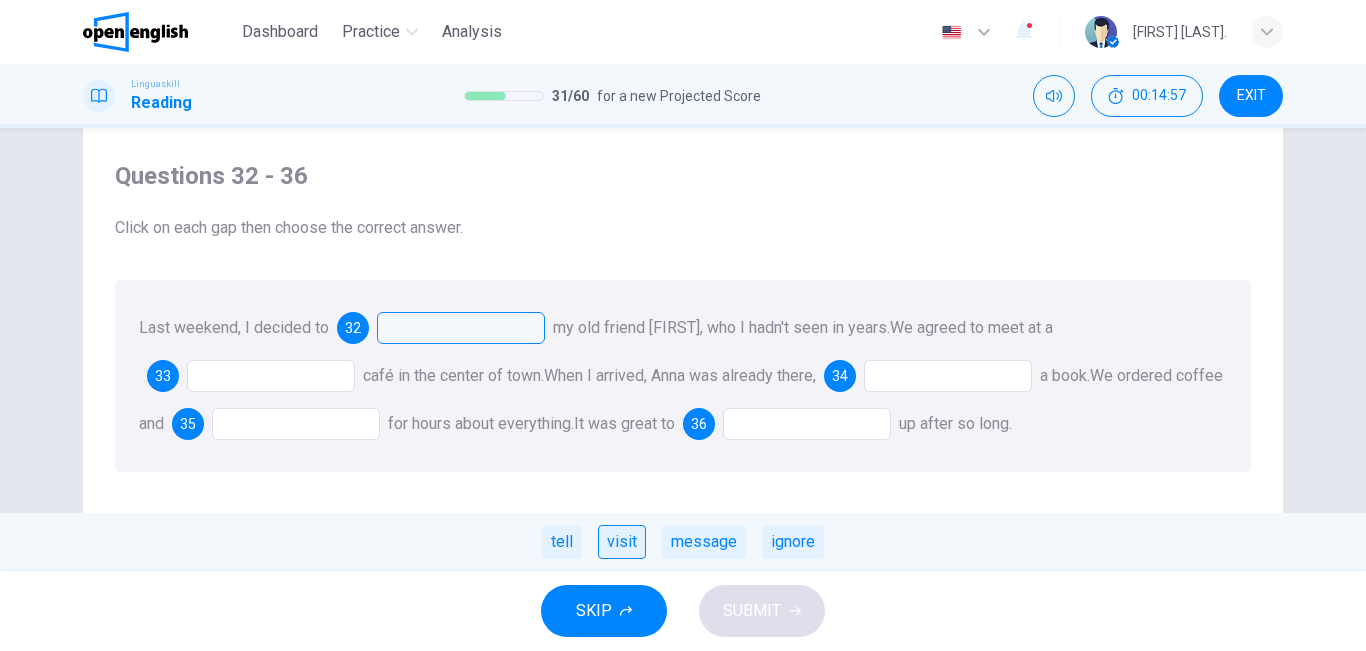 click on "visit" at bounding box center (622, 542) 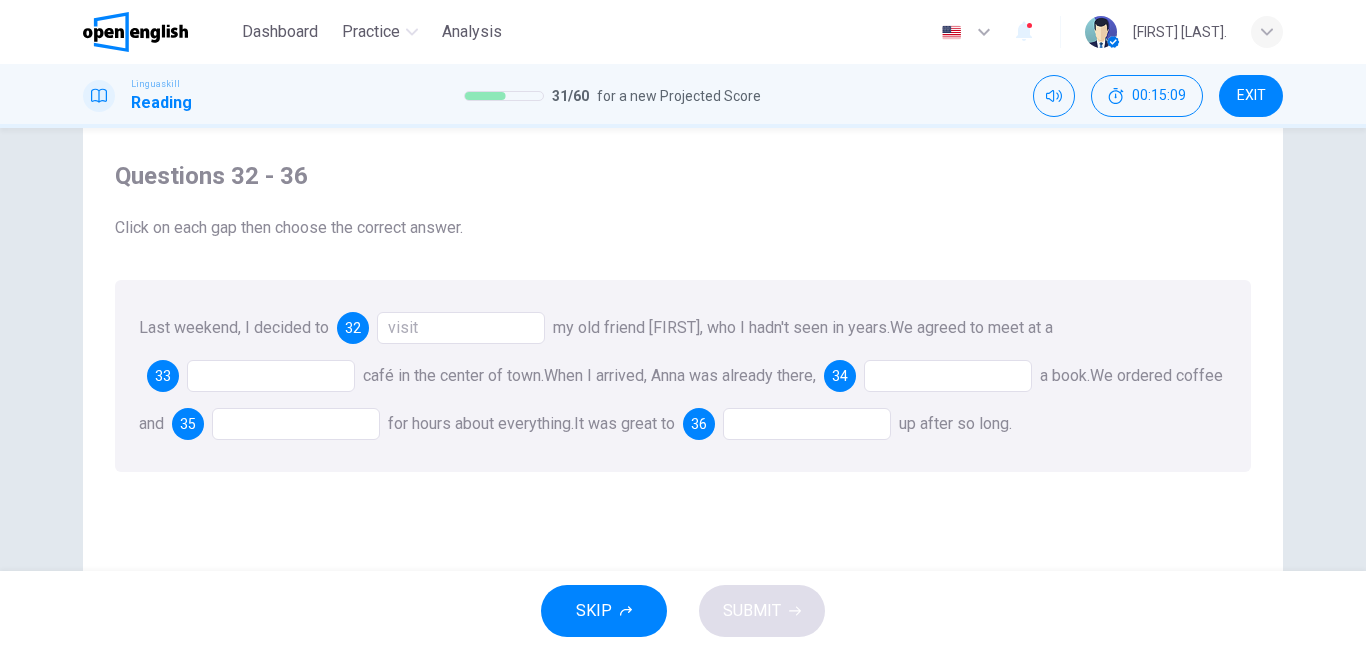click at bounding box center (271, 376) 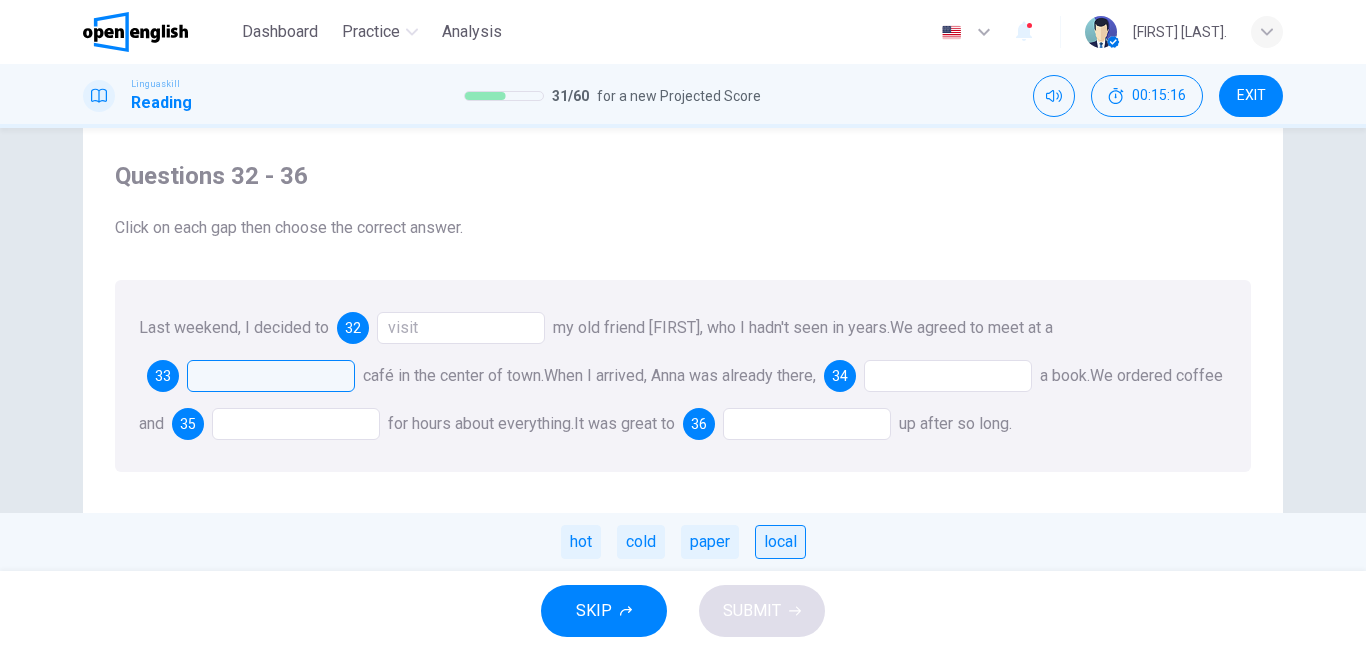 click on "local" at bounding box center (780, 542) 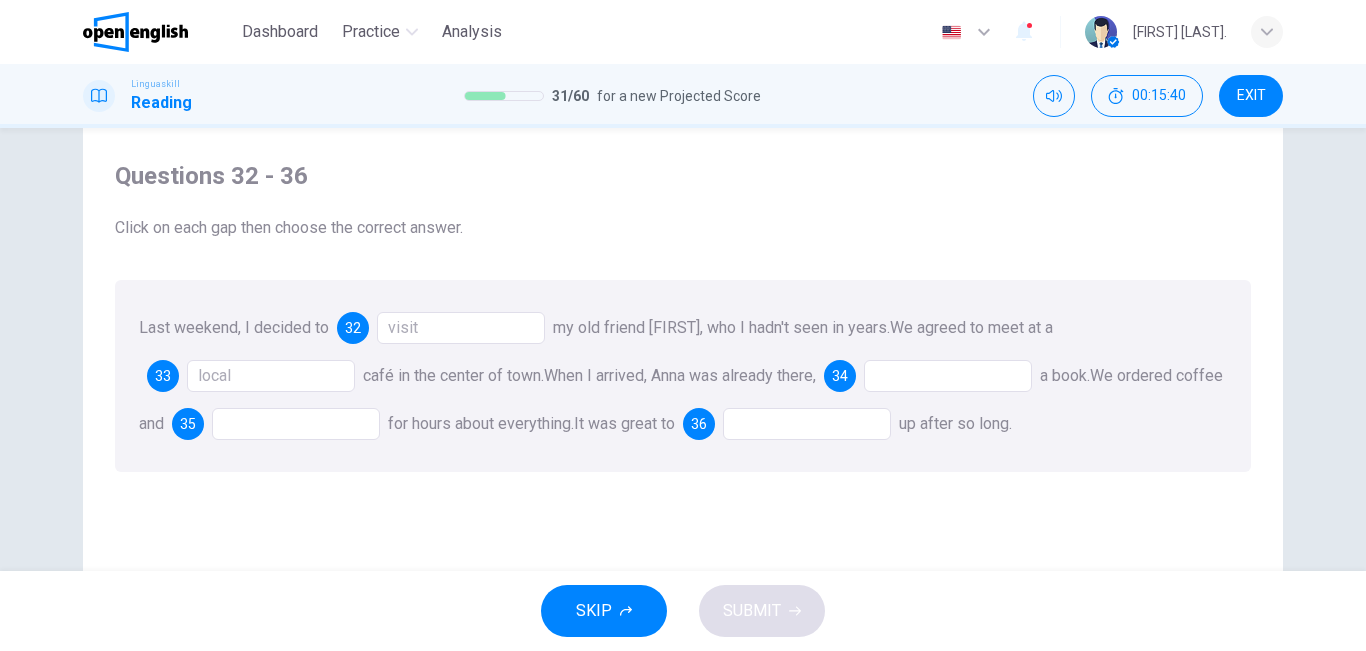click at bounding box center (948, 376) 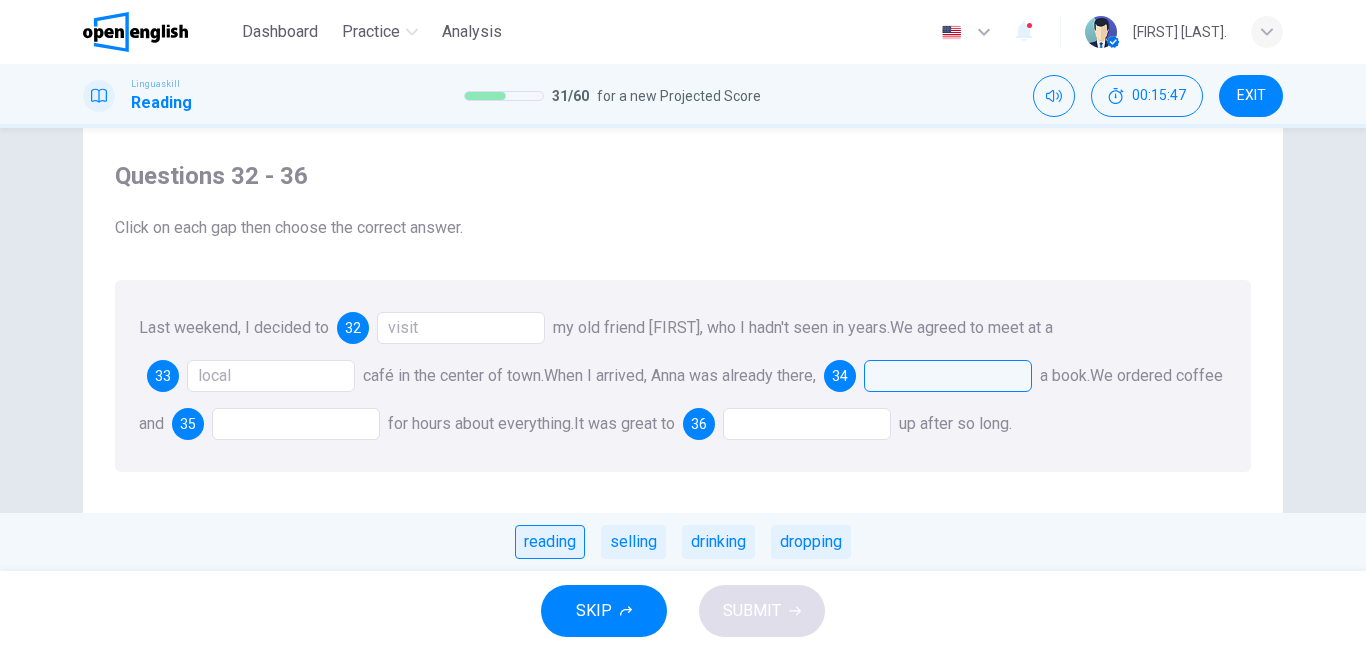 click on "reading" at bounding box center (550, 542) 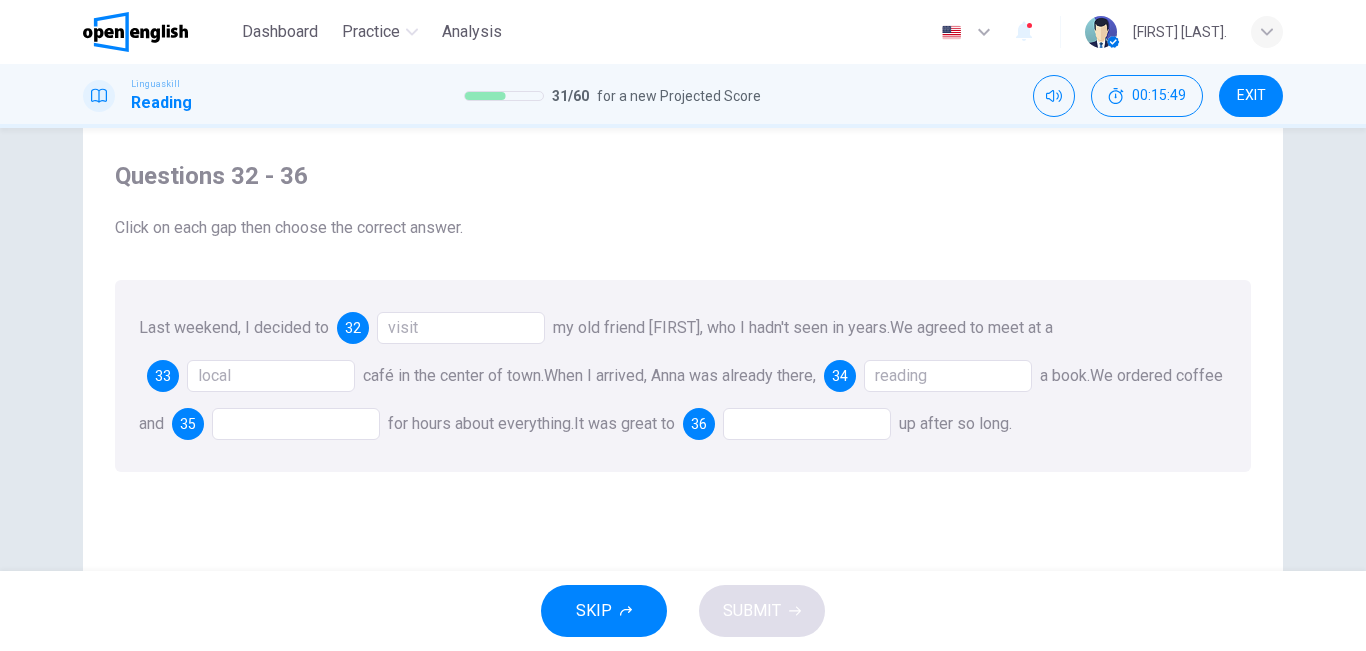 click at bounding box center (296, 424) 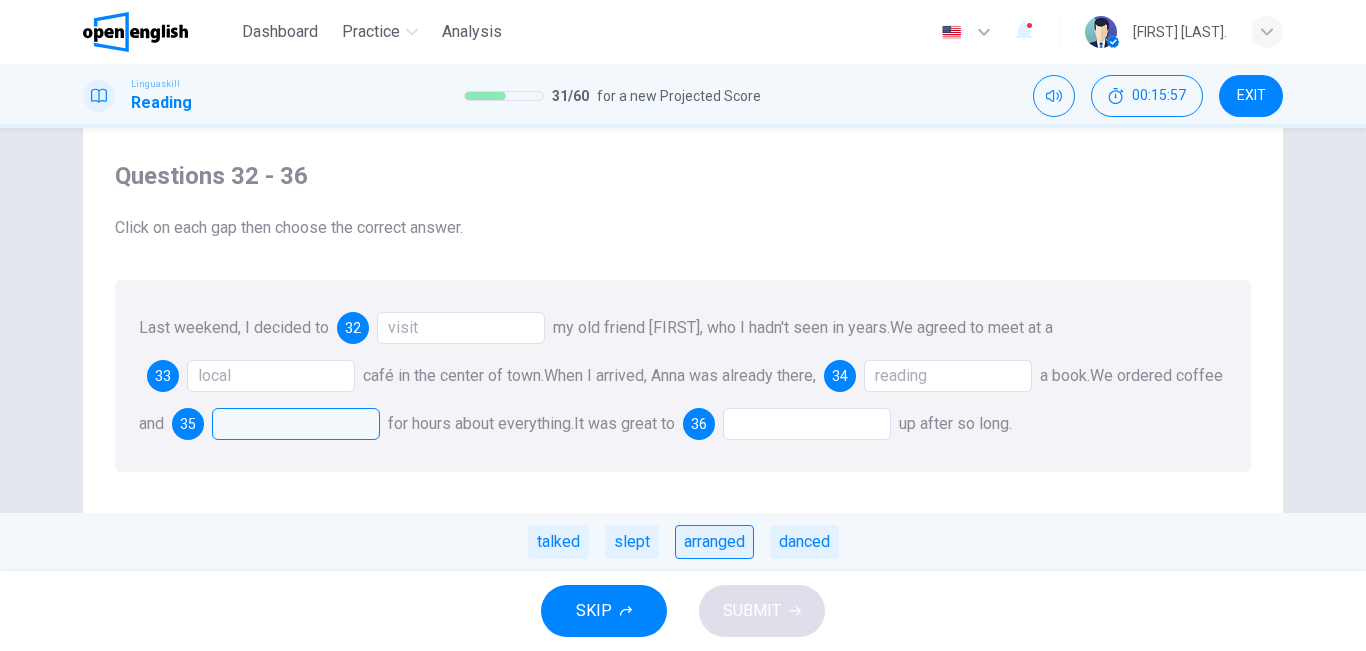 click on "arranged" at bounding box center (714, 542) 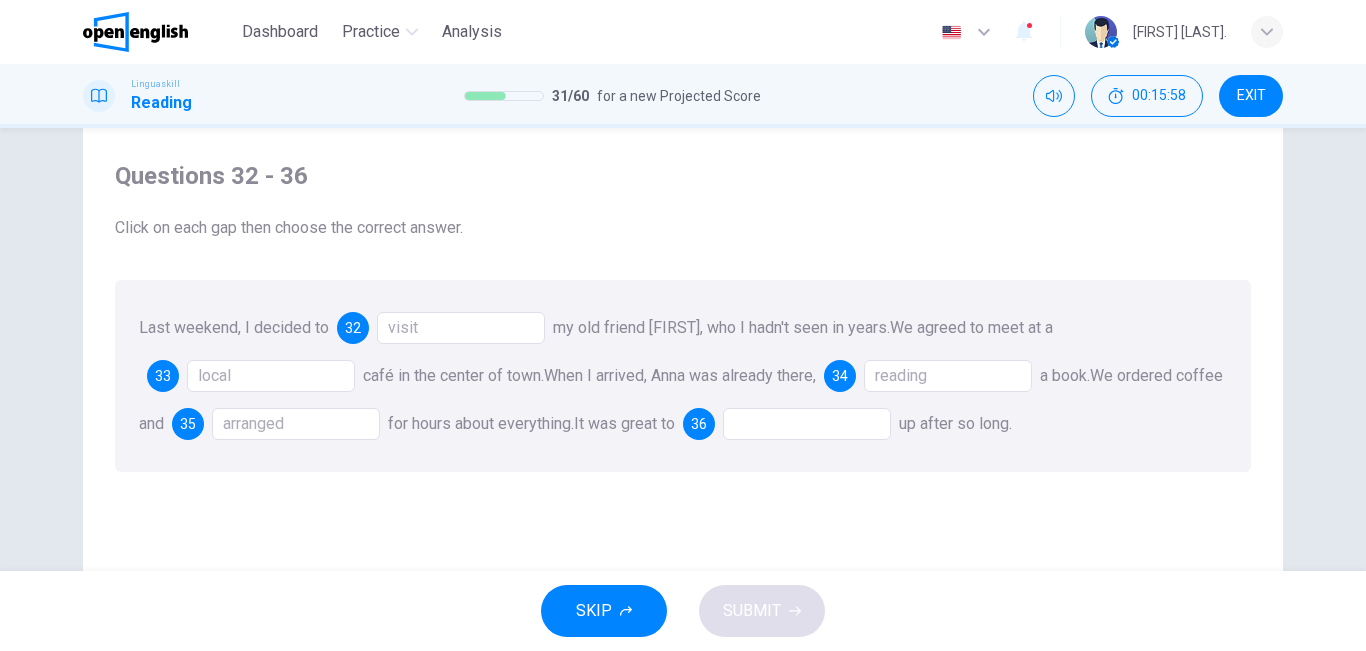 click at bounding box center [807, 424] 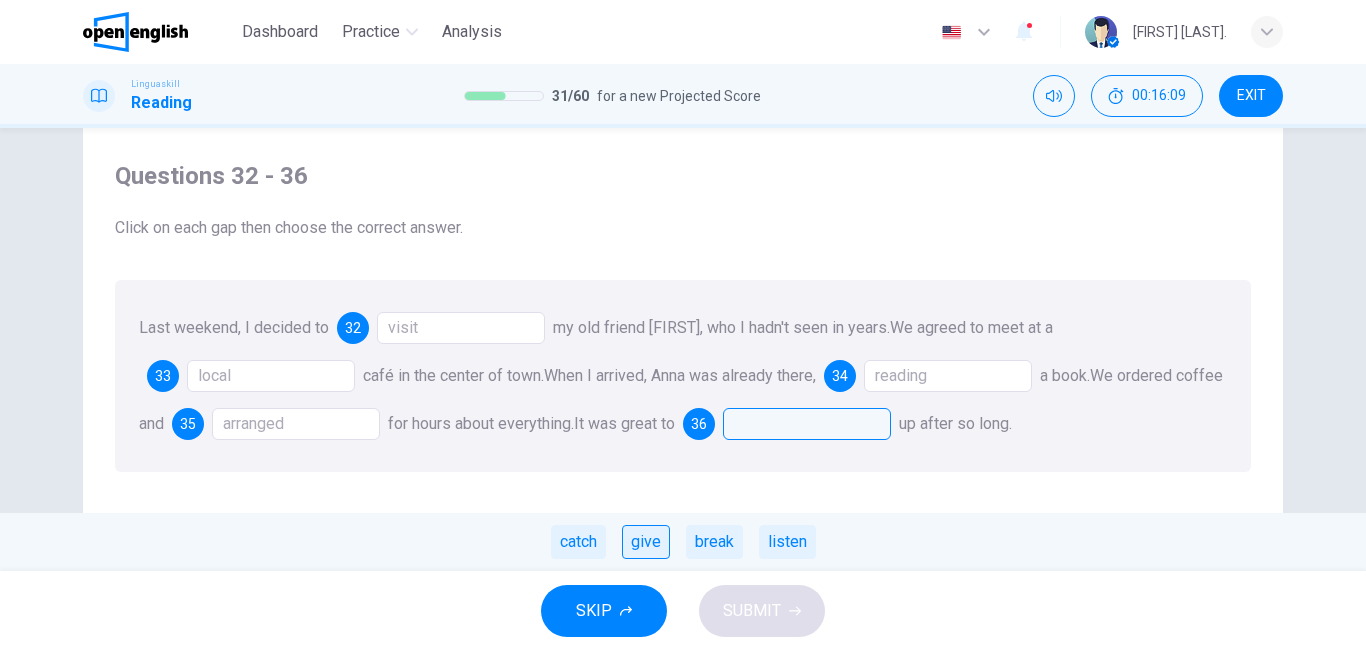 click on "give" at bounding box center [646, 542] 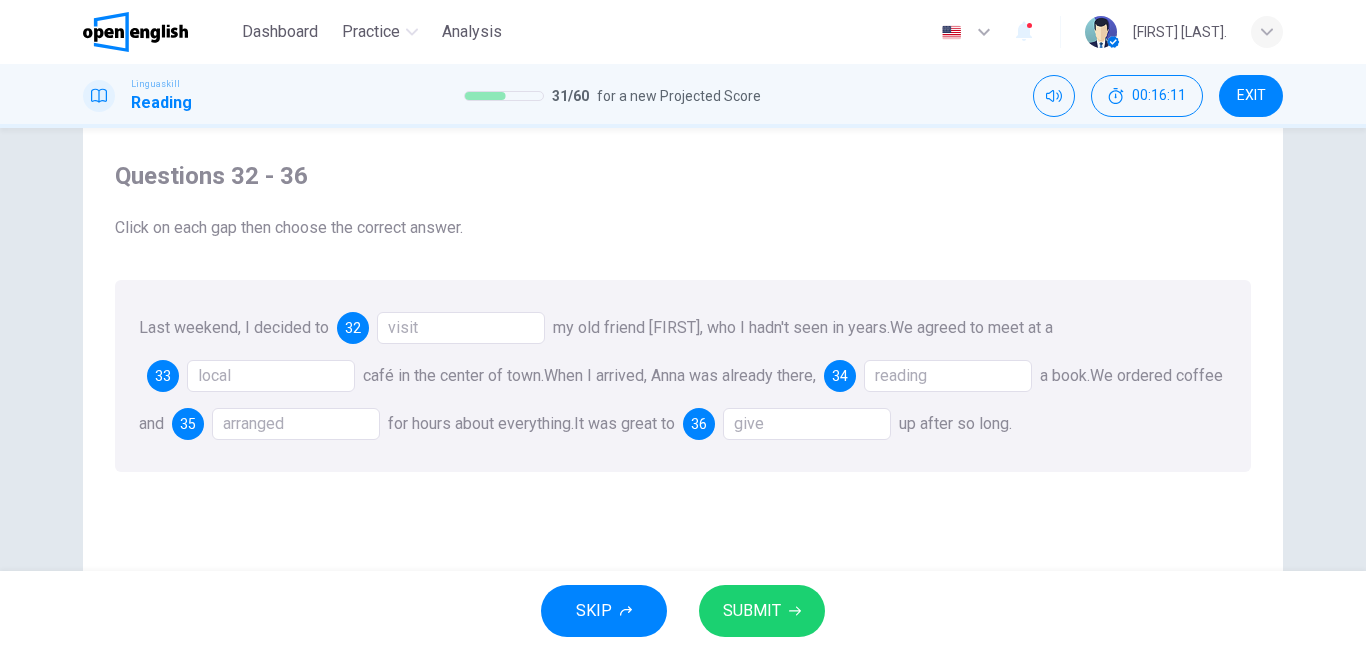click on "give" at bounding box center [807, 424] 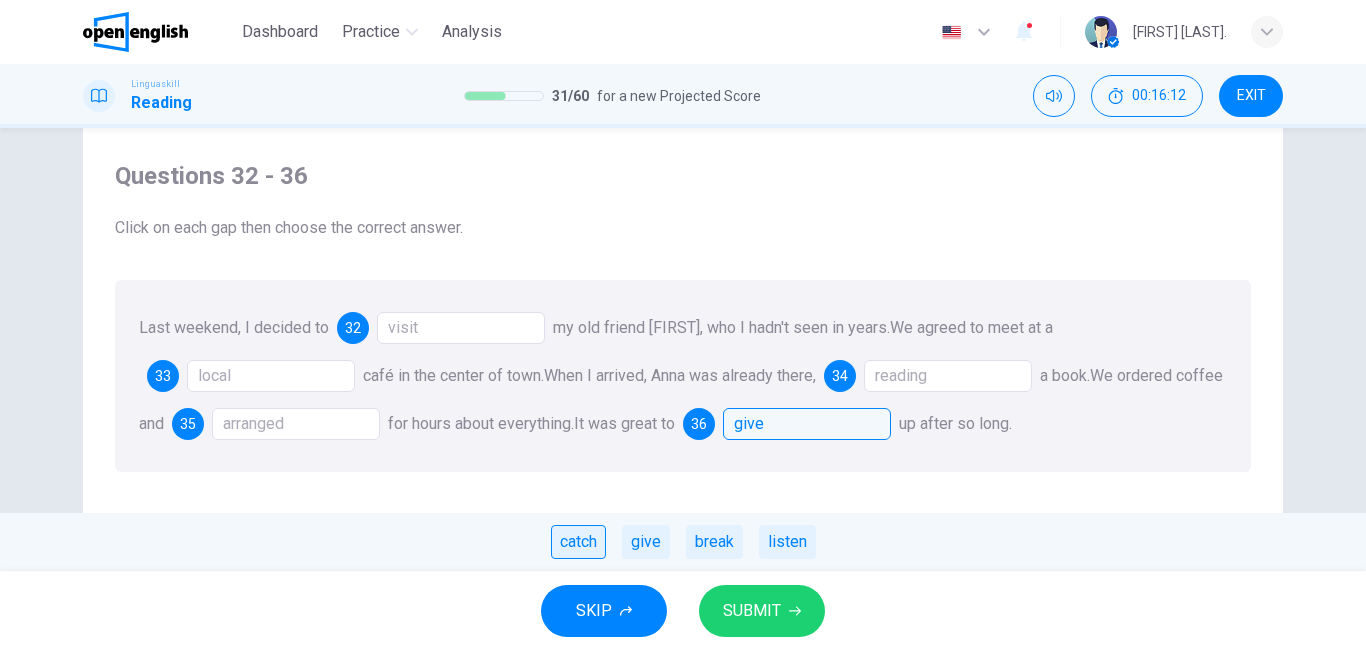 click on "catch" at bounding box center [578, 542] 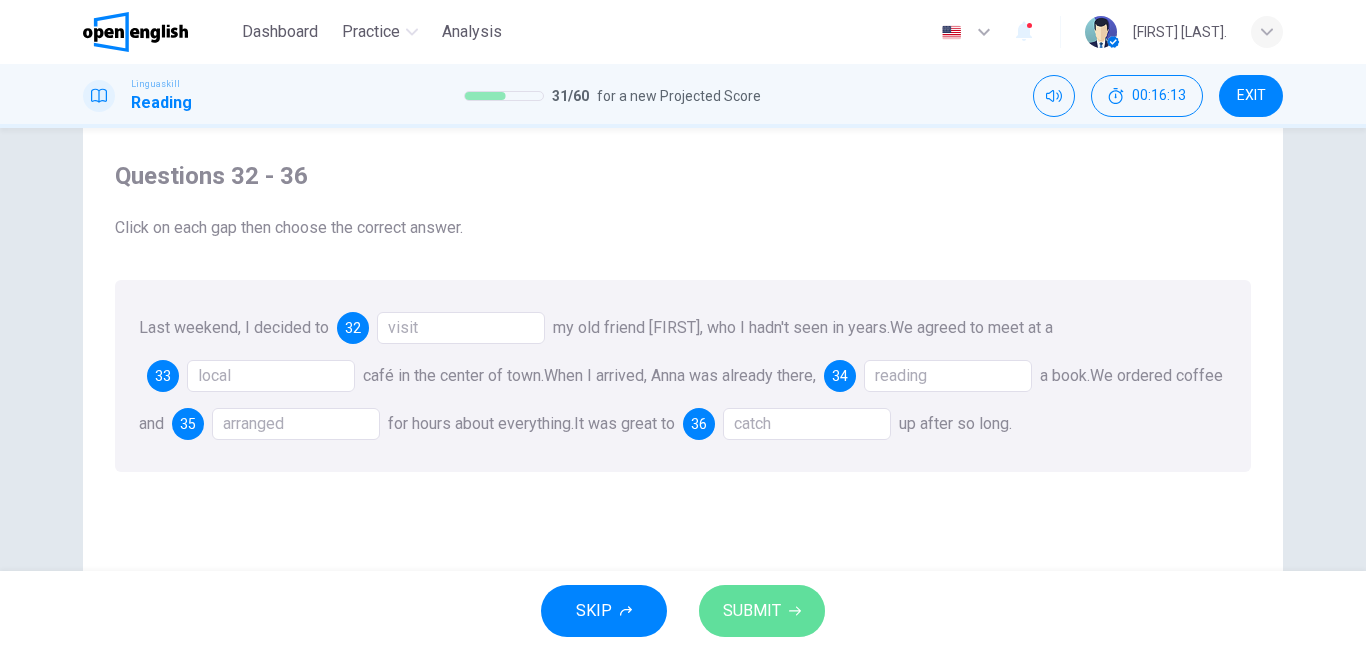 drag, startPoint x: 731, startPoint y: 620, endPoint x: 664, endPoint y: 519, distance: 121.20231 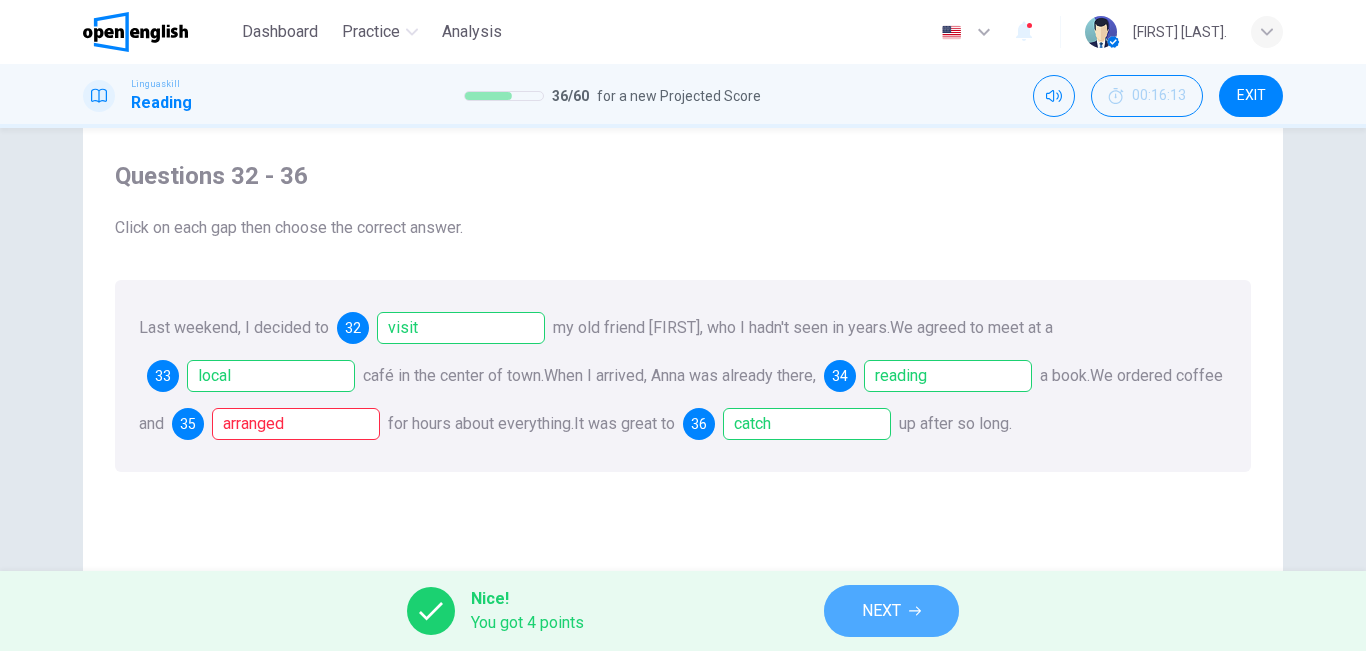 click on "NEXT" at bounding box center [891, 611] 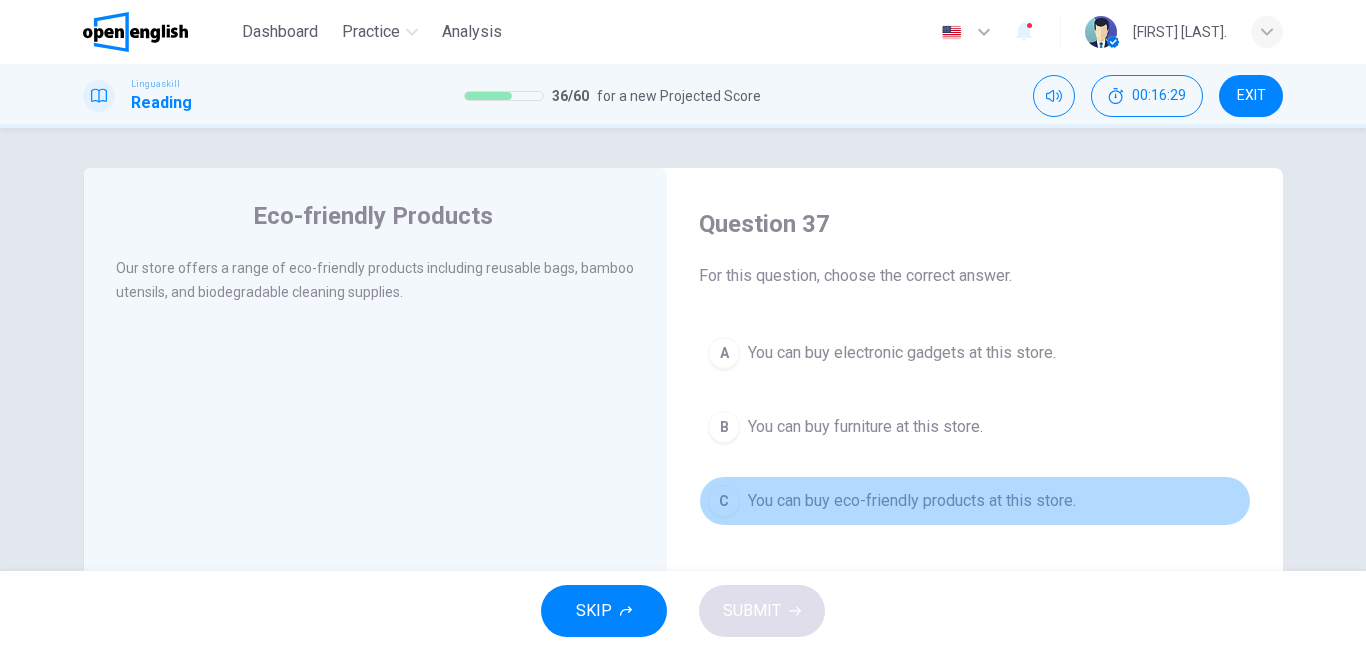click on "You can buy eco-friendly products at this store." at bounding box center [912, 501] 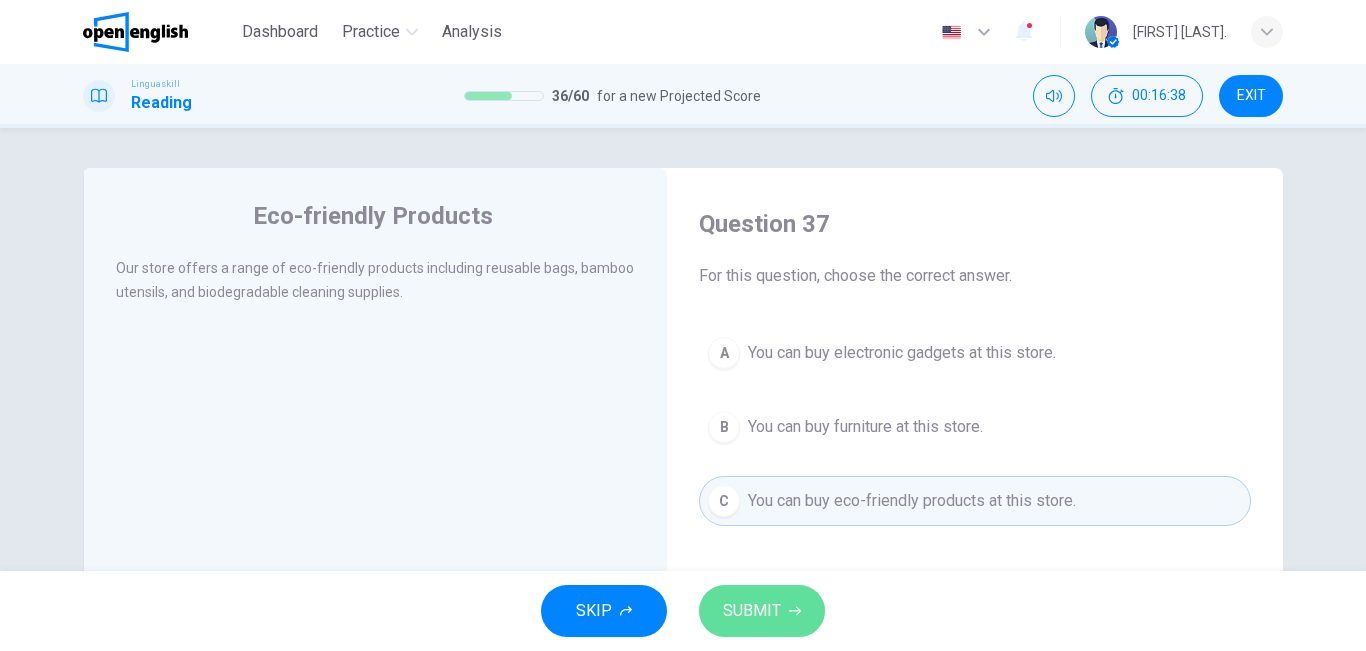 click on "SUBMIT" at bounding box center [762, 611] 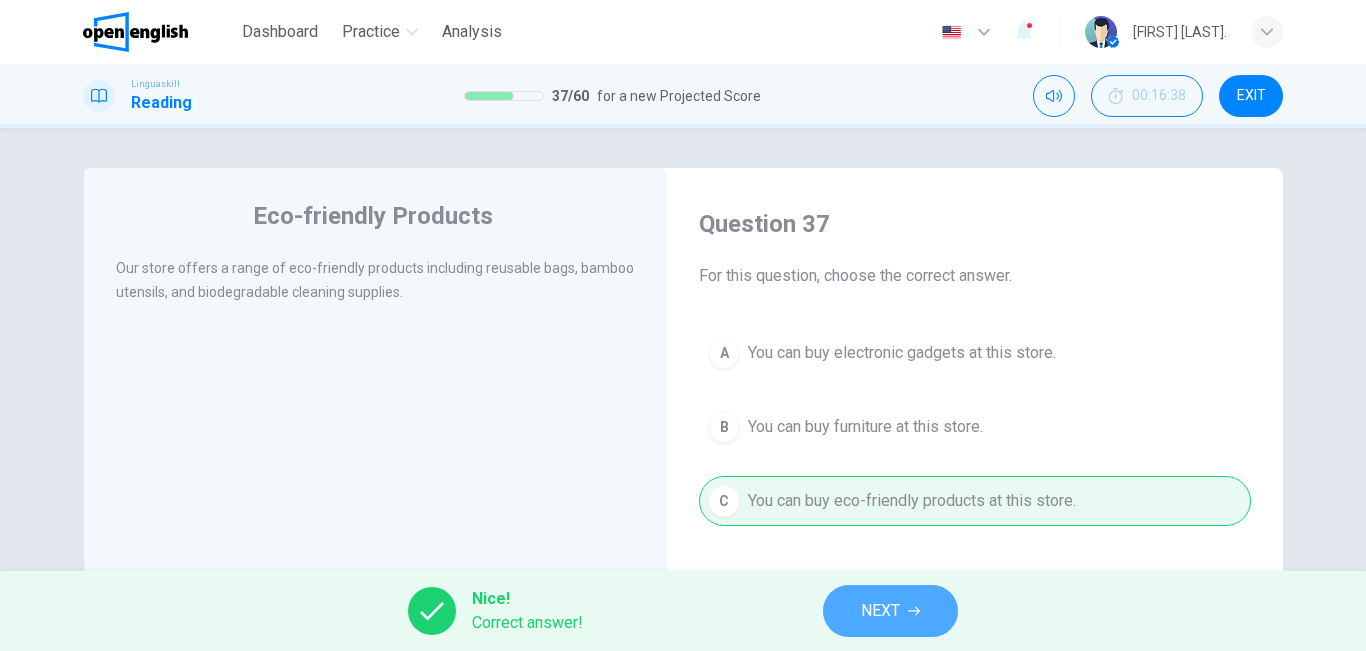 click on "NEXT" at bounding box center (880, 611) 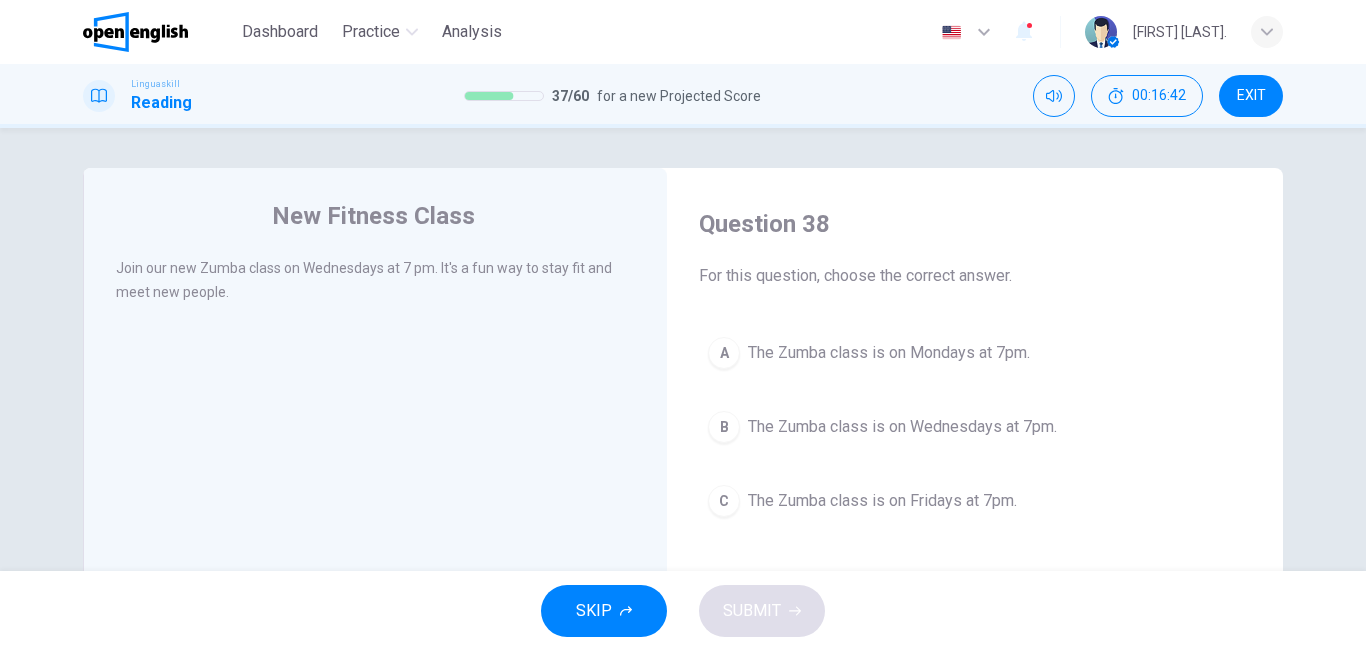 click on "The Zumba class is on Wednesdays at 7pm." at bounding box center (902, 427) 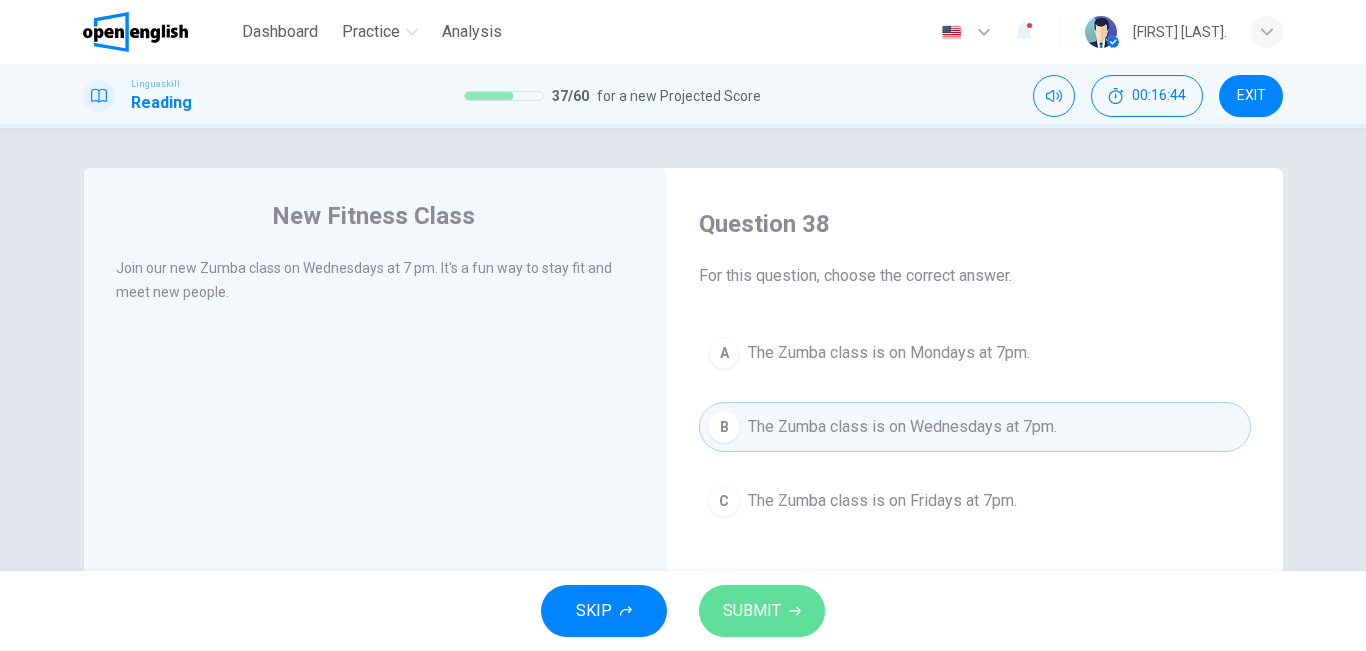 click on "SUBMIT" at bounding box center (762, 611) 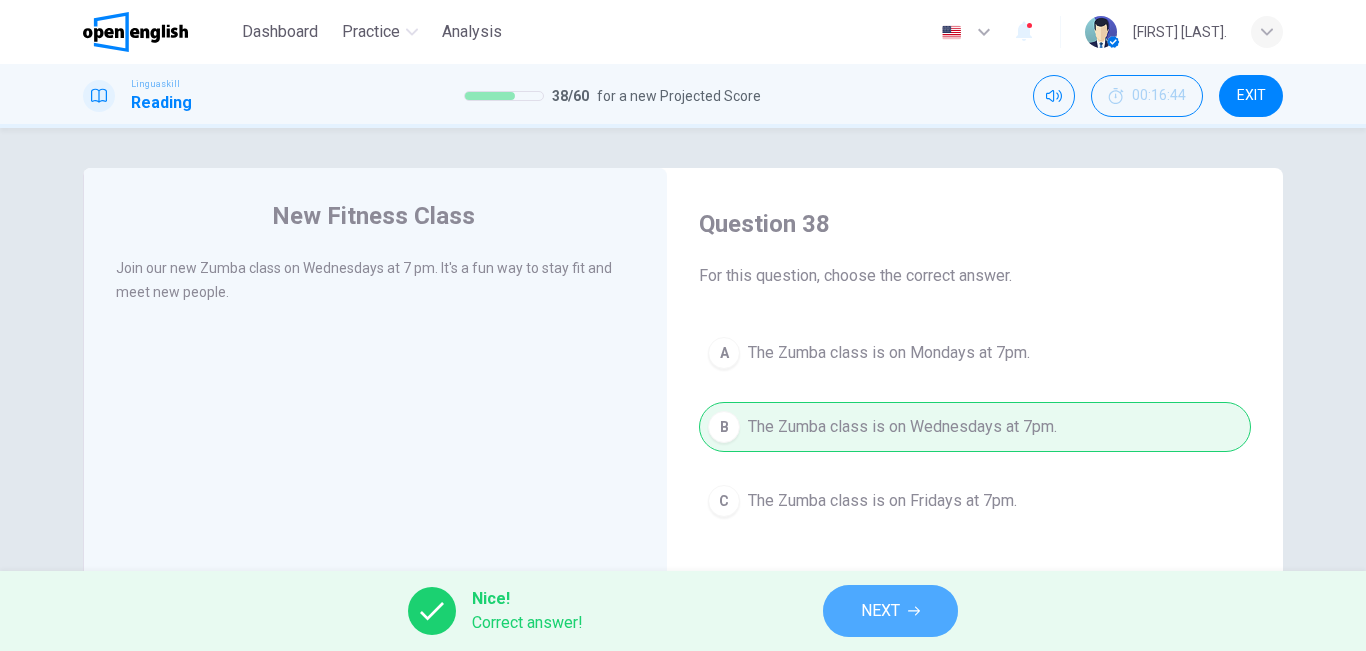 click on "NEXT" at bounding box center [890, 611] 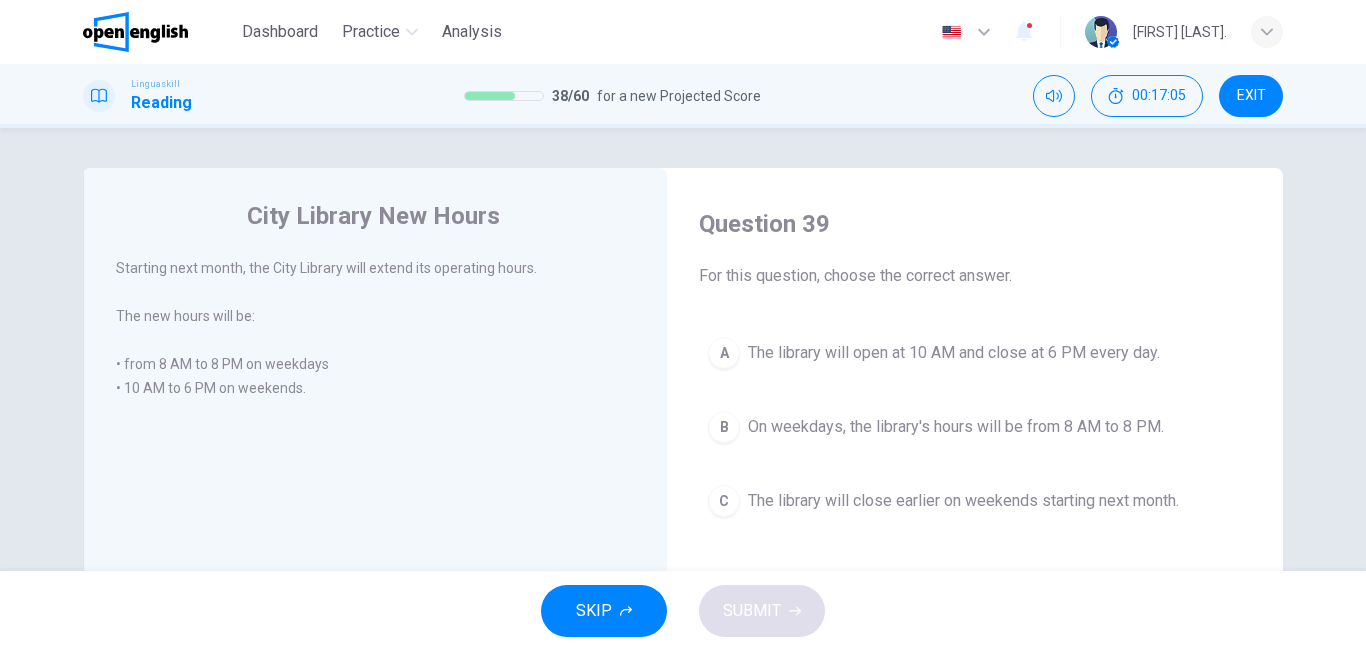 click on "On weekdays, the library's hours will be from 8 AM to 8 PM." at bounding box center [956, 427] 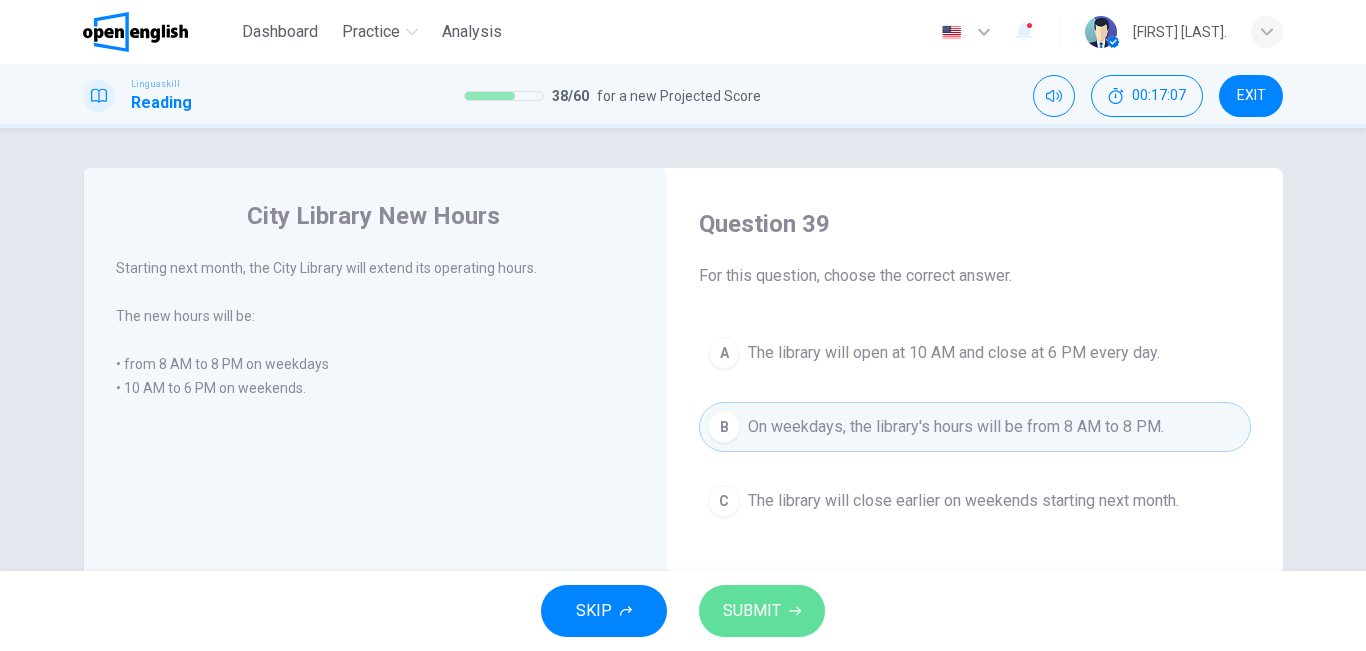click on "SUBMIT" at bounding box center [752, 611] 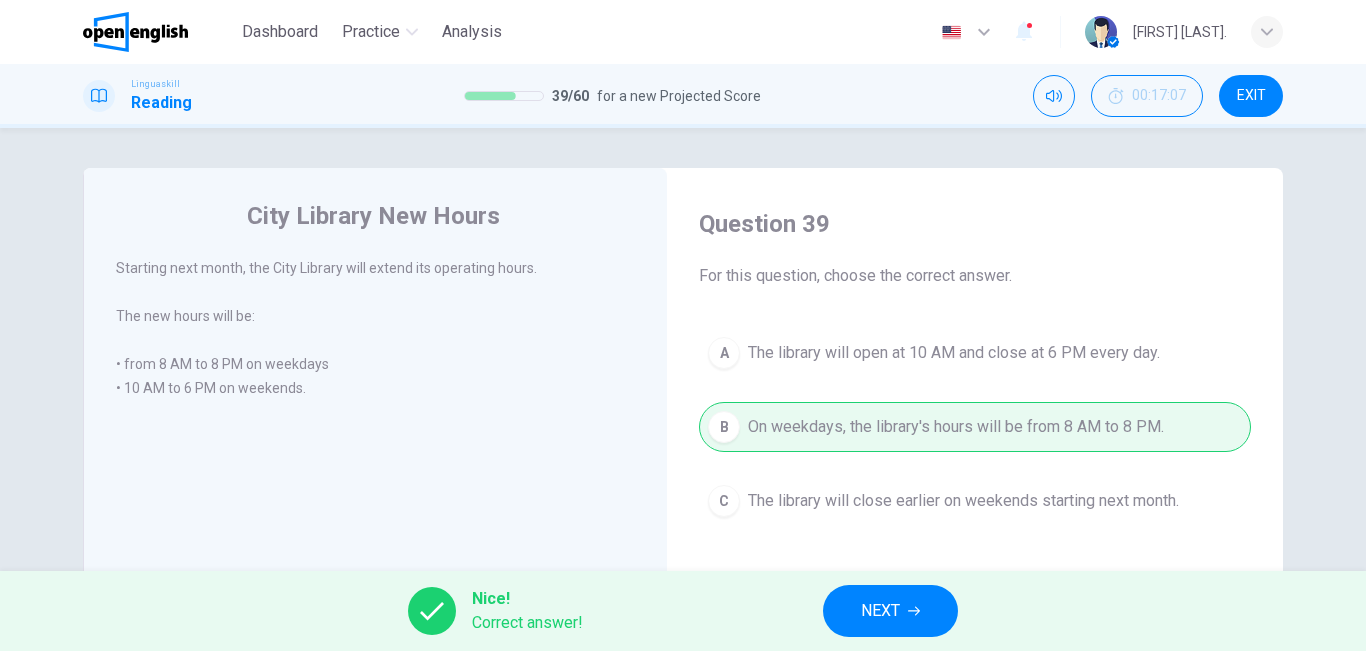 click on "NEXT" at bounding box center (880, 611) 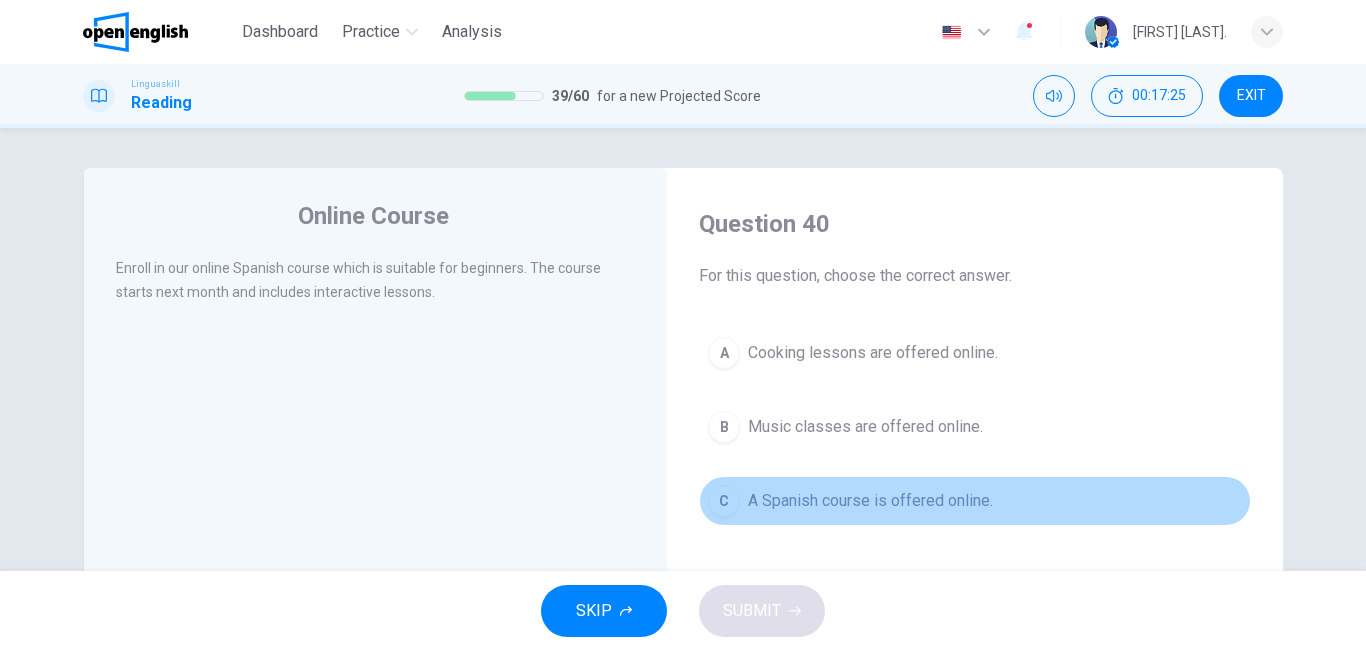 click on "C A Spanish course is offered online." at bounding box center (975, 501) 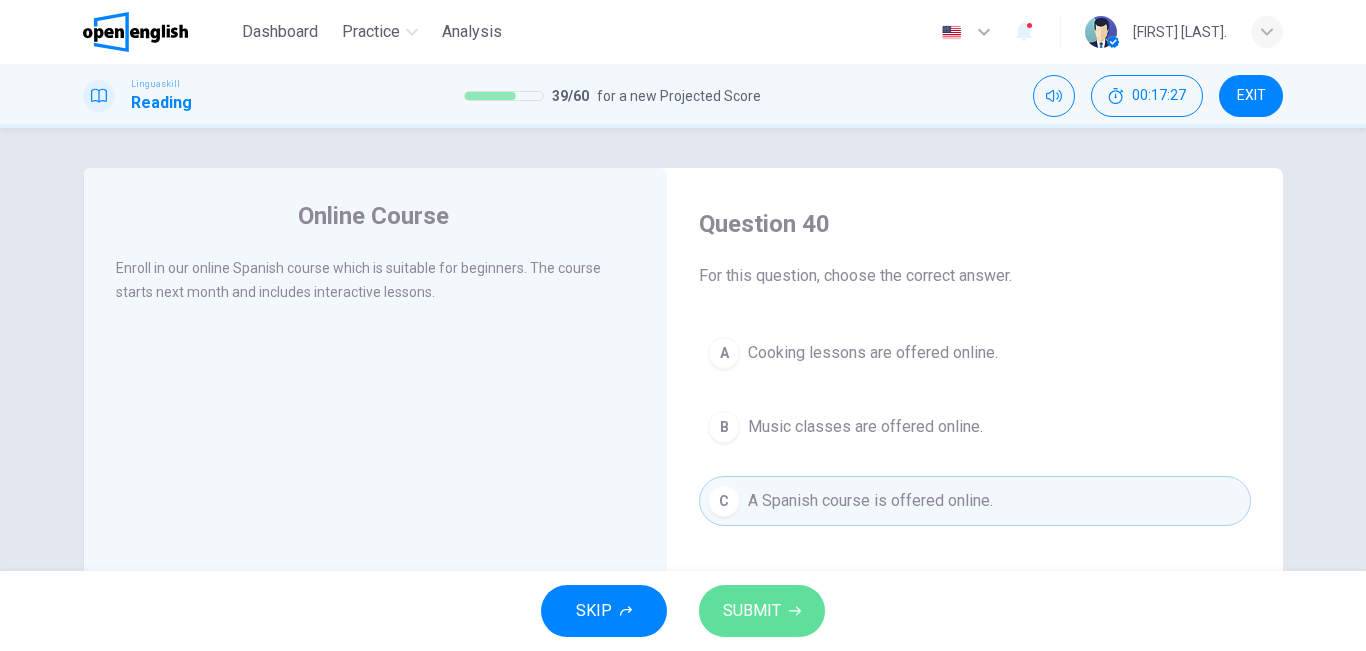 click on "SUBMIT" at bounding box center [762, 611] 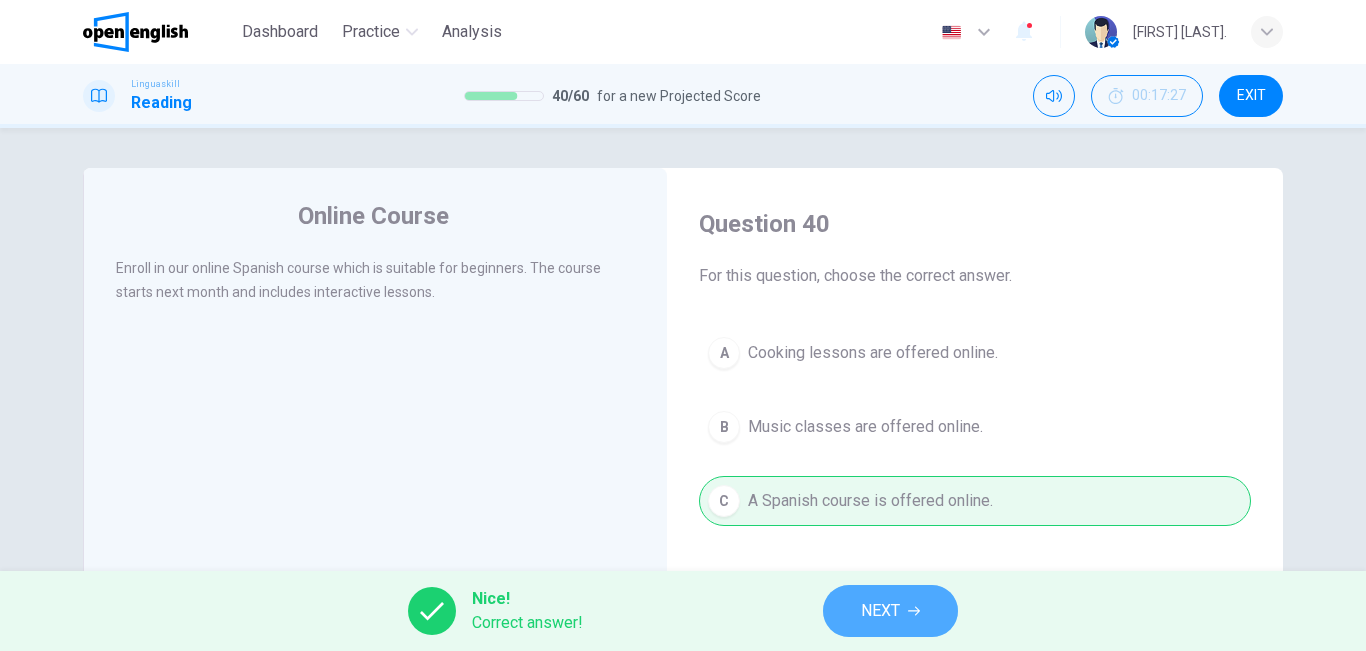 click on "NEXT" at bounding box center [890, 611] 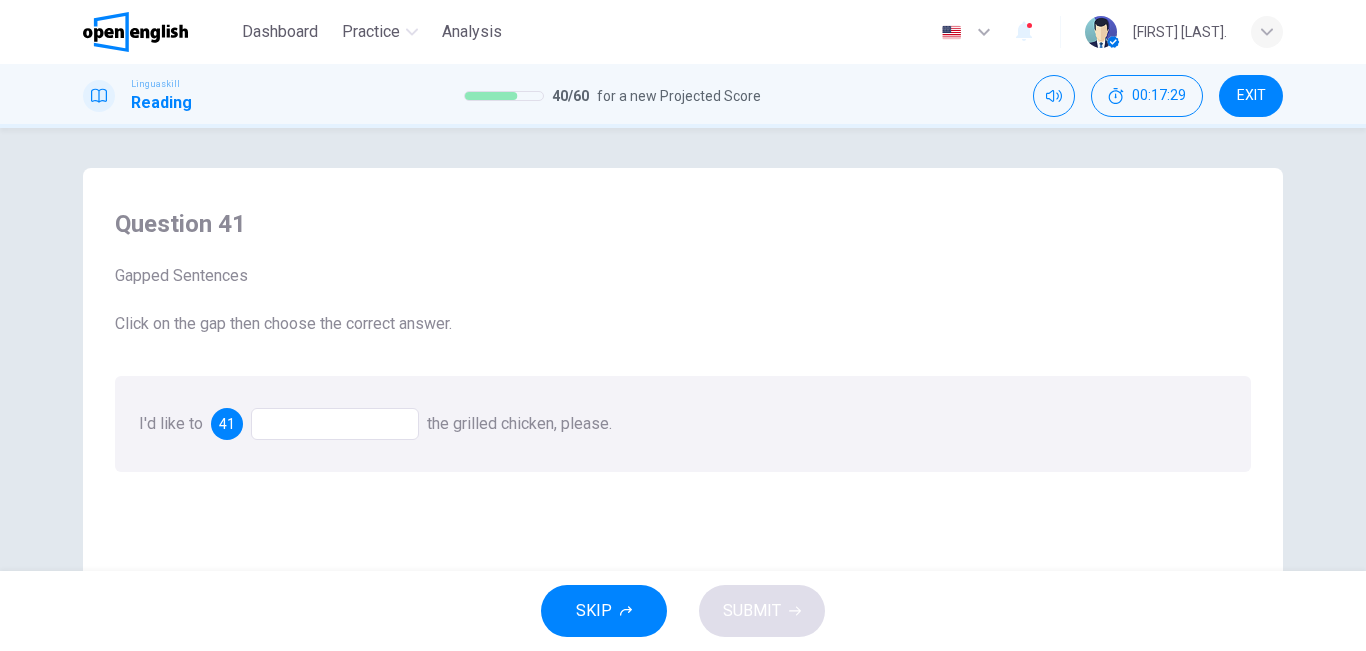 click at bounding box center (335, 424) 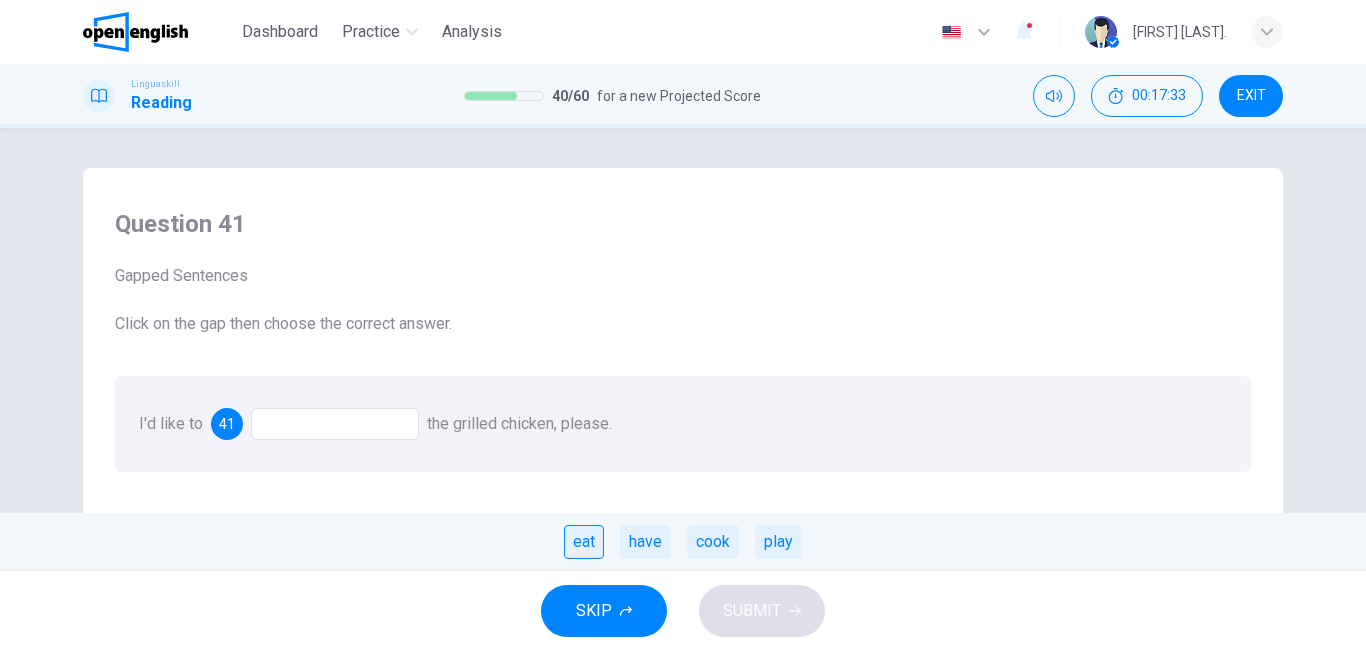 click on "eat" at bounding box center (584, 542) 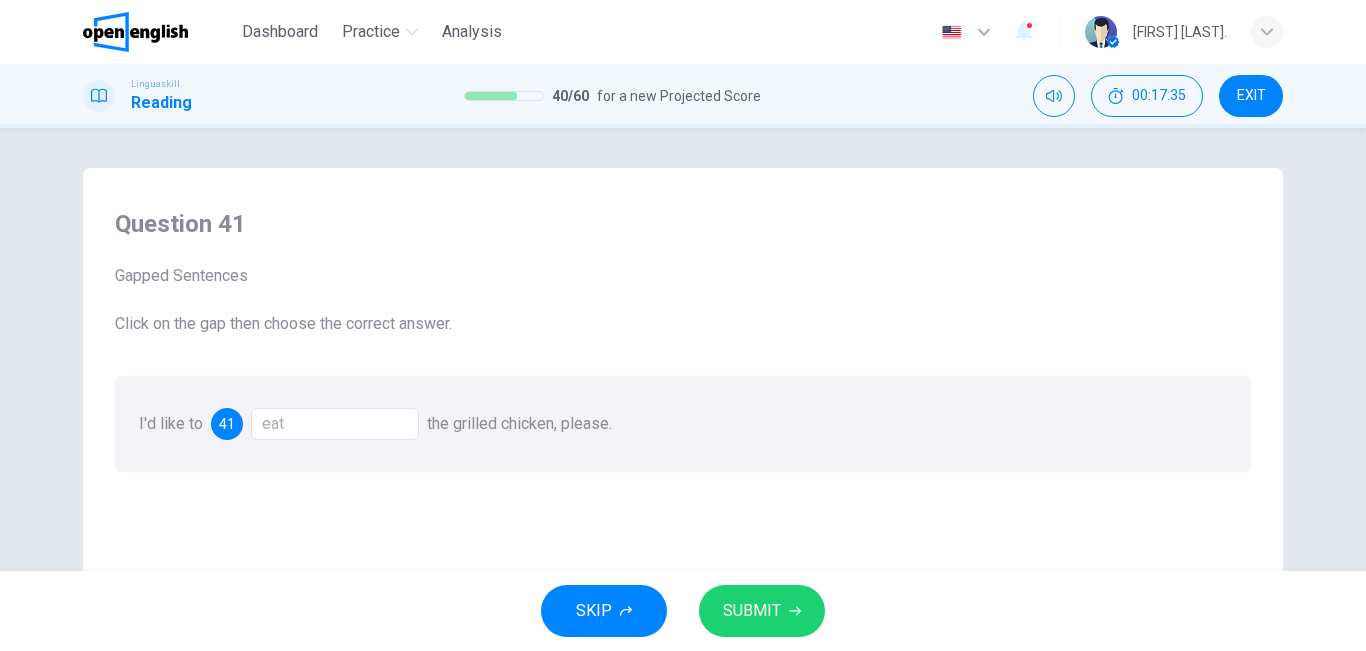 click on "eat" at bounding box center (335, 424) 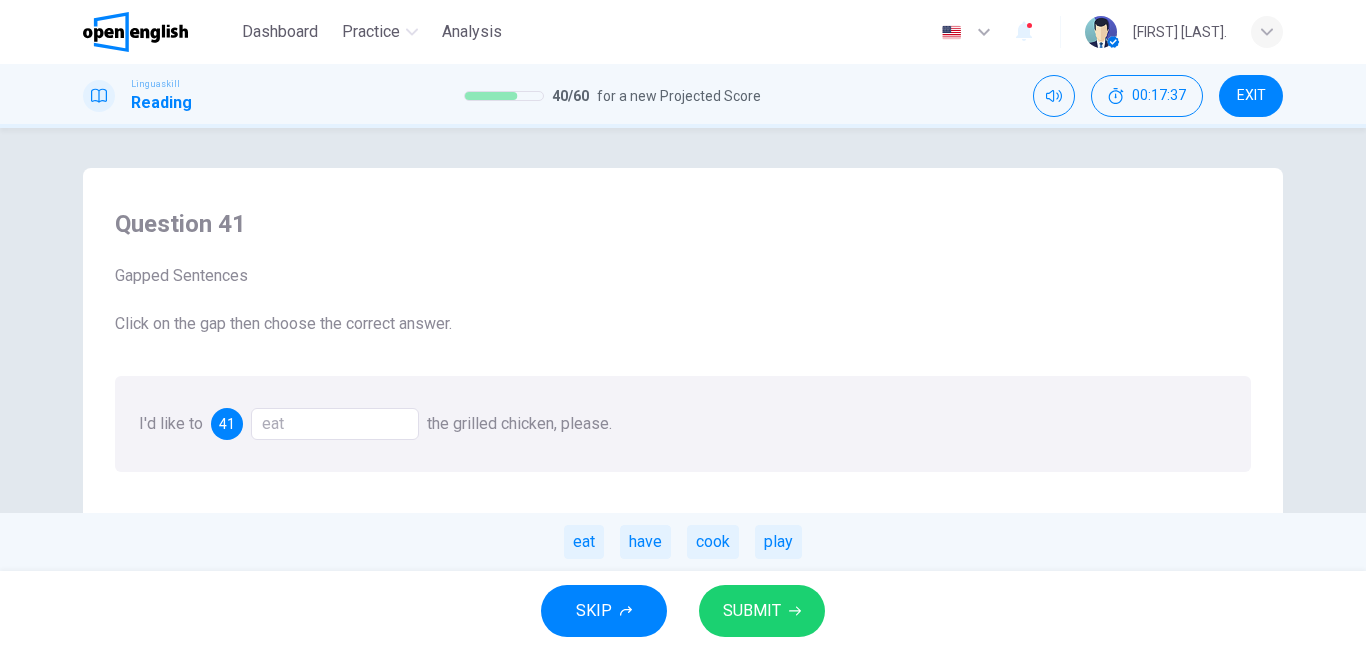 click on "have" at bounding box center (645, 542) 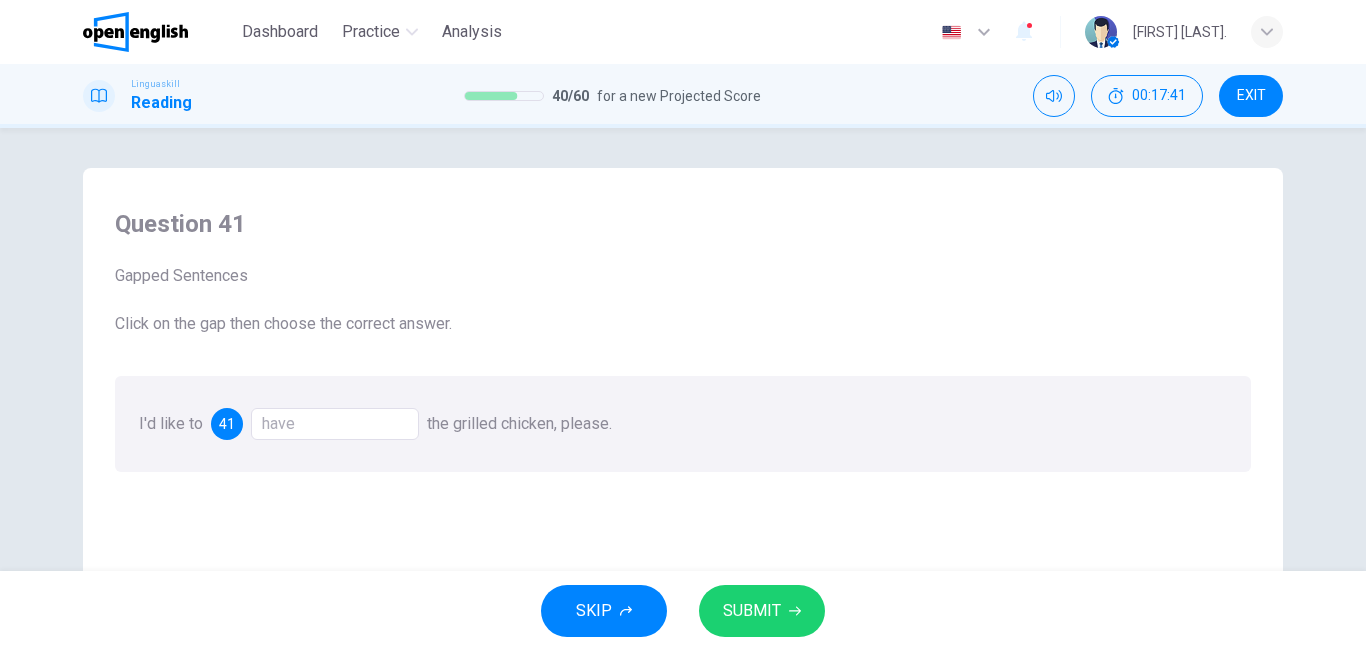 click on "have" at bounding box center [335, 424] 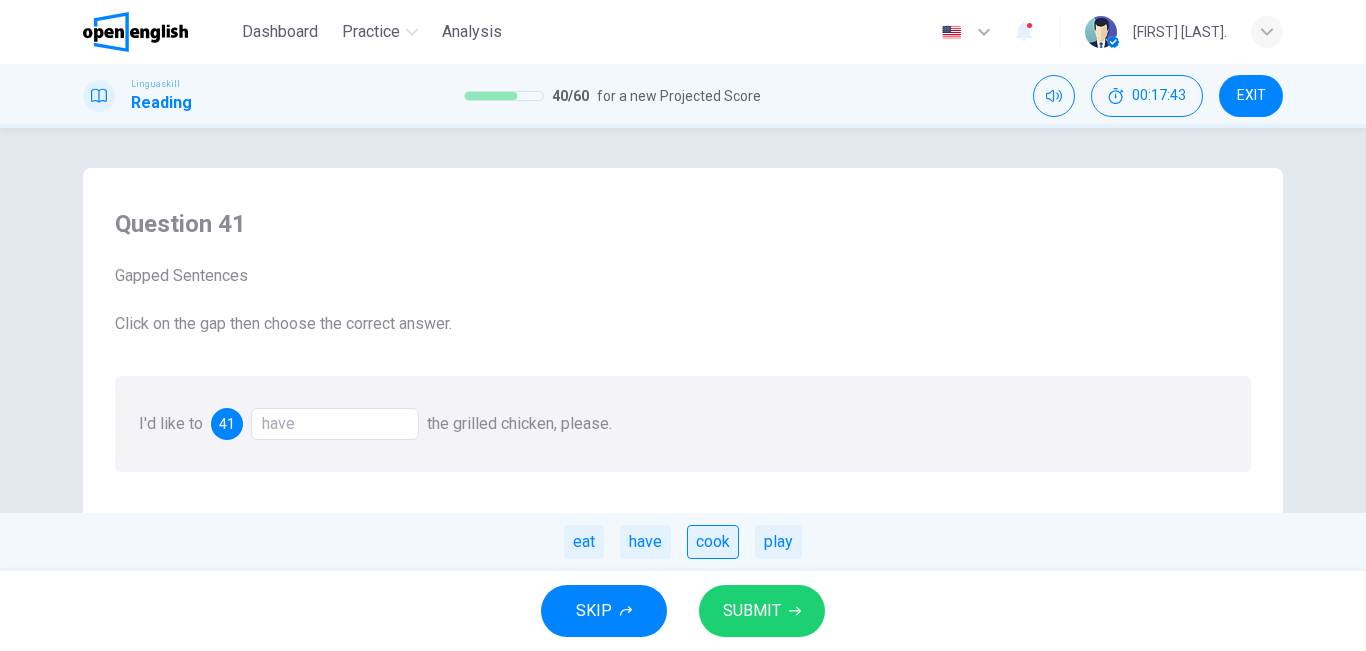 click on "cook" at bounding box center [713, 542] 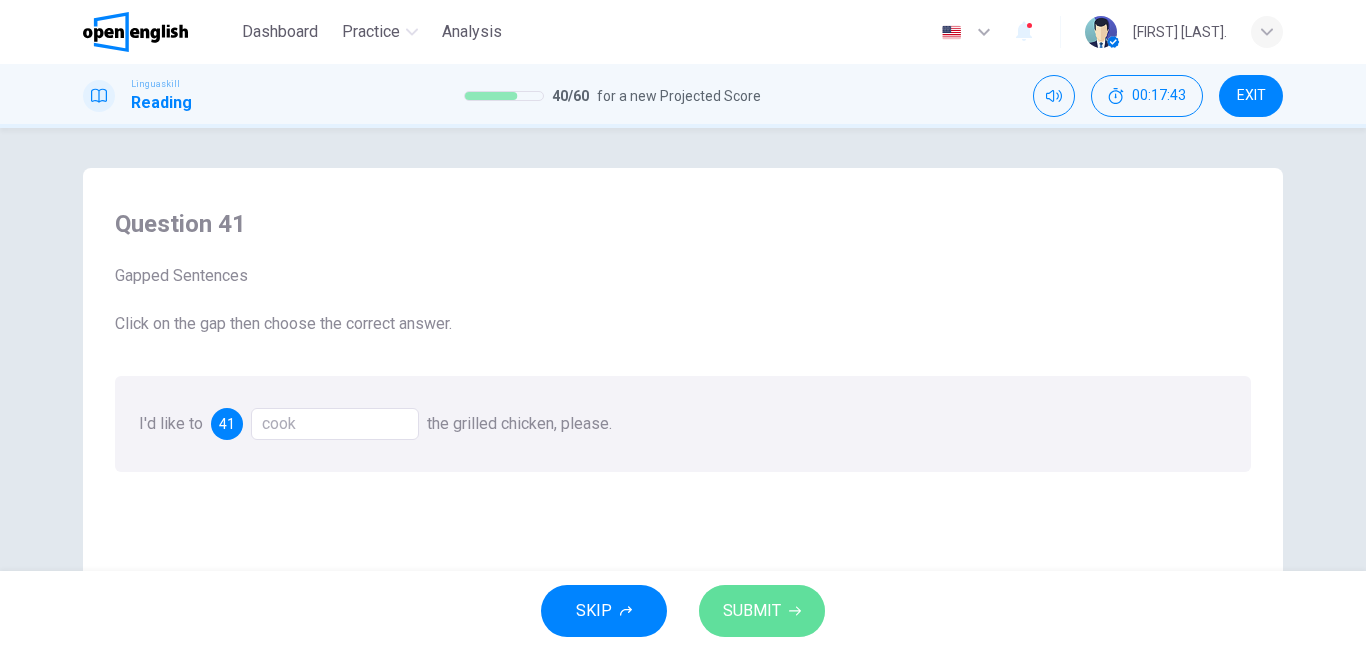 click on "SUBMIT" at bounding box center (752, 611) 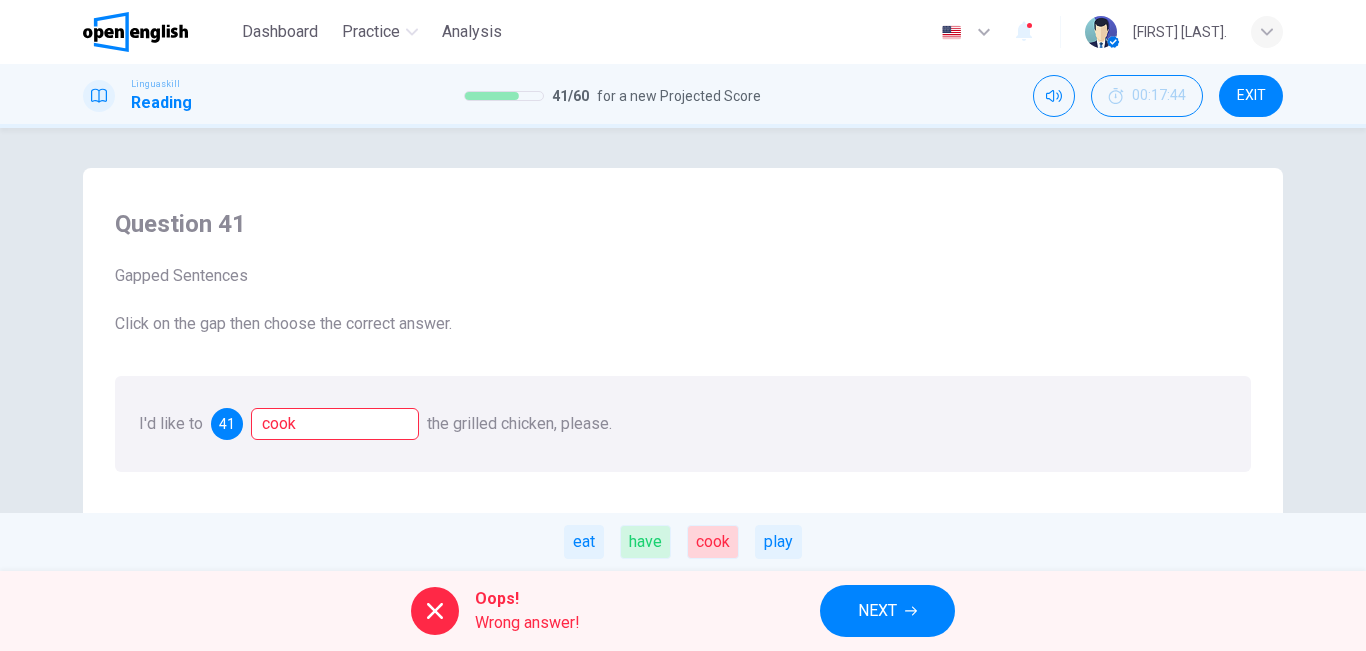 click on "NEXT" at bounding box center [887, 611] 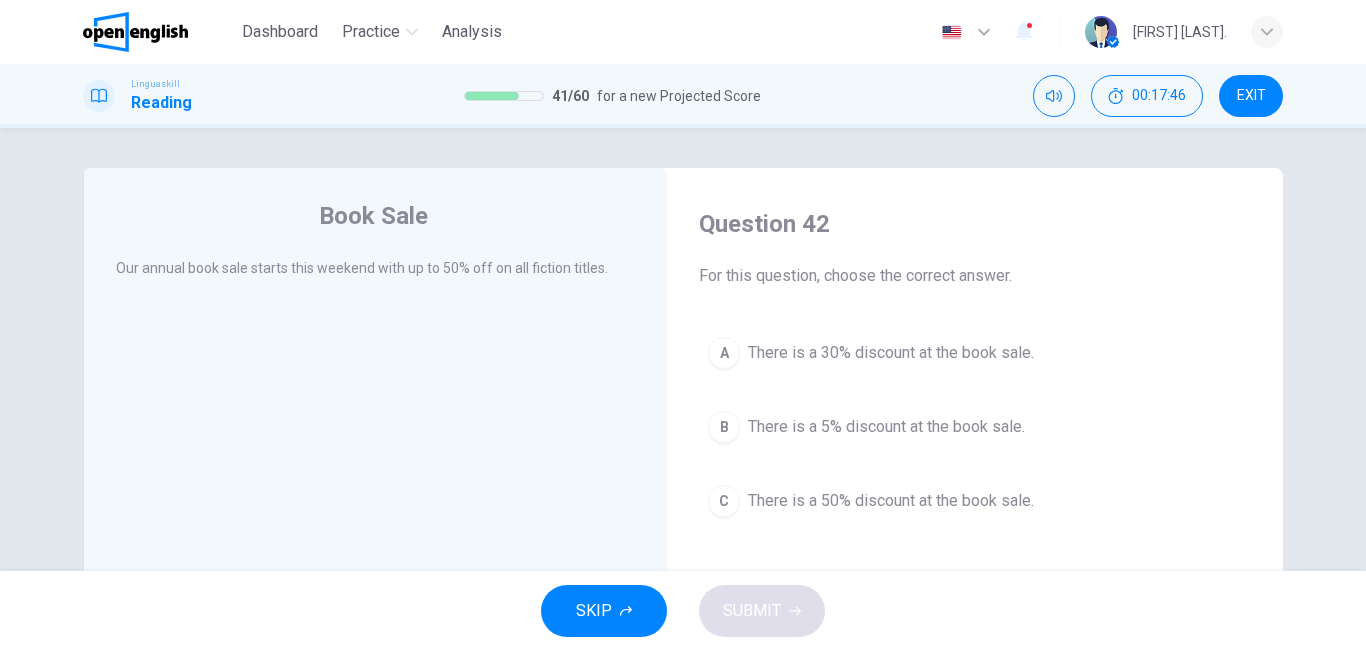 click on "There is a 50% discount at the book sale." at bounding box center [891, 501] 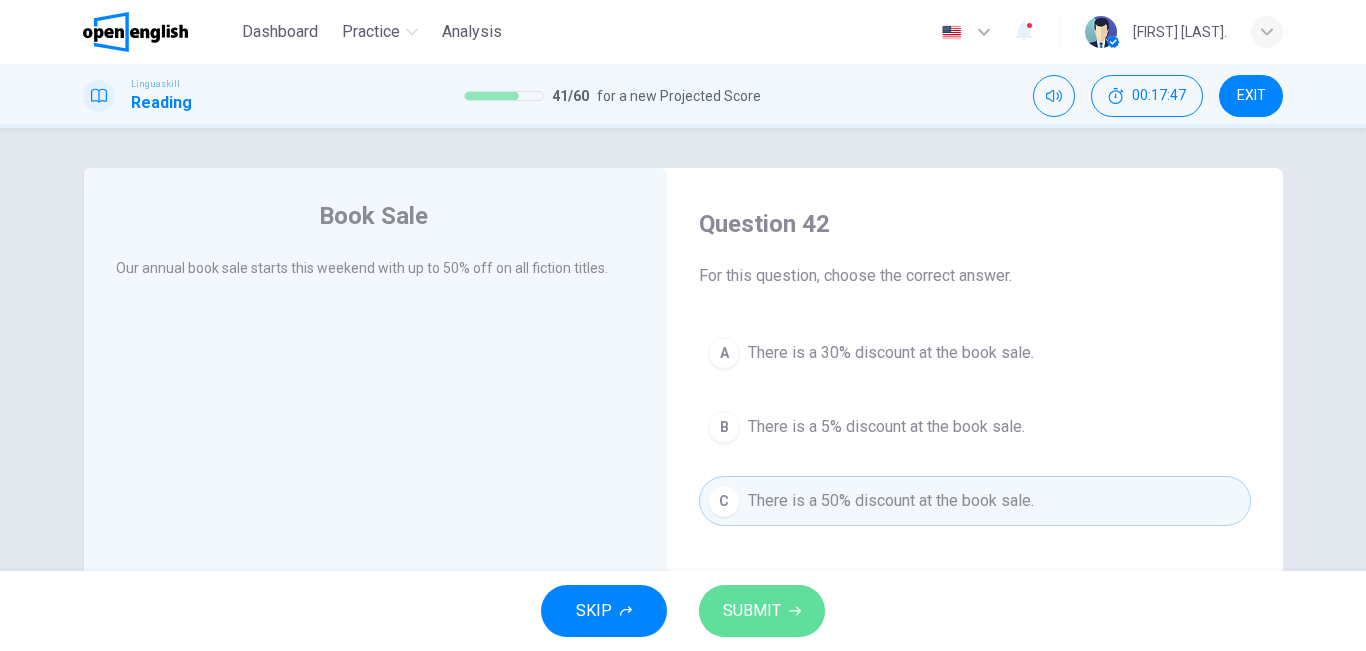 click on "SUBMIT" at bounding box center (762, 611) 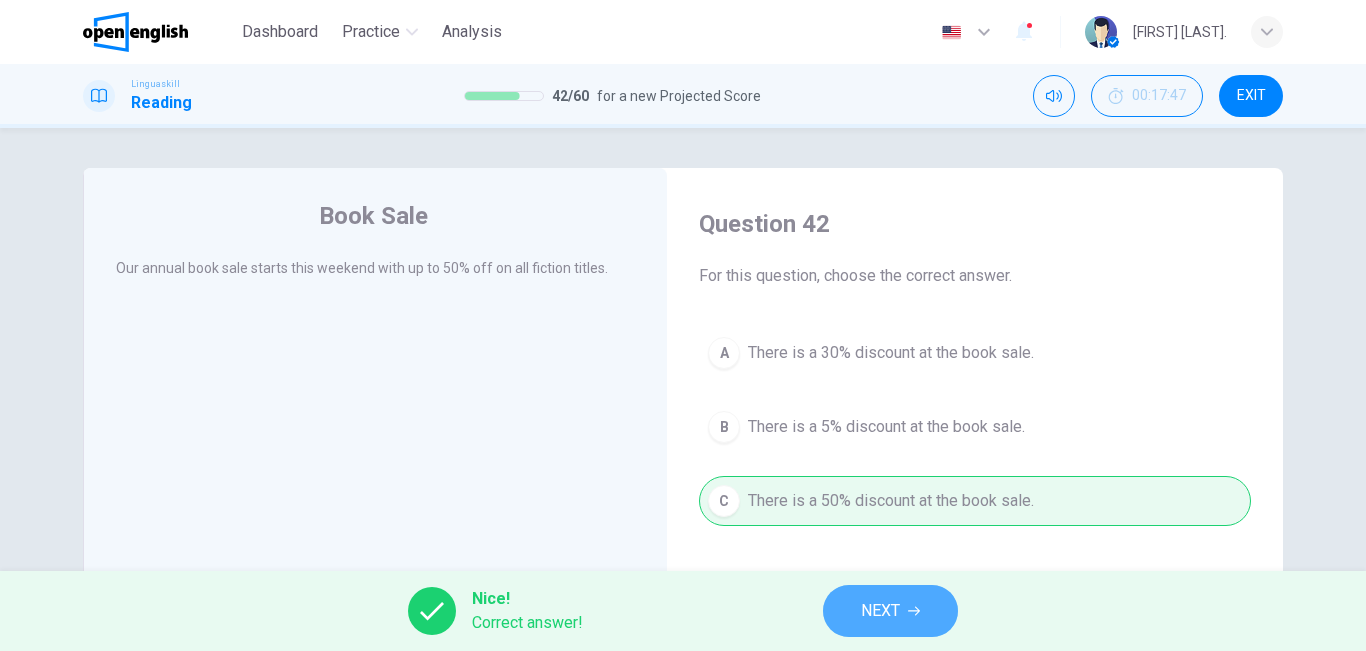 click on "NEXT" at bounding box center (890, 611) 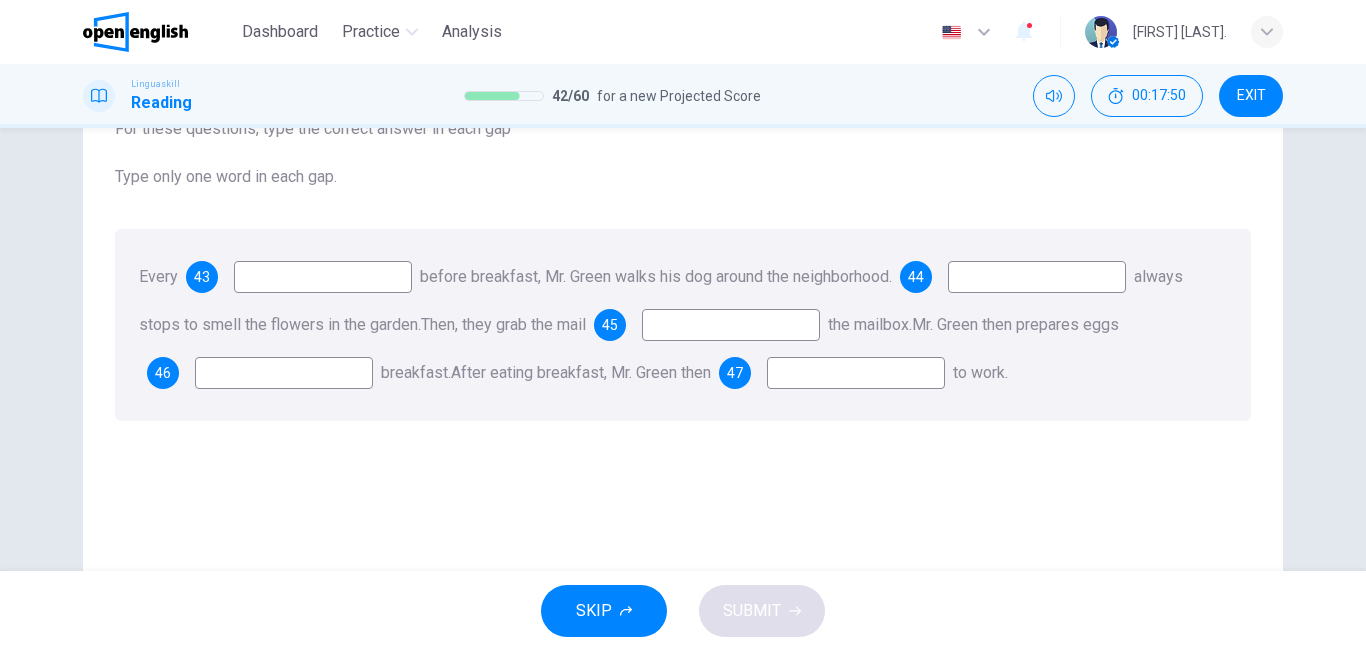 scroll, scrollTop: 145, scrollLeft: 0, axis: vertical 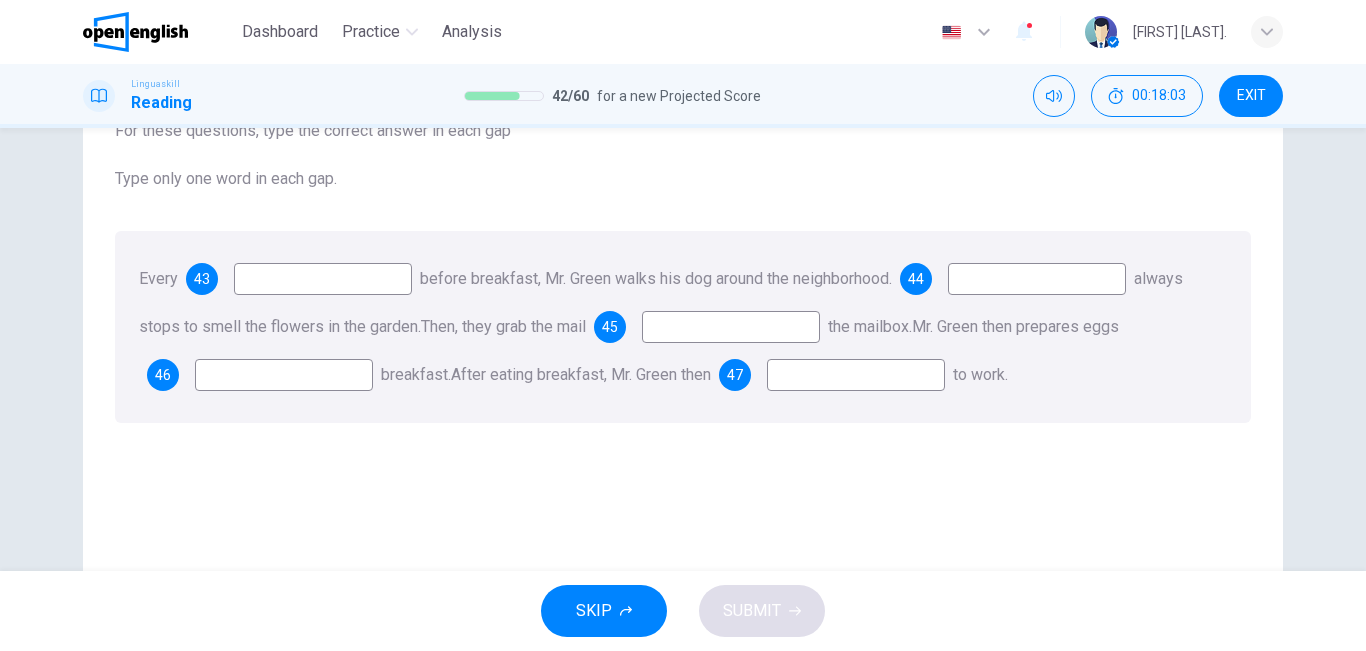 click at bounding box center (323, 279) 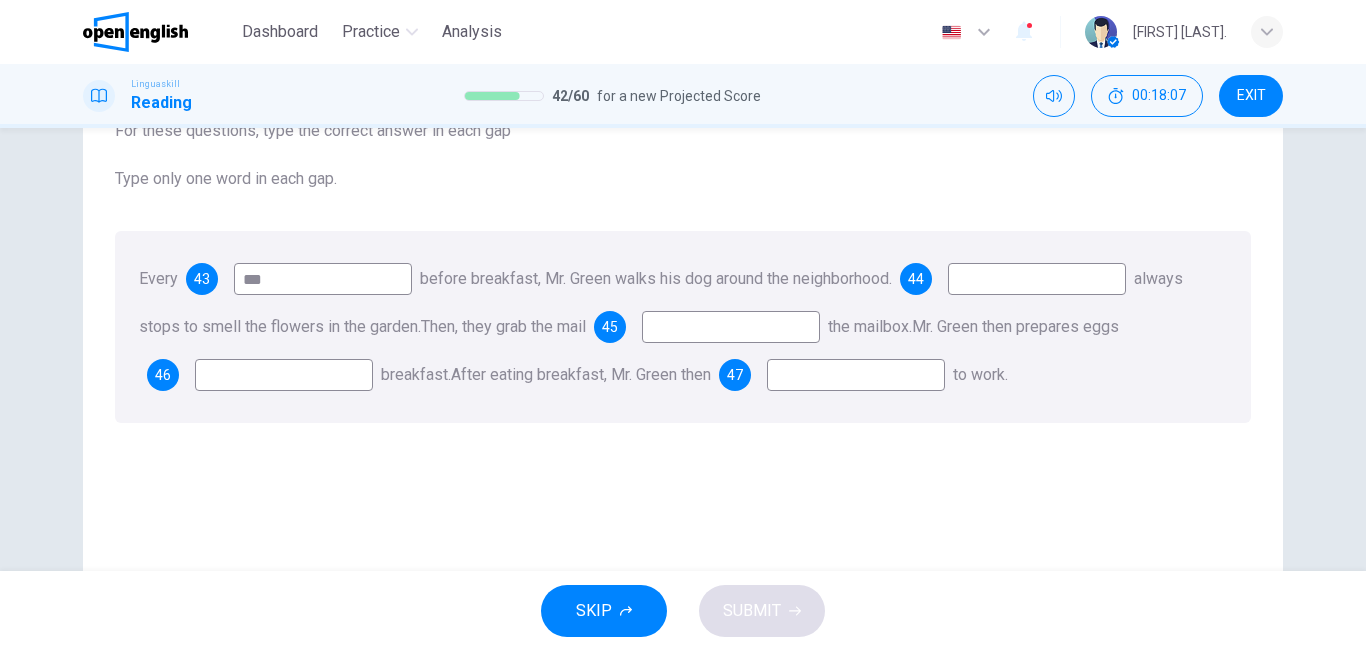 type on "***" 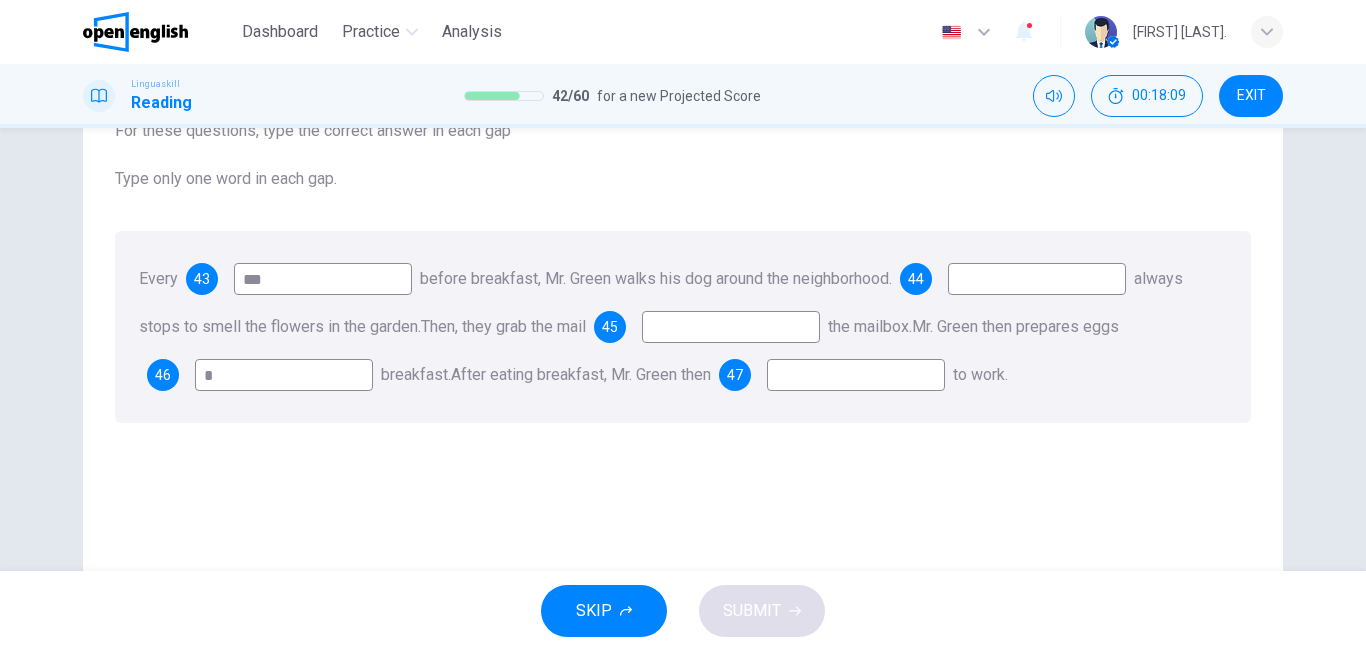 type on "*" 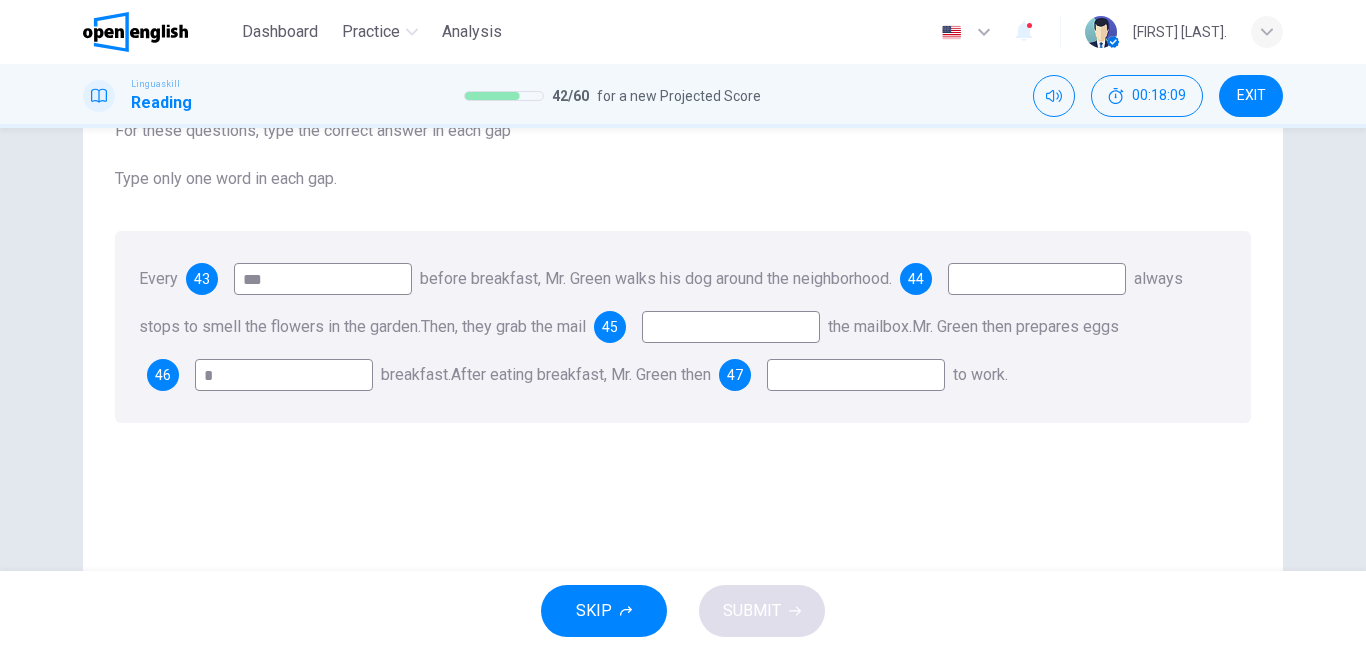 click at bounding box center (731, 327) 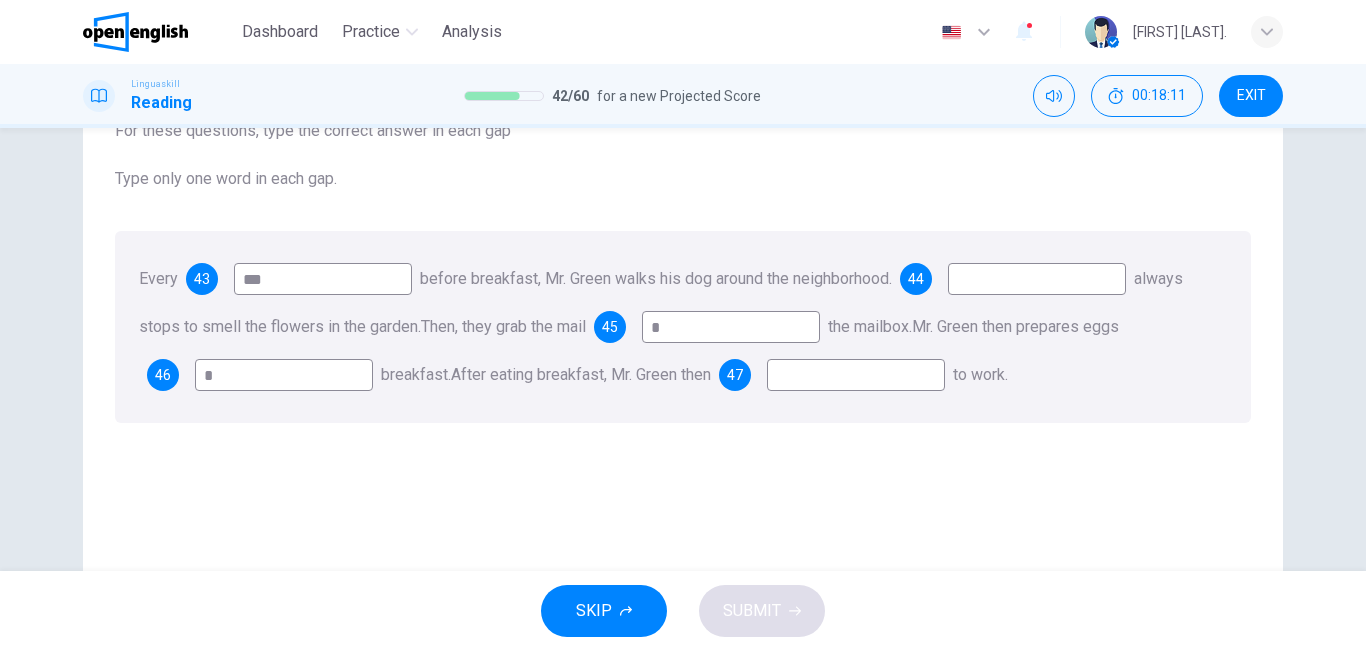 type on "*" 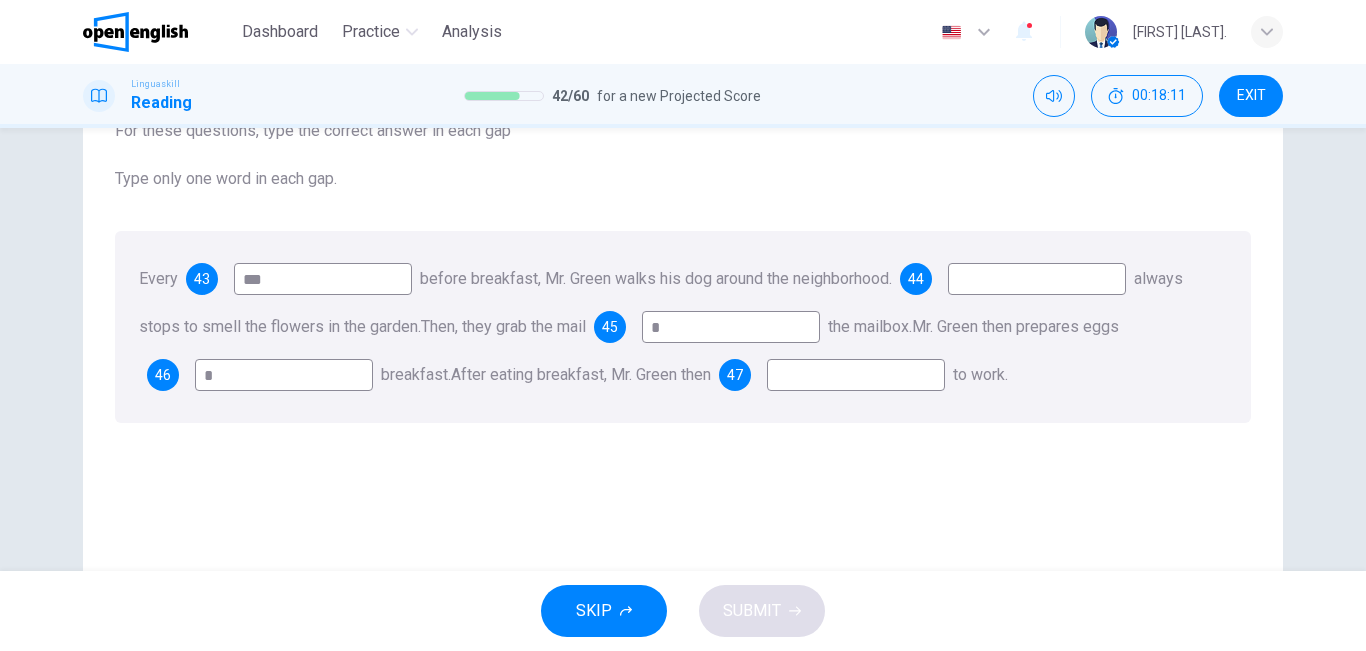 click at bounding box center [856, 375] 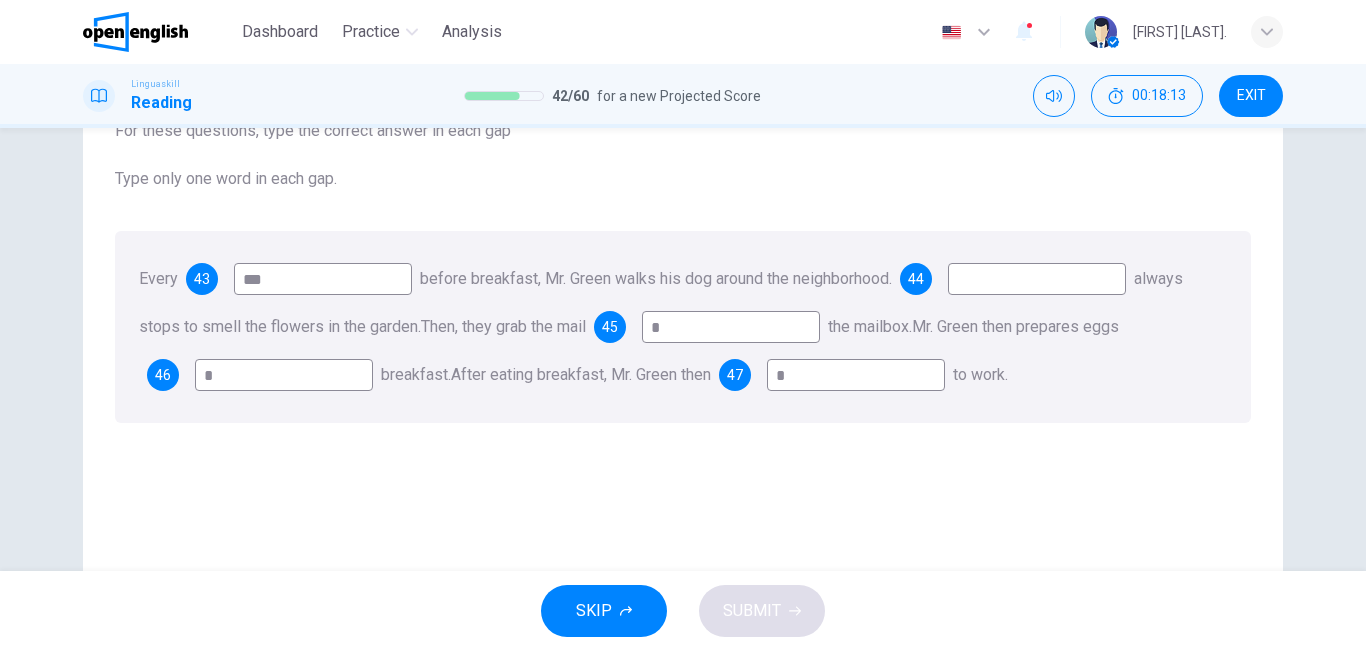 type on "*" 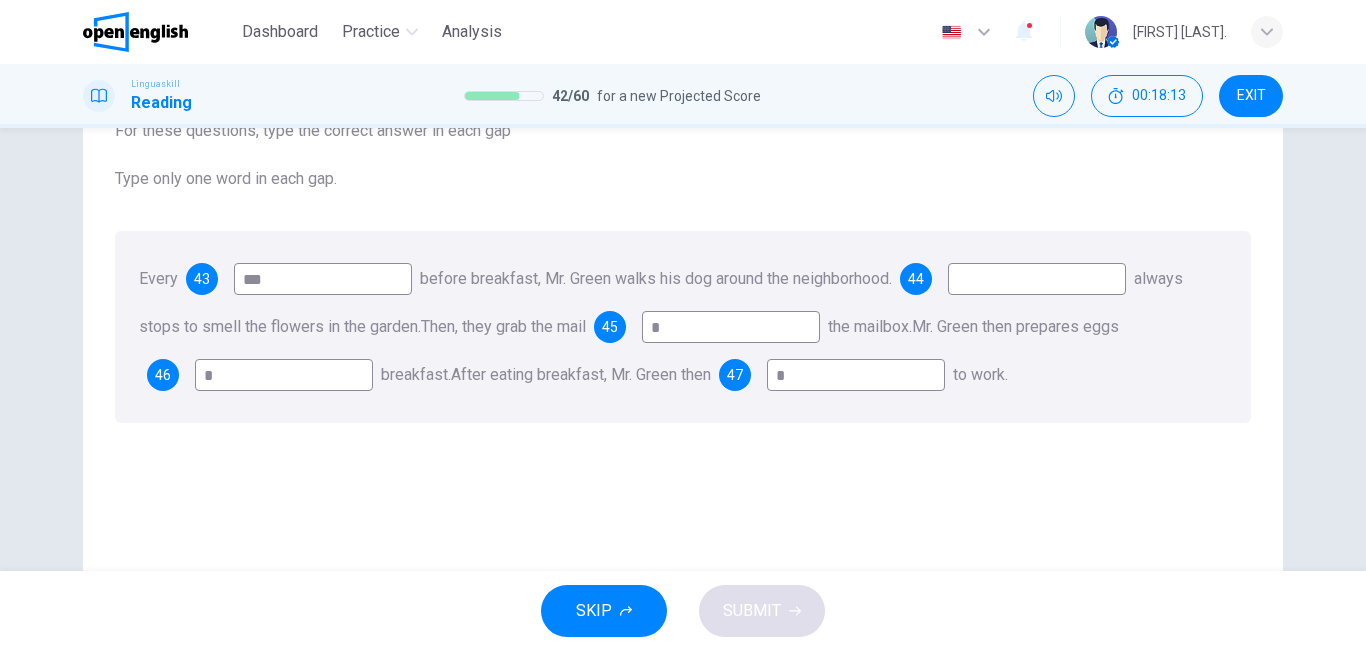 click at bounding box center [1037, 279] 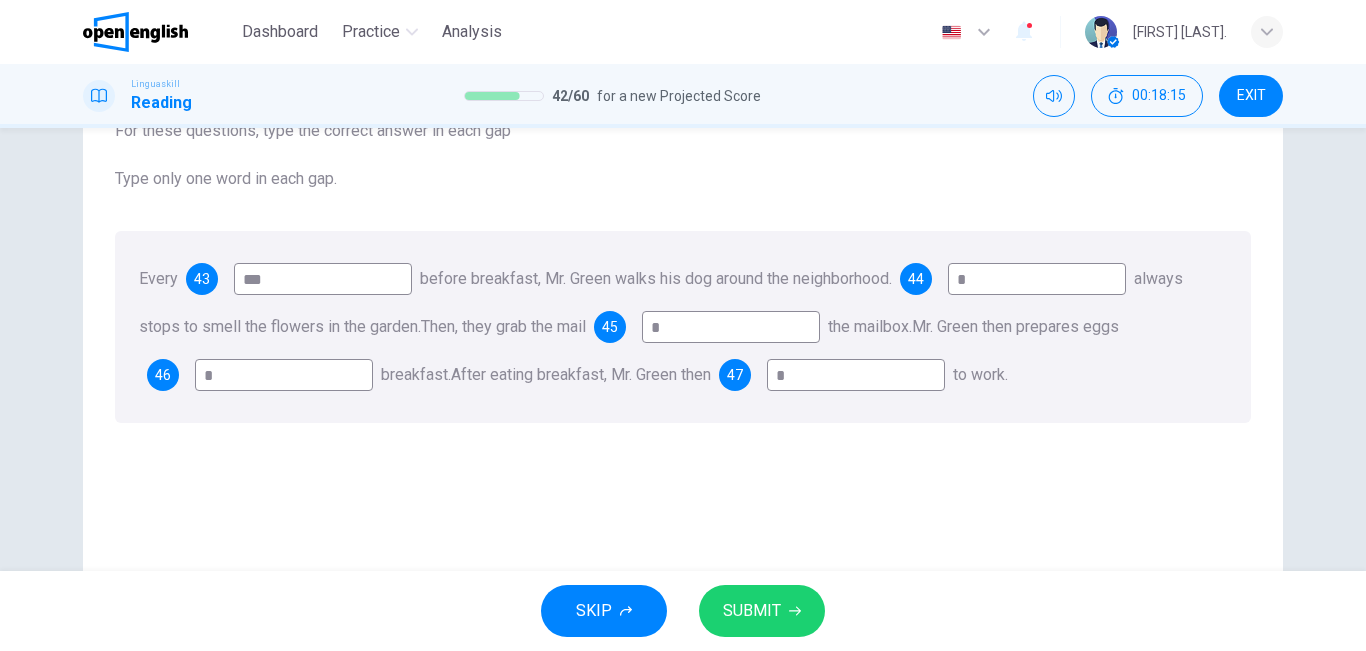 type on "*" 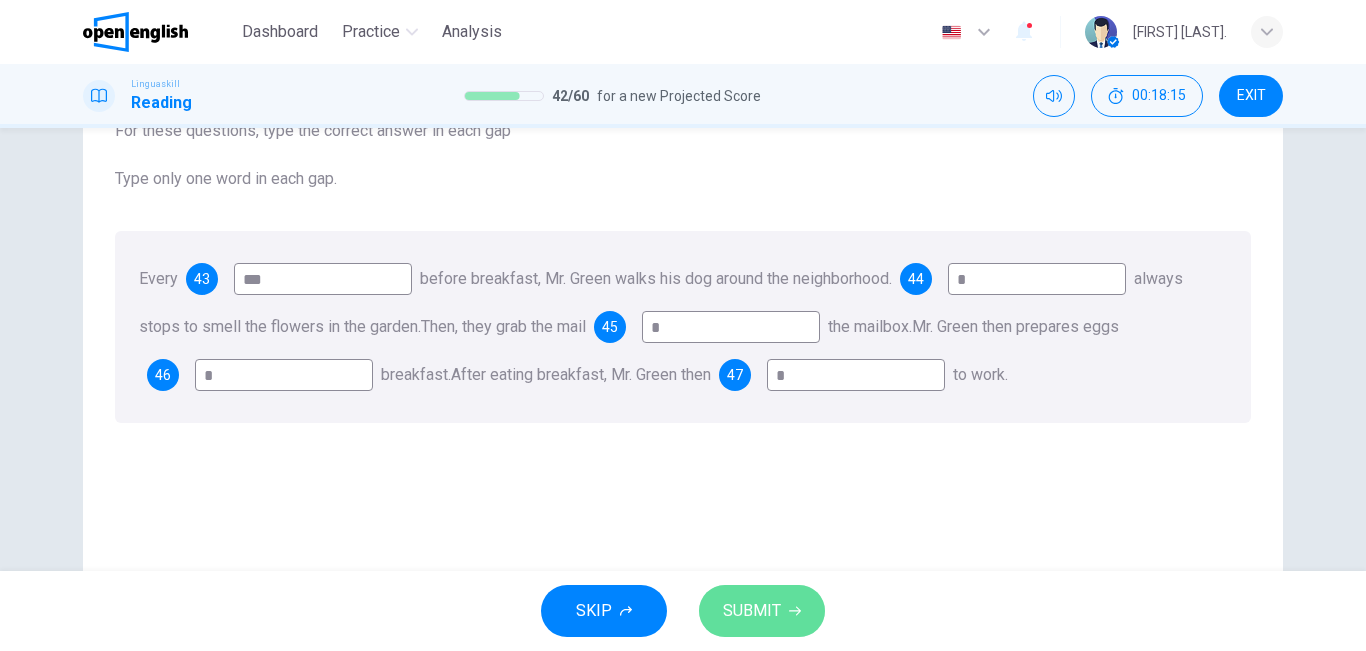 click on "SUBMIT" at bounding box center (762, 611) 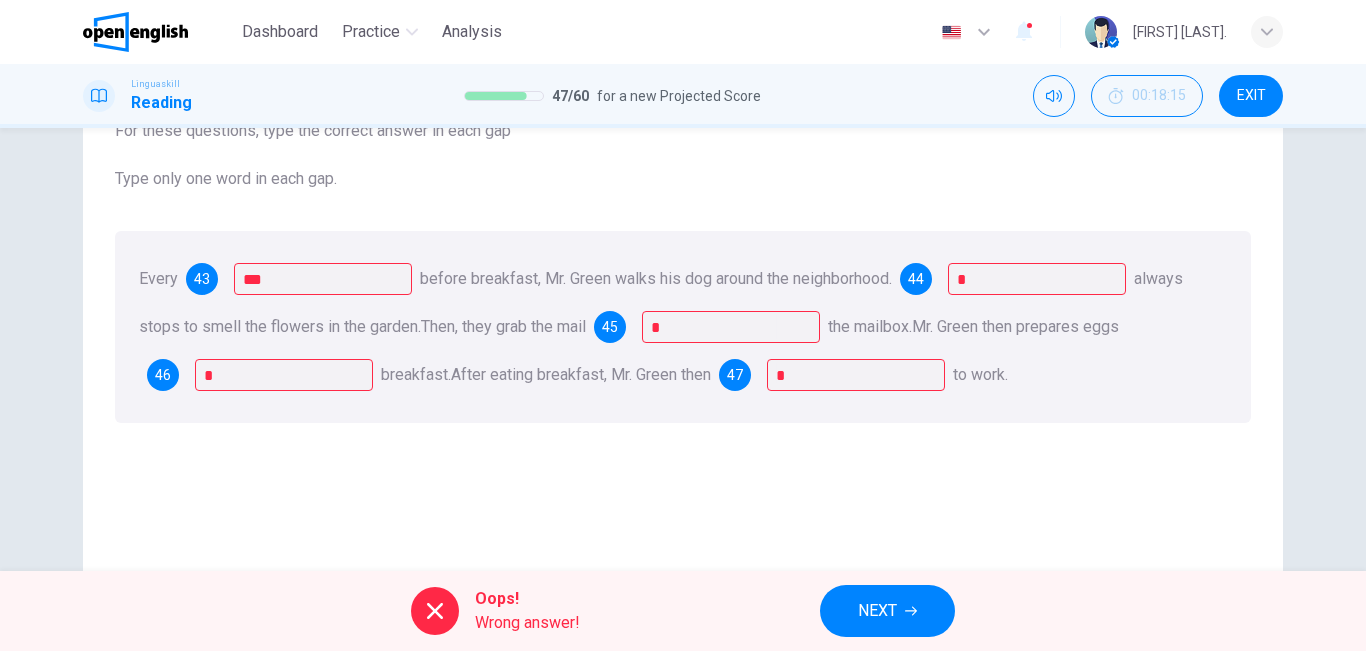 click on "NEXT" at bounding box center (877, 611) 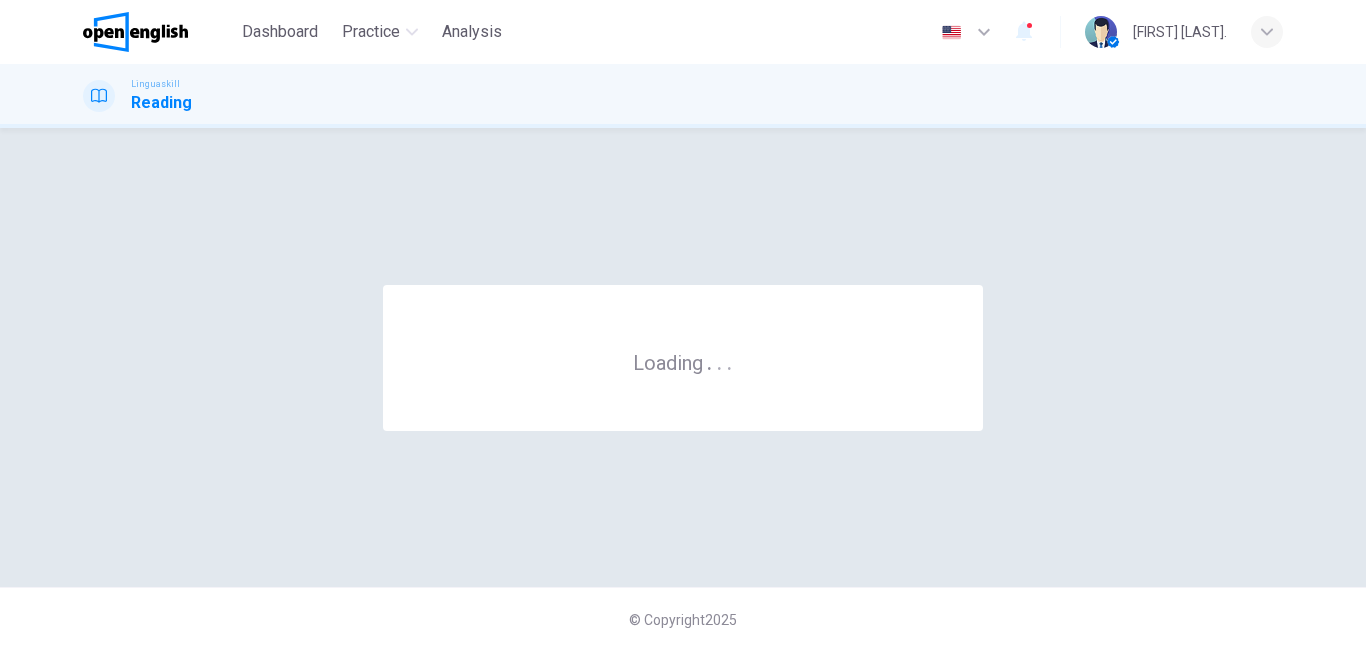 scroll, scrollTop: 0, scrollLeft: 0, axis: both 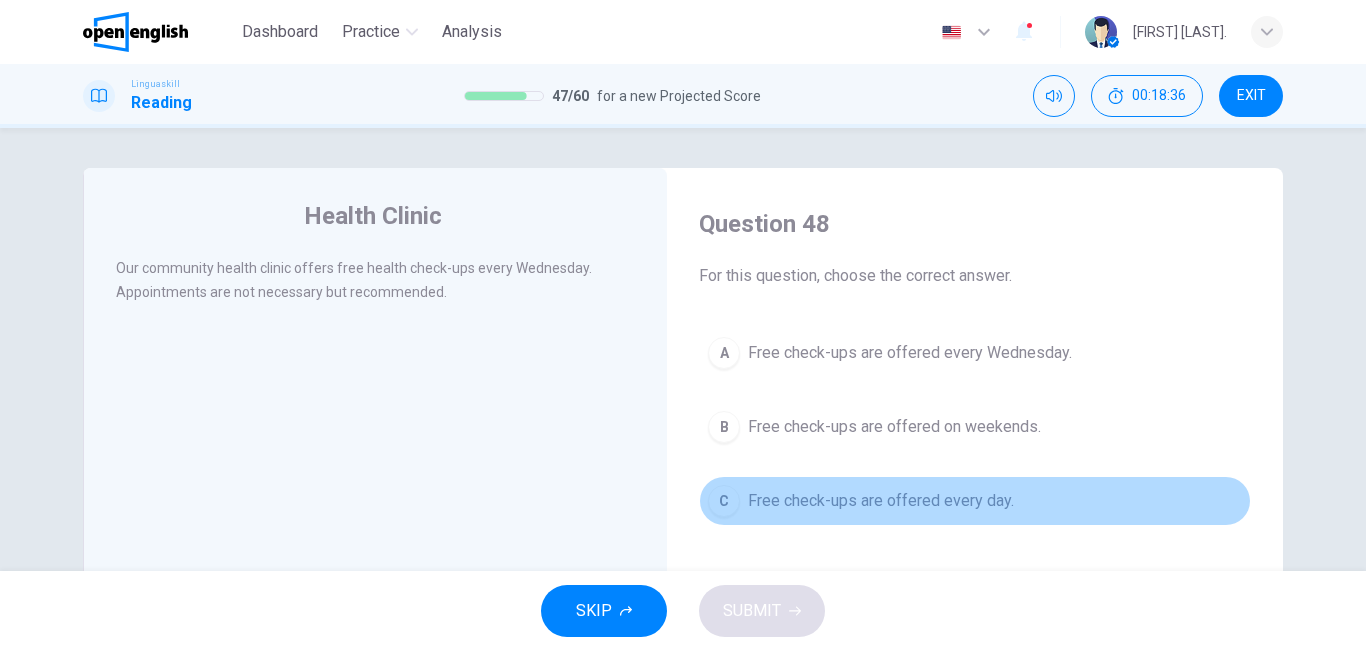 click on "Free check-ups are offered every day." at bounding box center [881, 501] 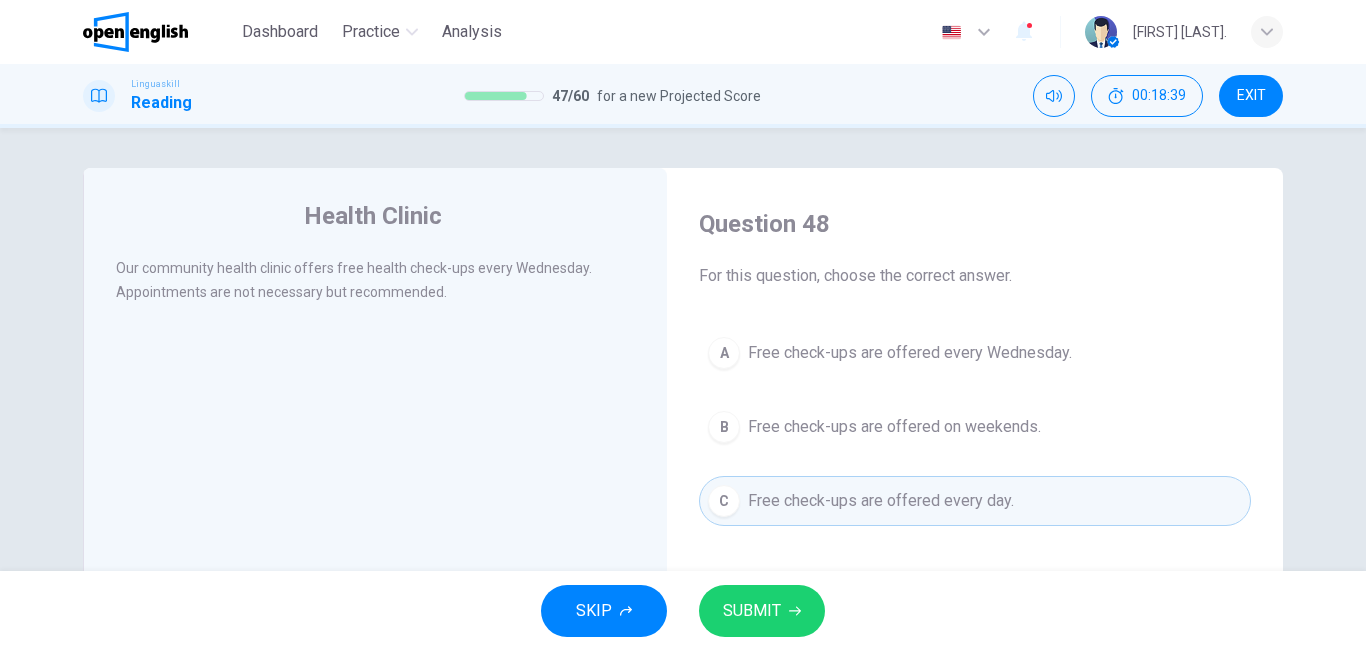 click on "A Free check-ups are offered every Wednesday." at bounding box center [975, 353] 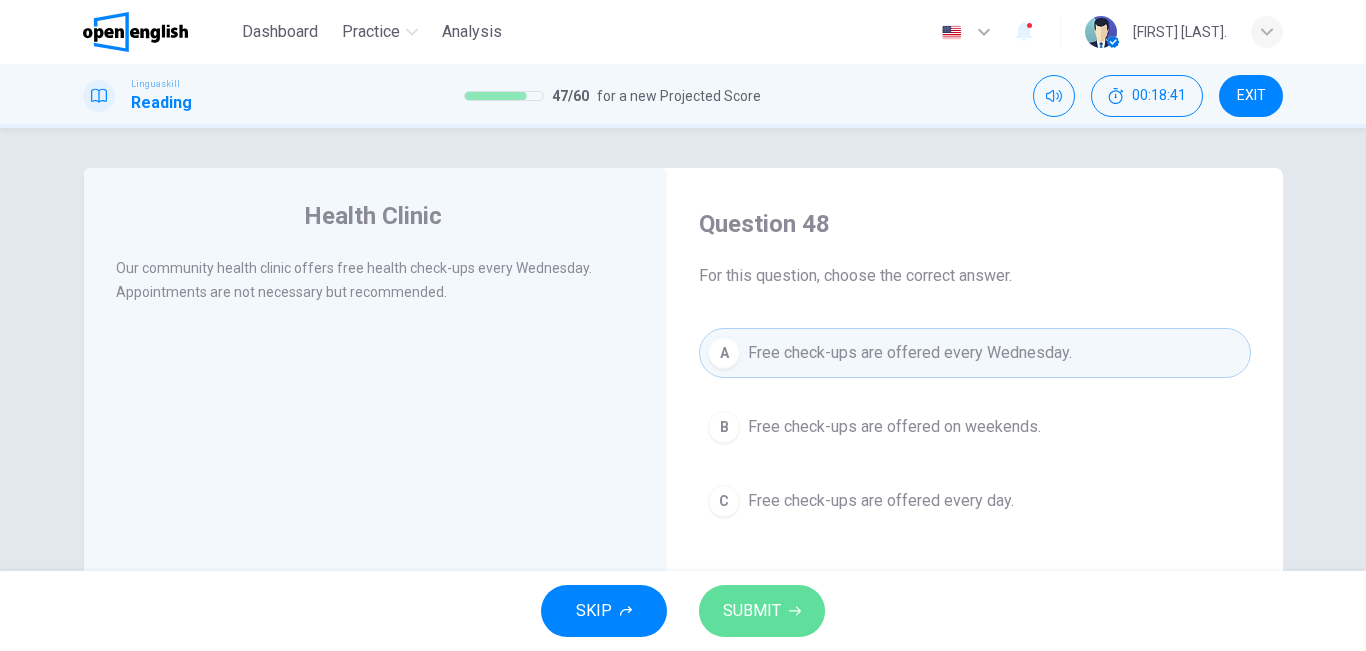 click on "SUBMIT" at bounding box center (762, 611) 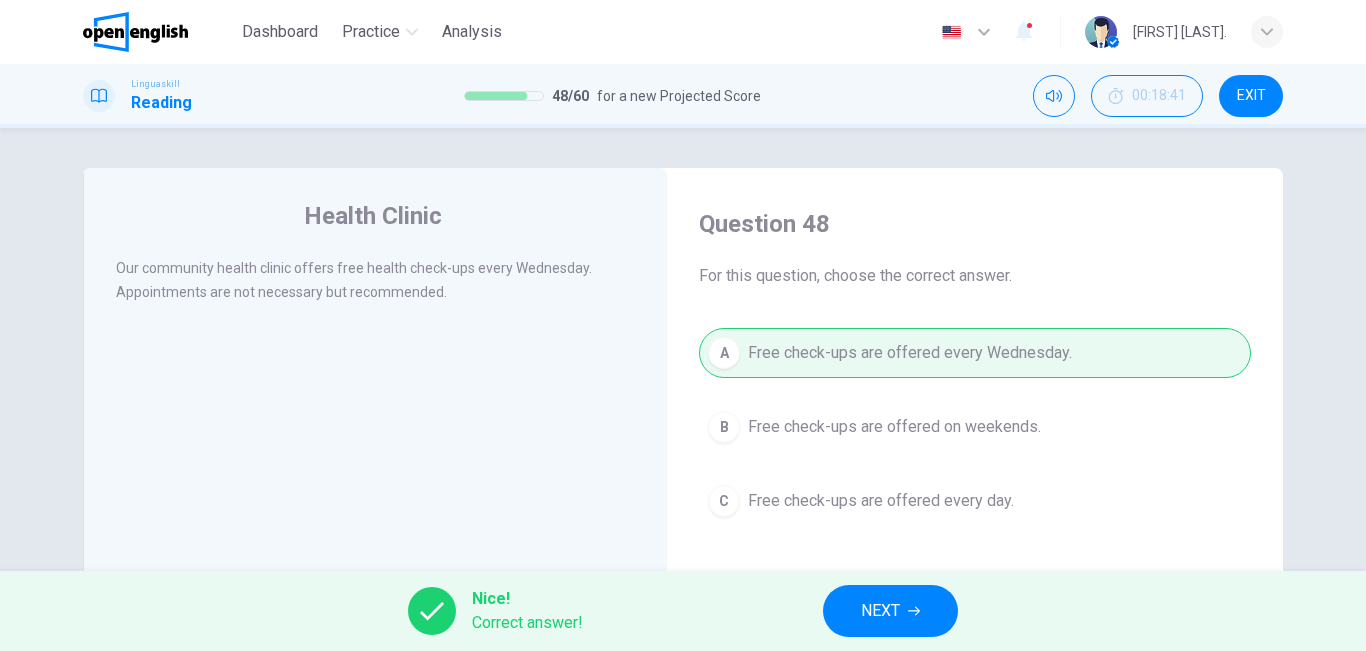click on "NEXT" at bounding box center (880, 611) 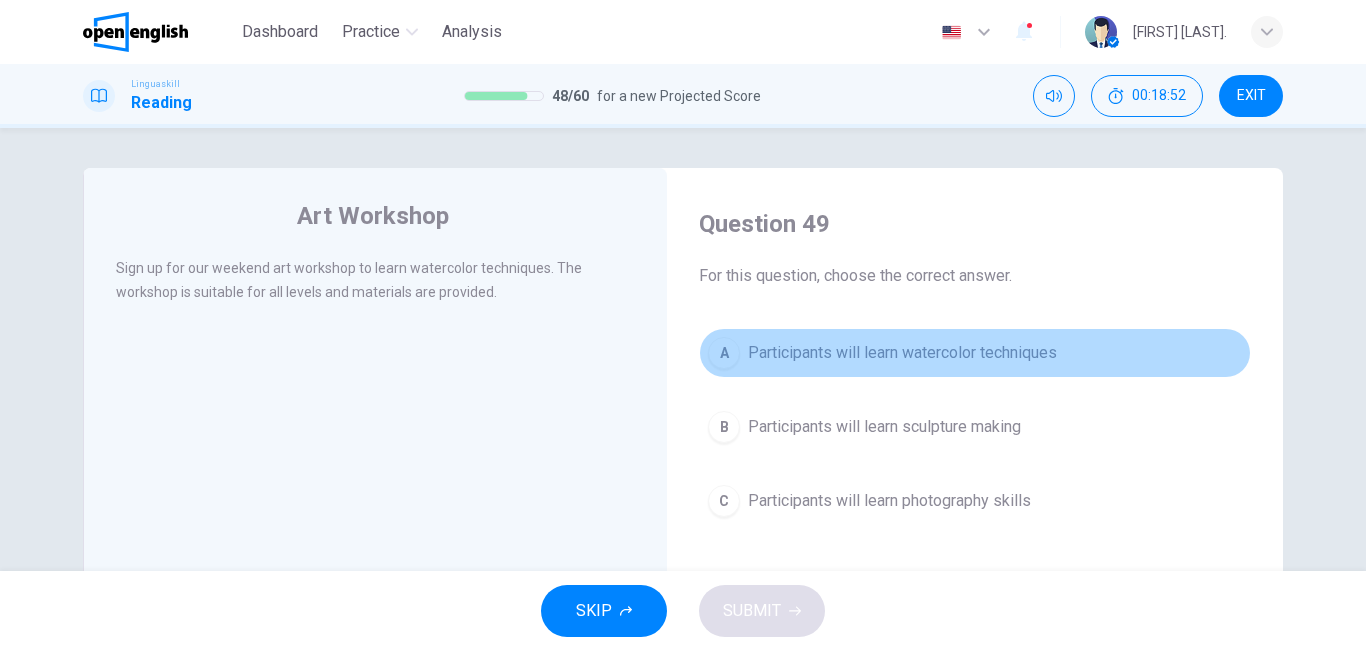 click on "A Participants will learn watercolor techniques" at bounding box center (975, 353) 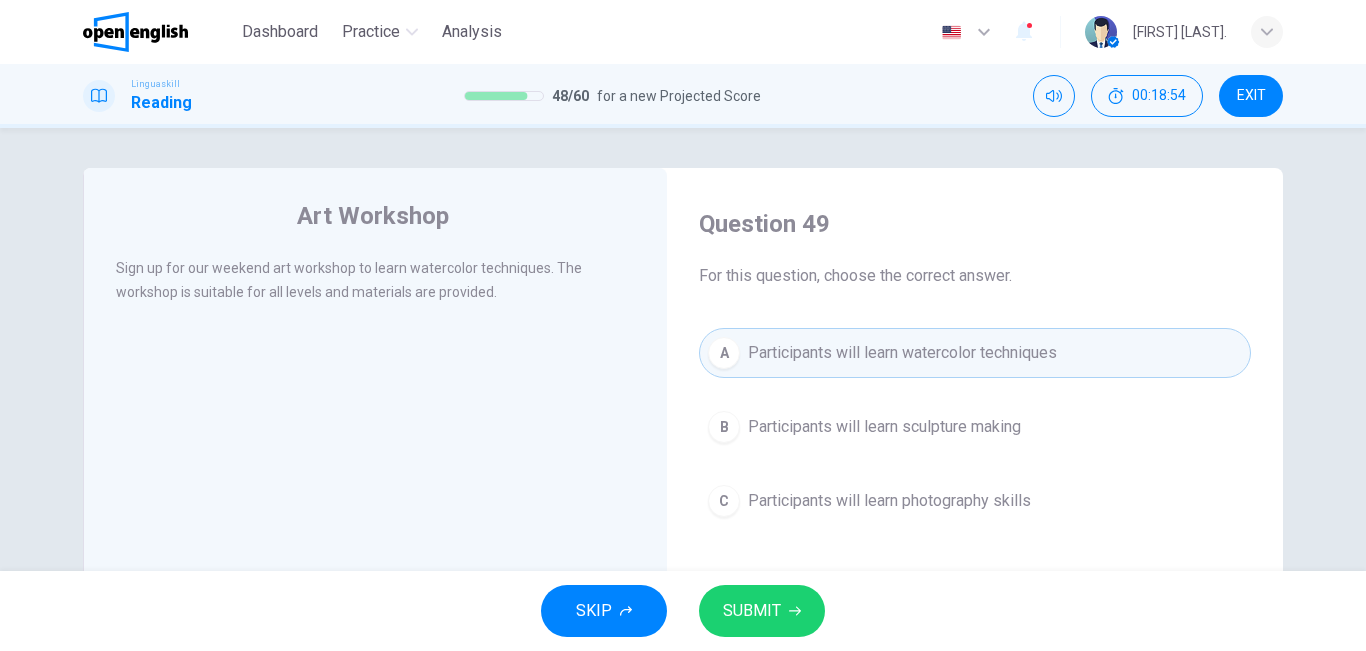 click on "SUBMIT" at bounding box center (752, 611) 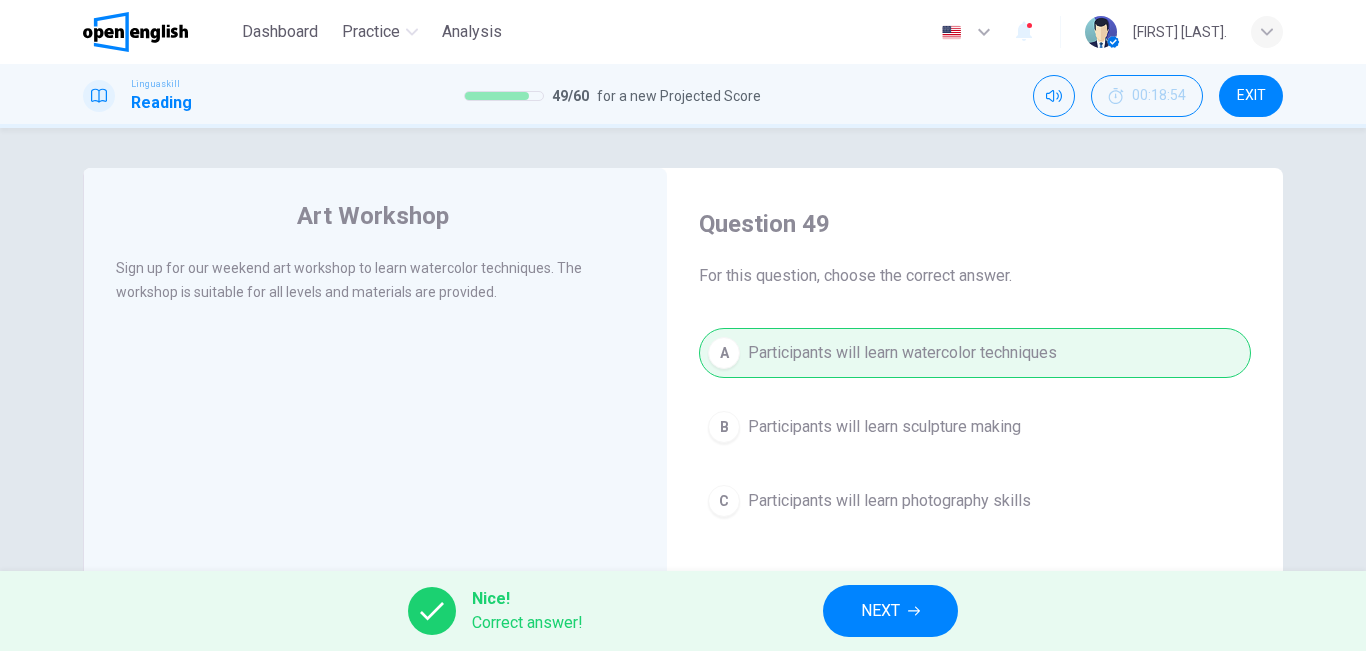 click on "NEXT" at bounding box center [890, 611] 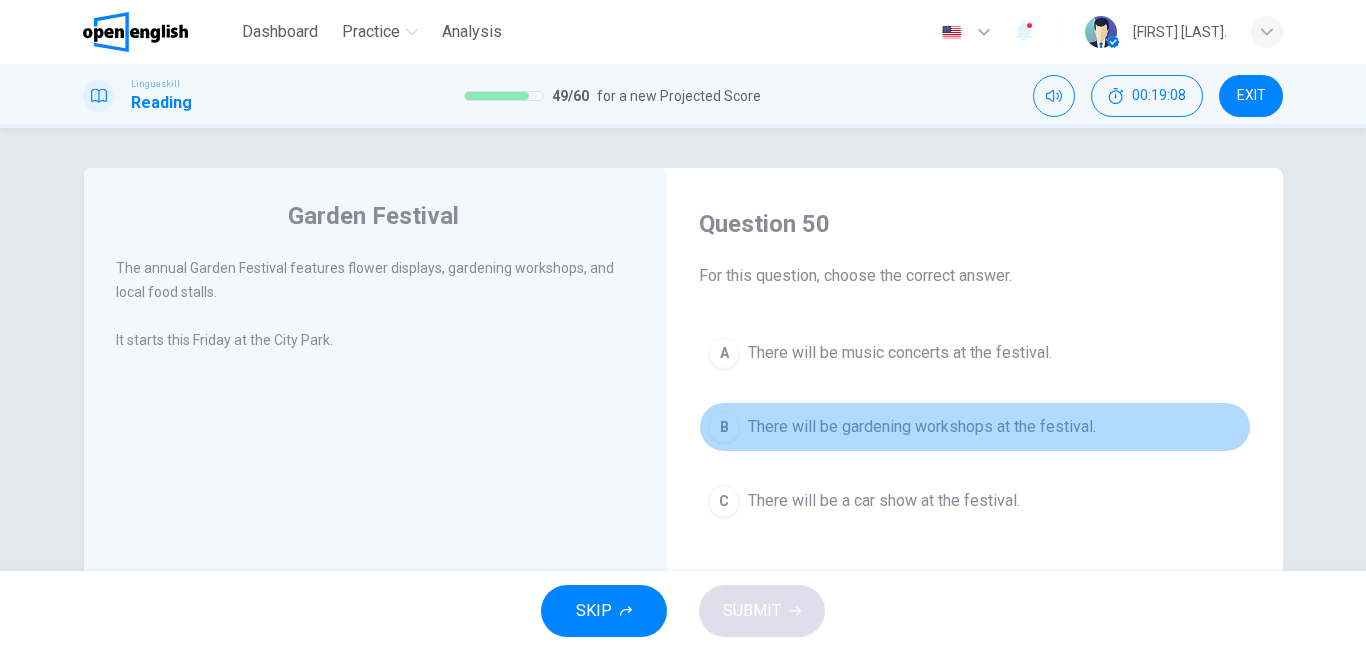 click on "There will be gardening workshops at the festival." at bounding box center [922, 427] 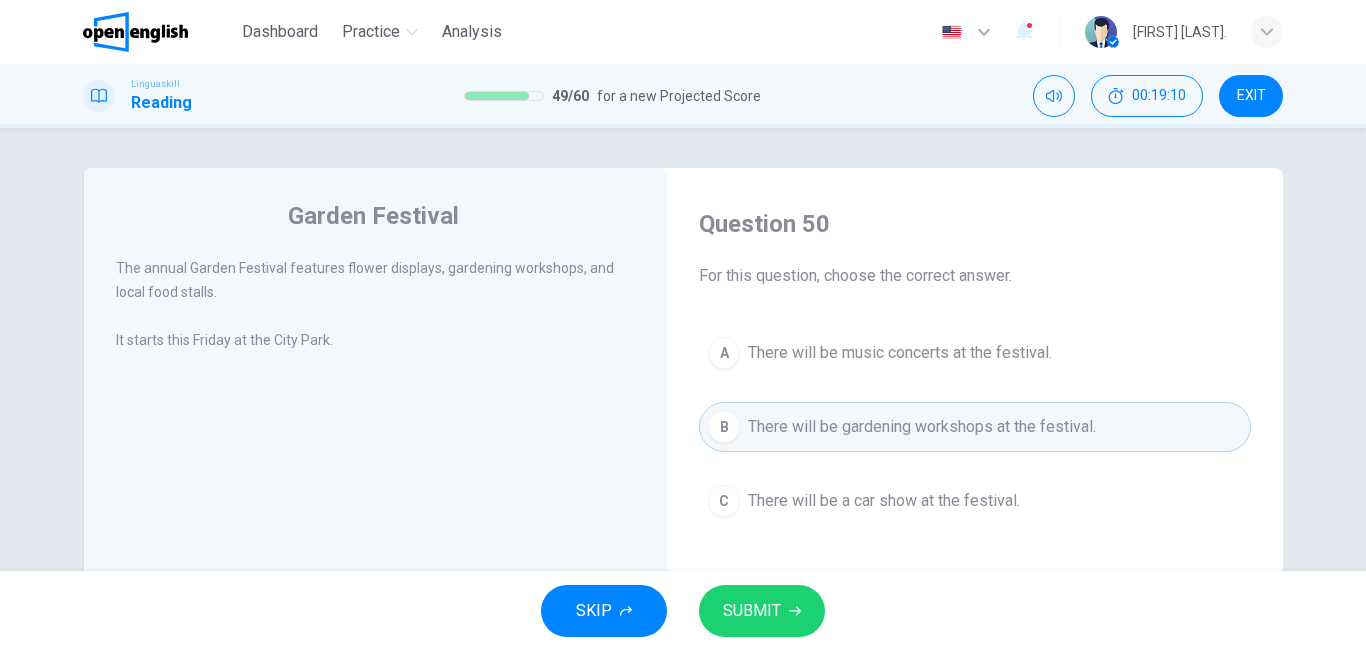 click on "SUBMIT" at bounding box center [752, 611] 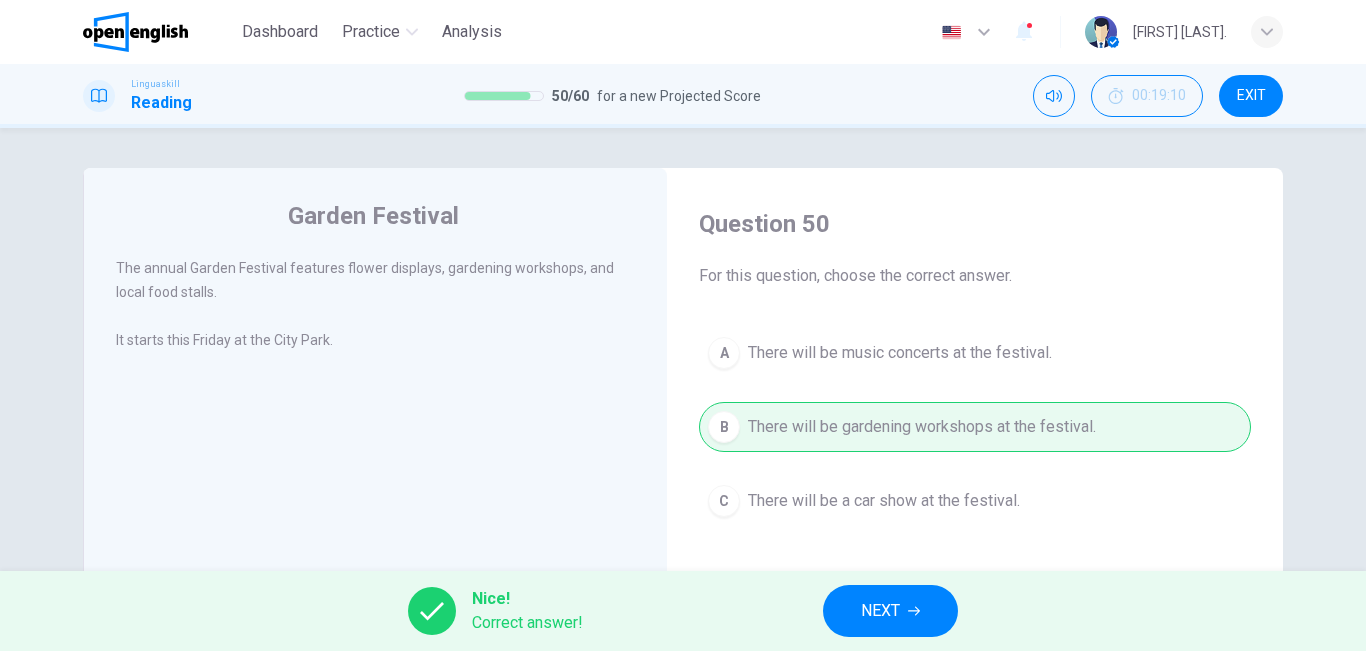 click on "NEXT" at bounding box center (880, 611) 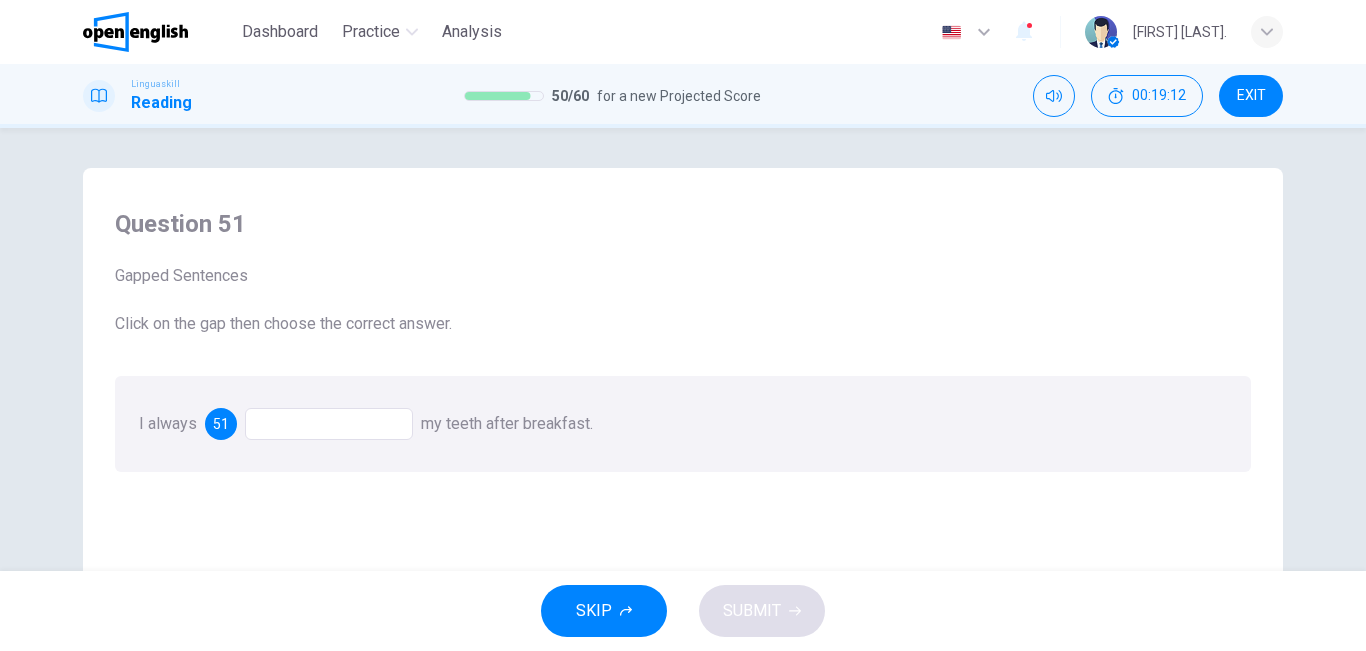 click at bounding box center (329, 424) 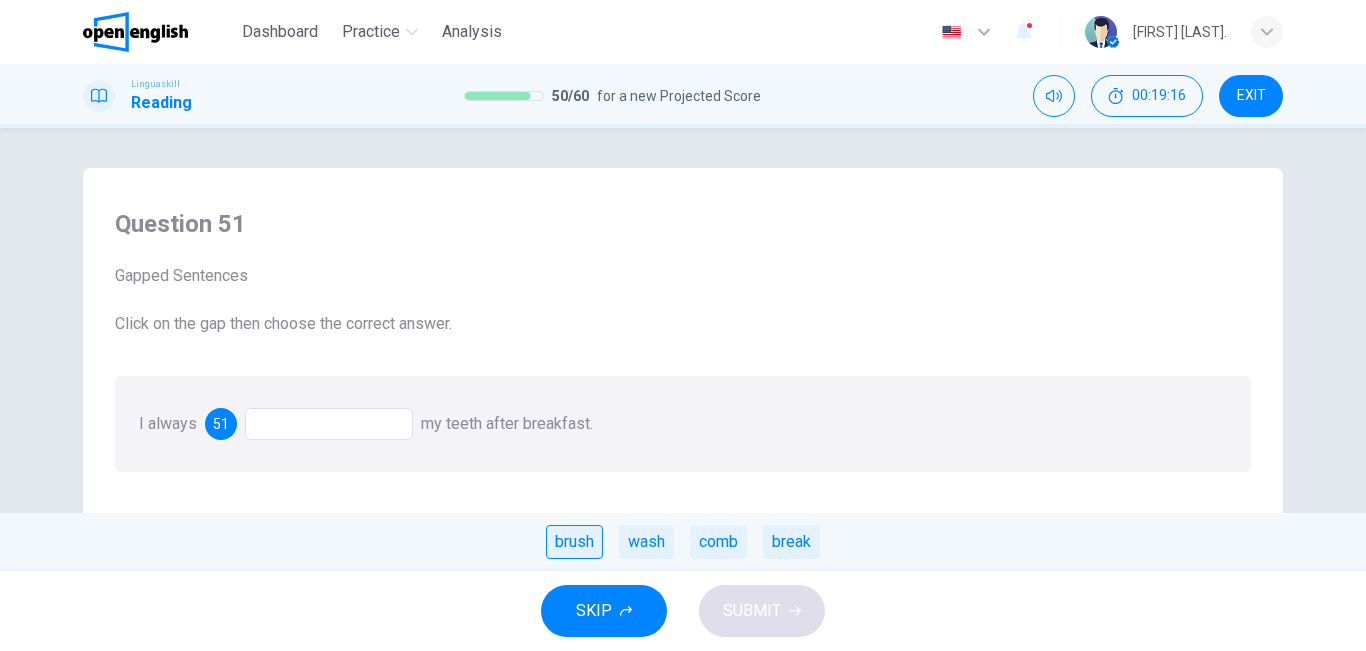 click on "brush" at bounding box center [574, 542] 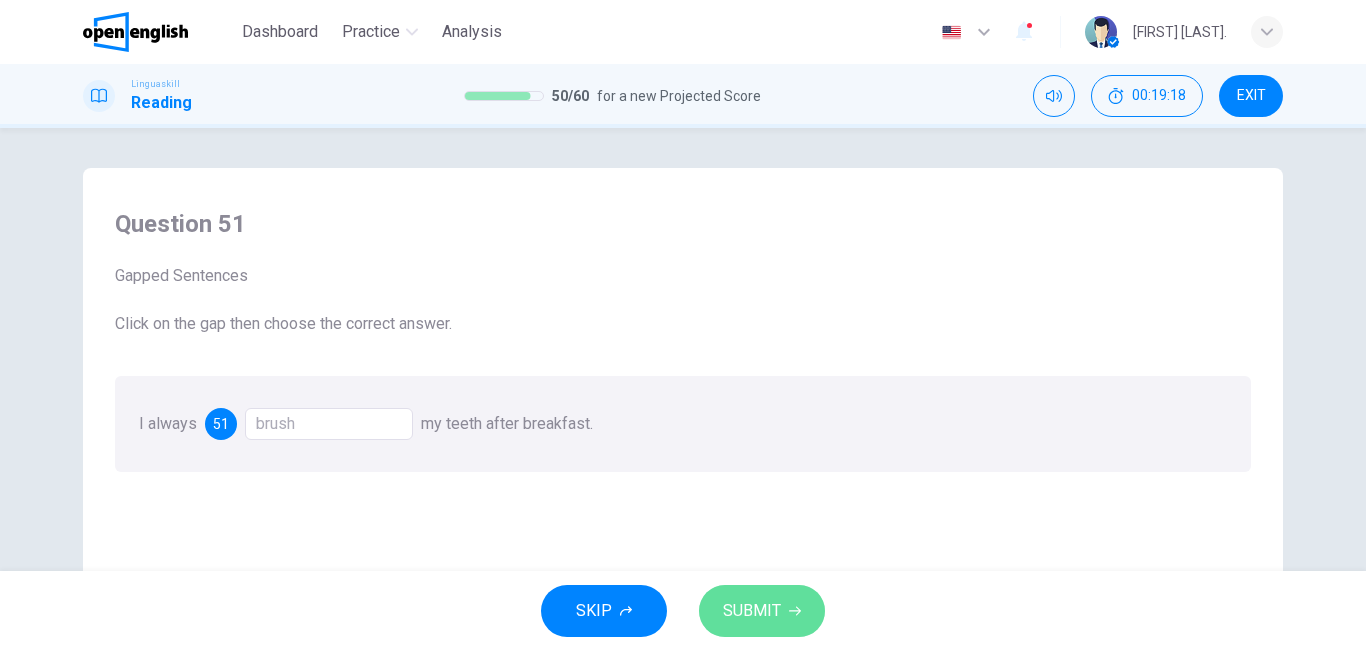 click on "SUBMIT" at bounding box center (762, 611) 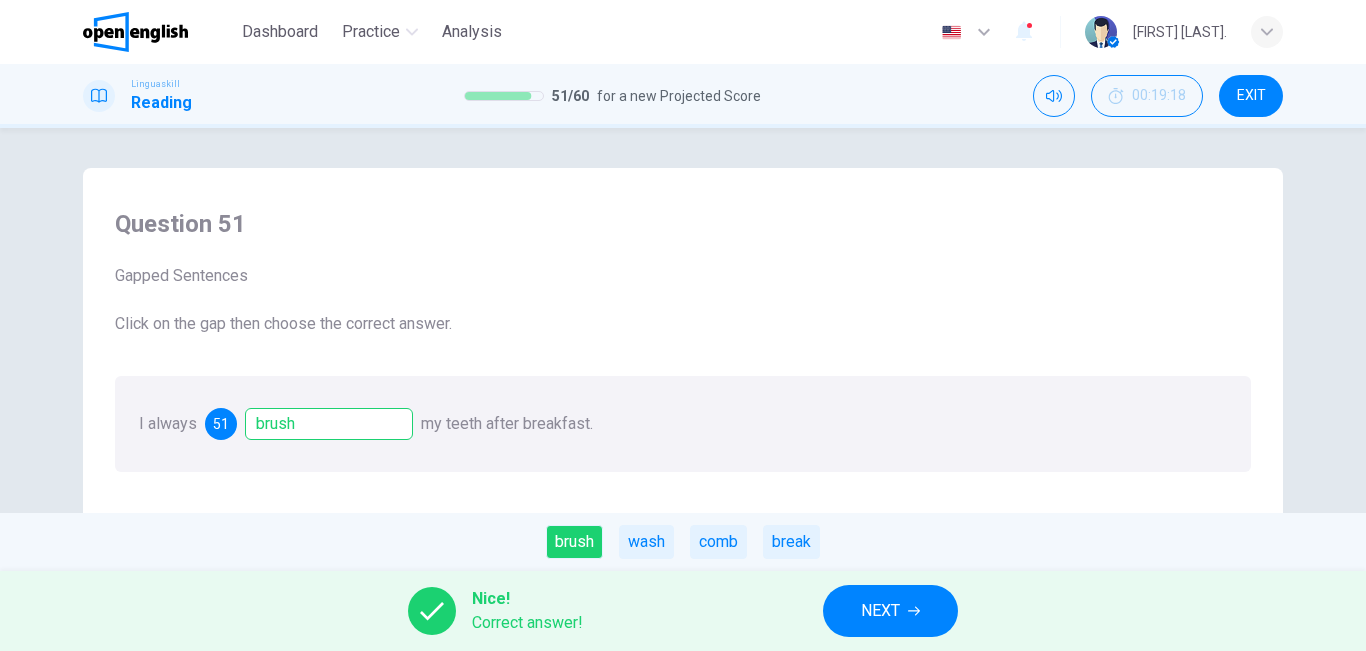 click on "NEXT" at bounding box center (890, 611) 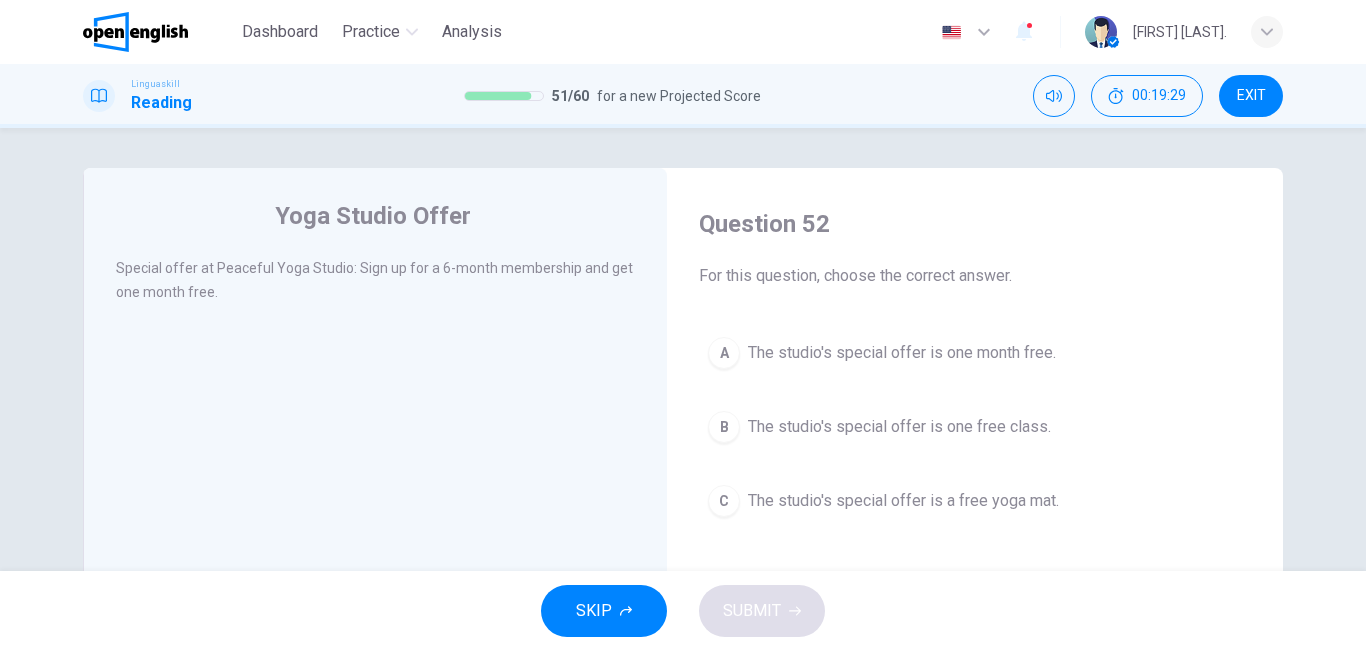click on "The studio's special offer is one month free." at bounding box center [902, 353] 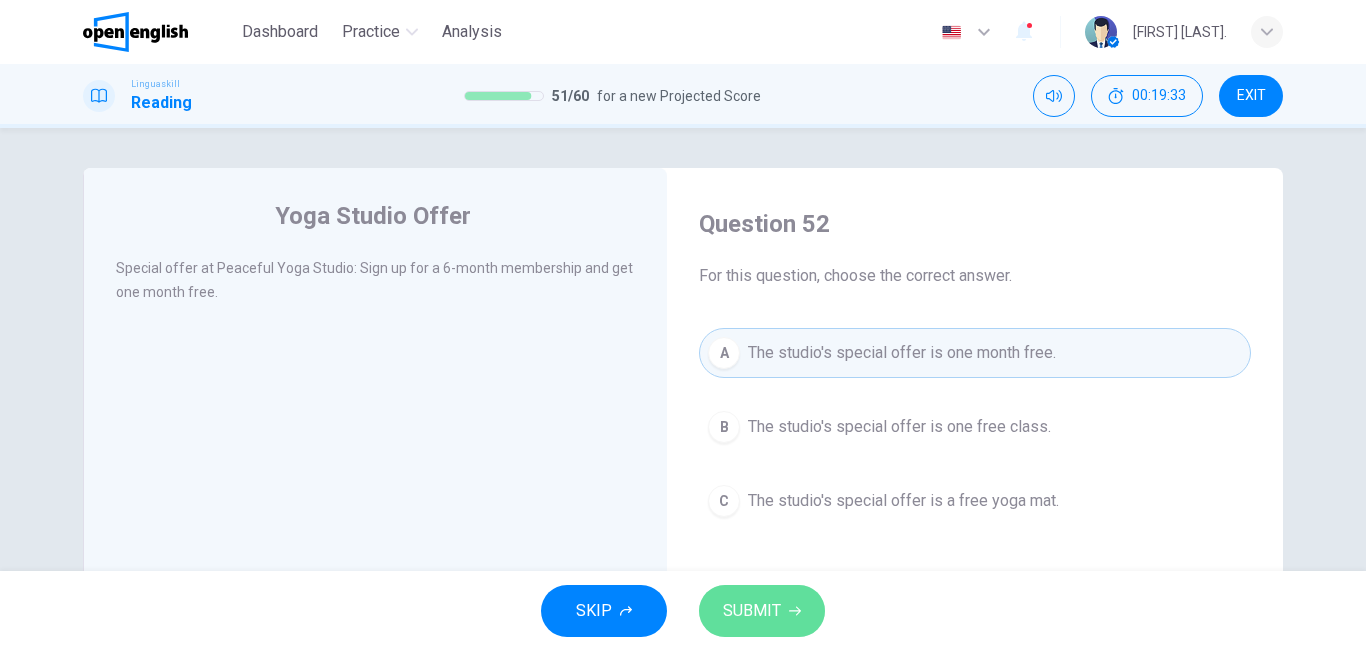 click on "SUBMIT" at bounding box center [752, 611] 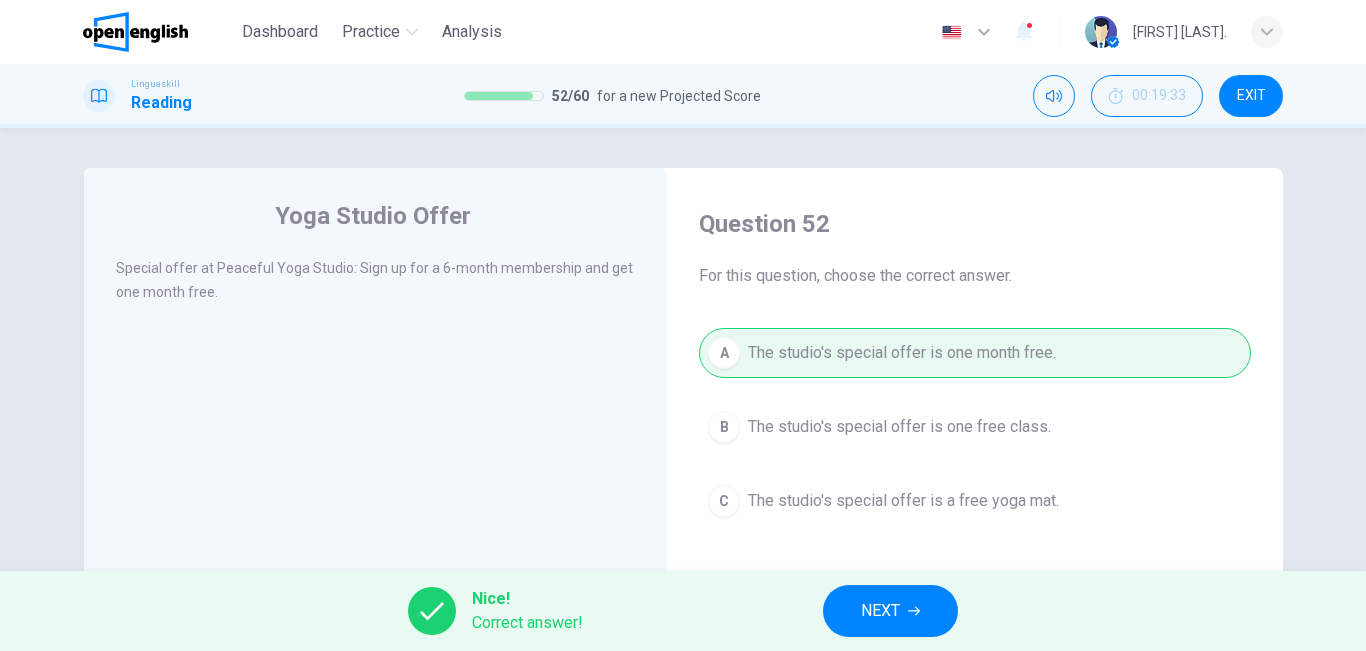 click on "NEXT" at bounding box center [890, 611] 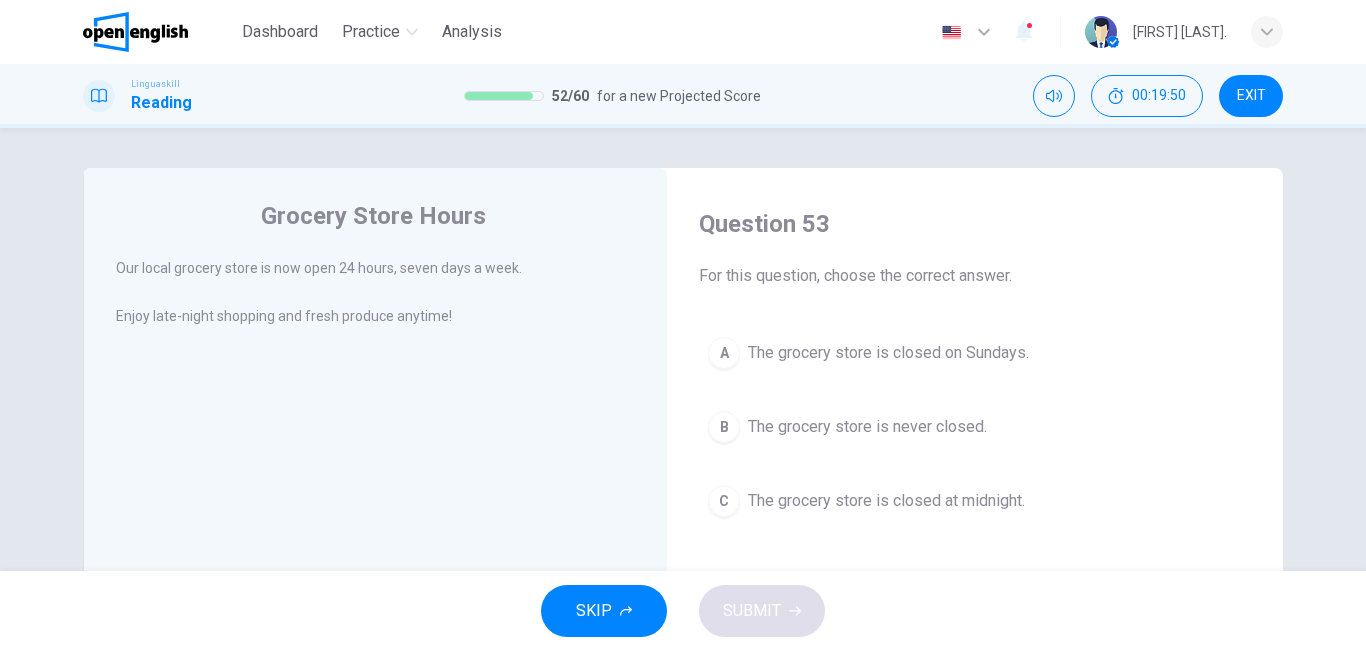 click on "The grocery store is never closed." at bounding box center (867, 427) 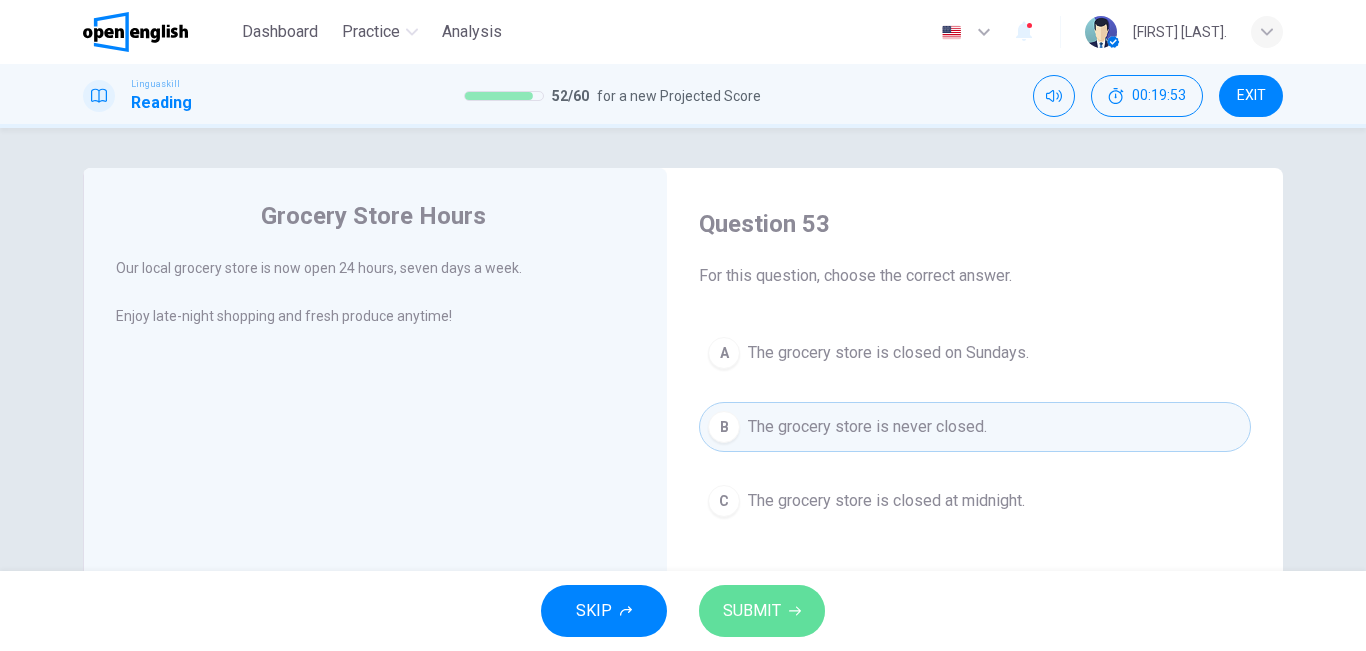 click on "SUBMIT" at bounding box center (752, 611) 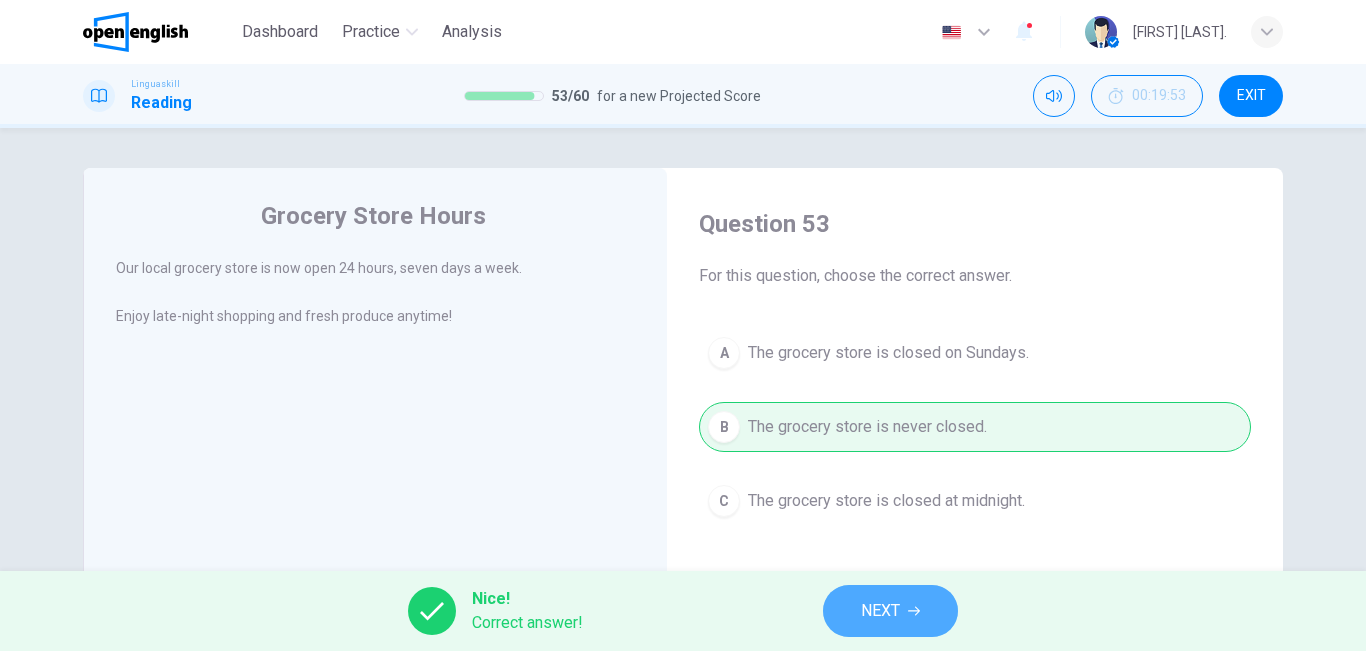 click on "NEXT" at bounding box center (890, 611) 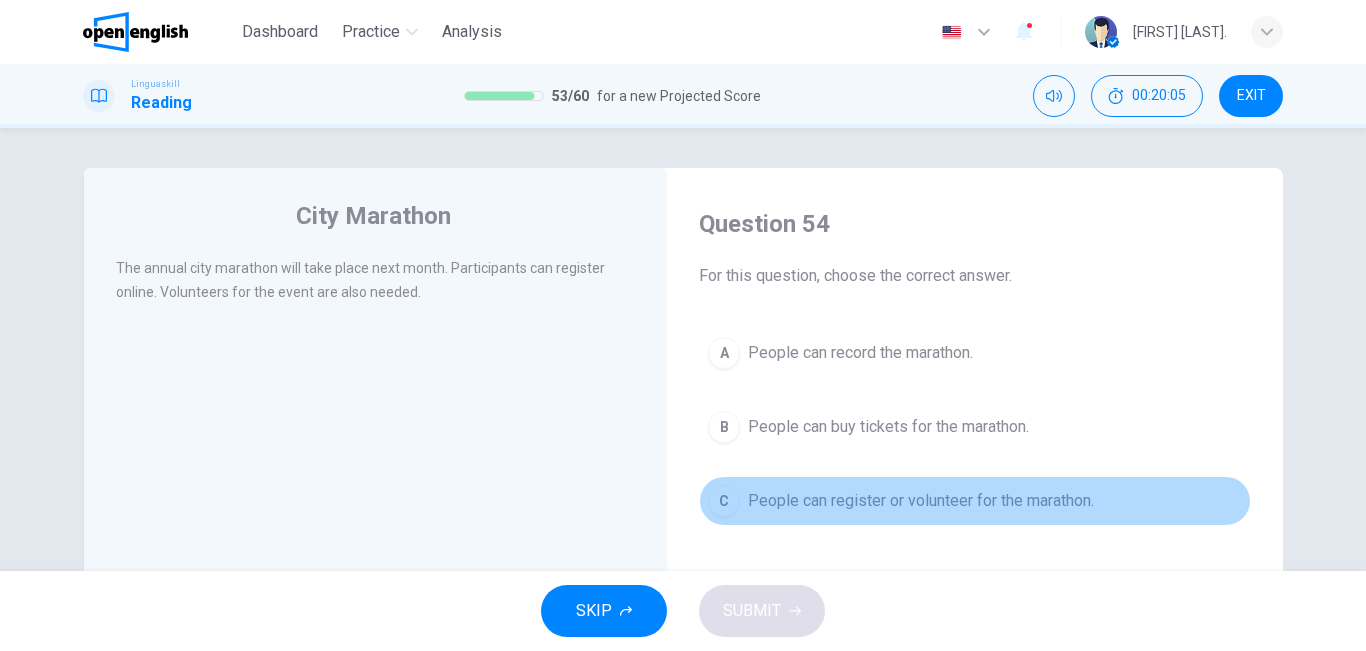 click on "People can register or volunteer for the marathon." at bounding box center [921, 501] 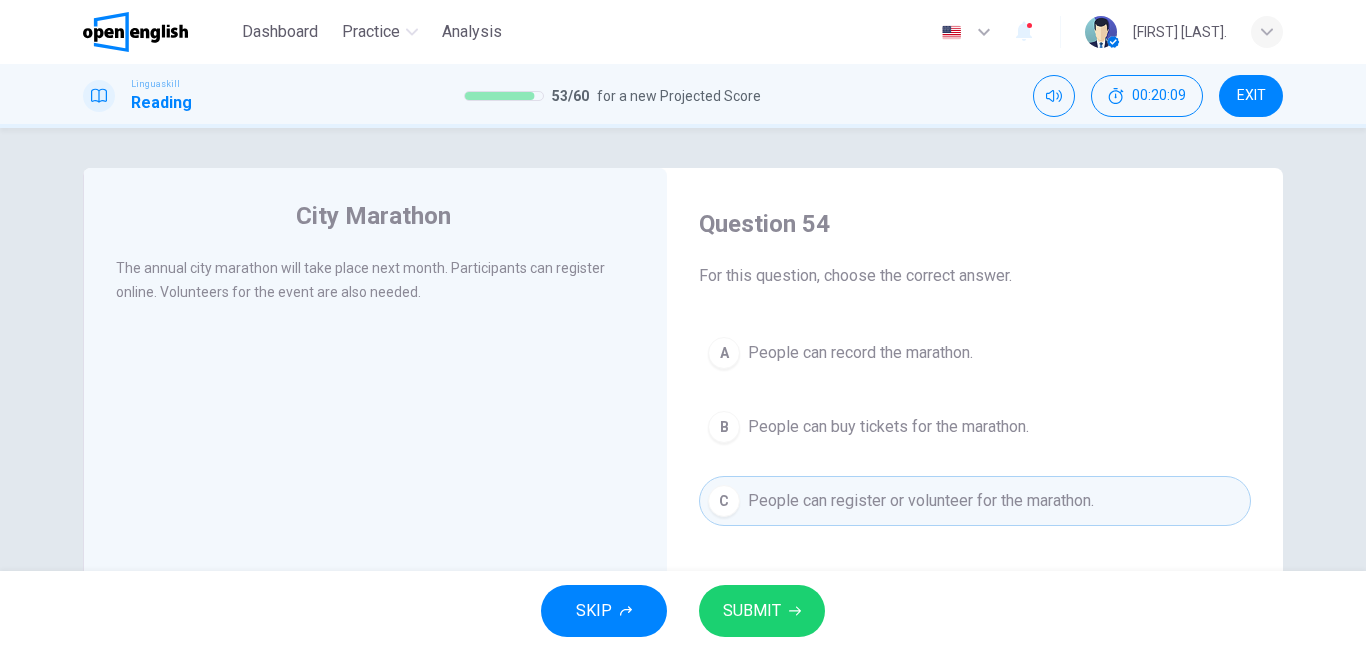 click on "SUBMIT" at bounding box center [762, 611] 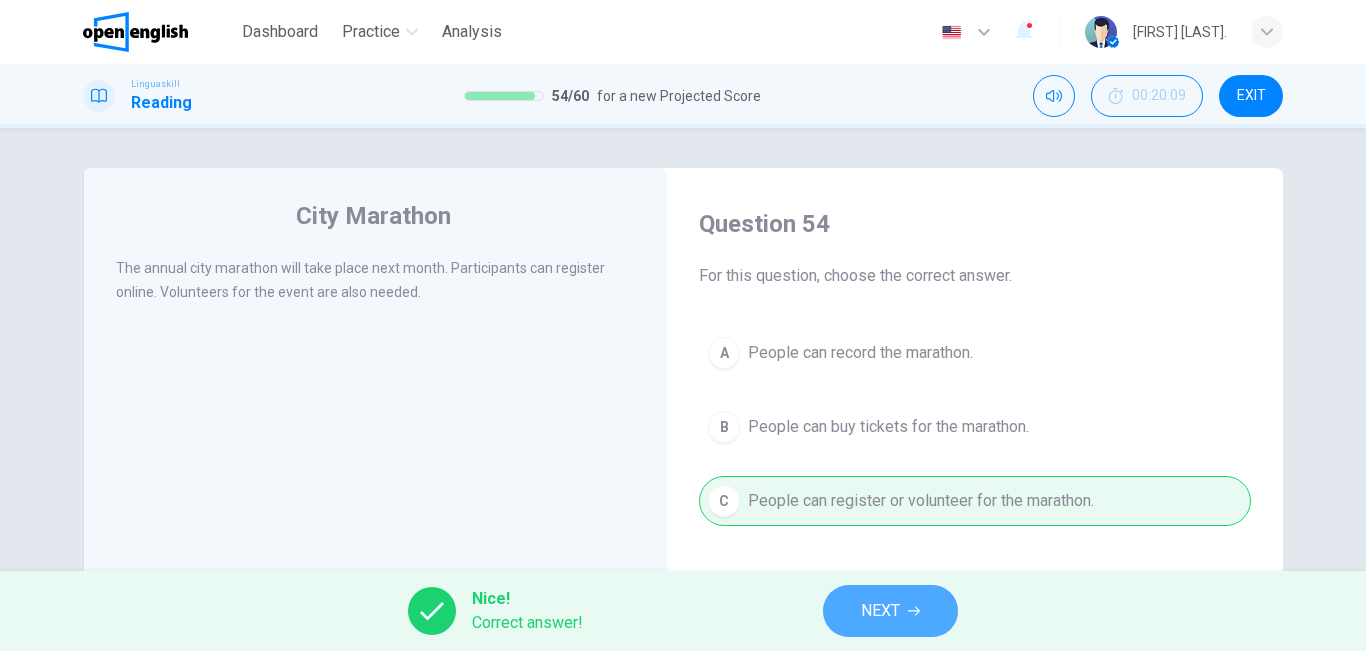 click on "NEXT" at bounding box center (880, 611) 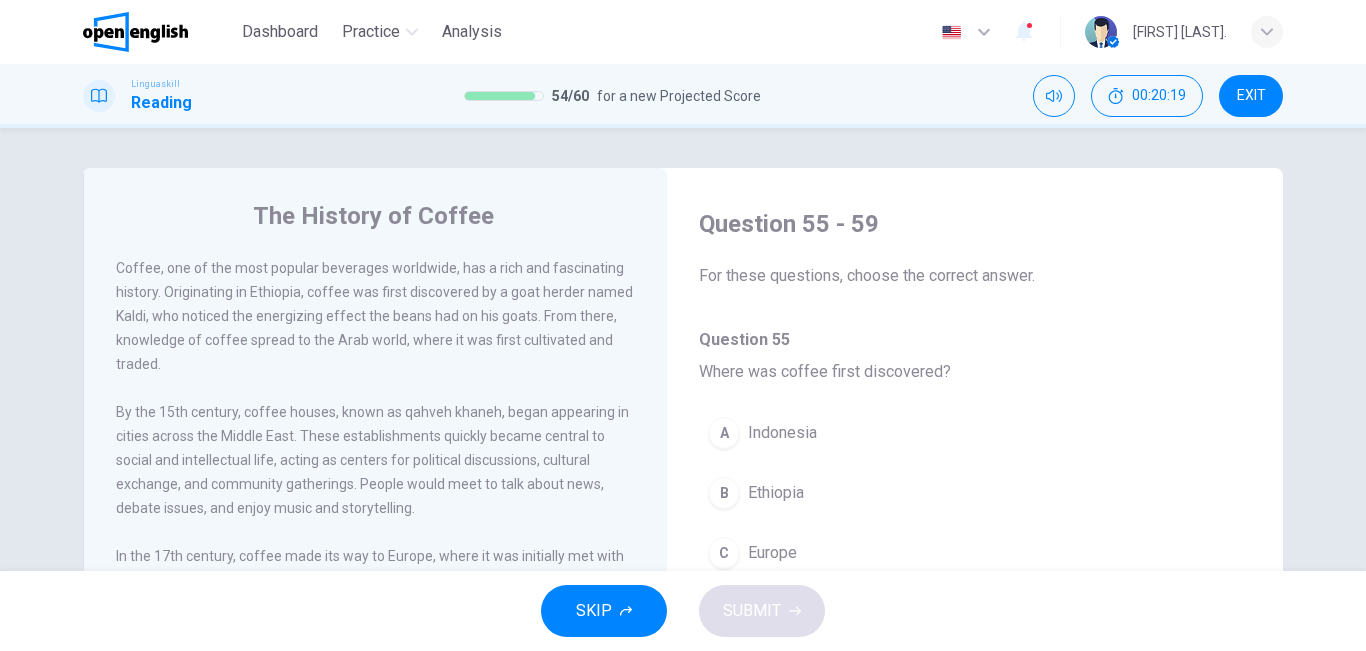 click on "B Ethiopia" at bounding box center [975, 493] 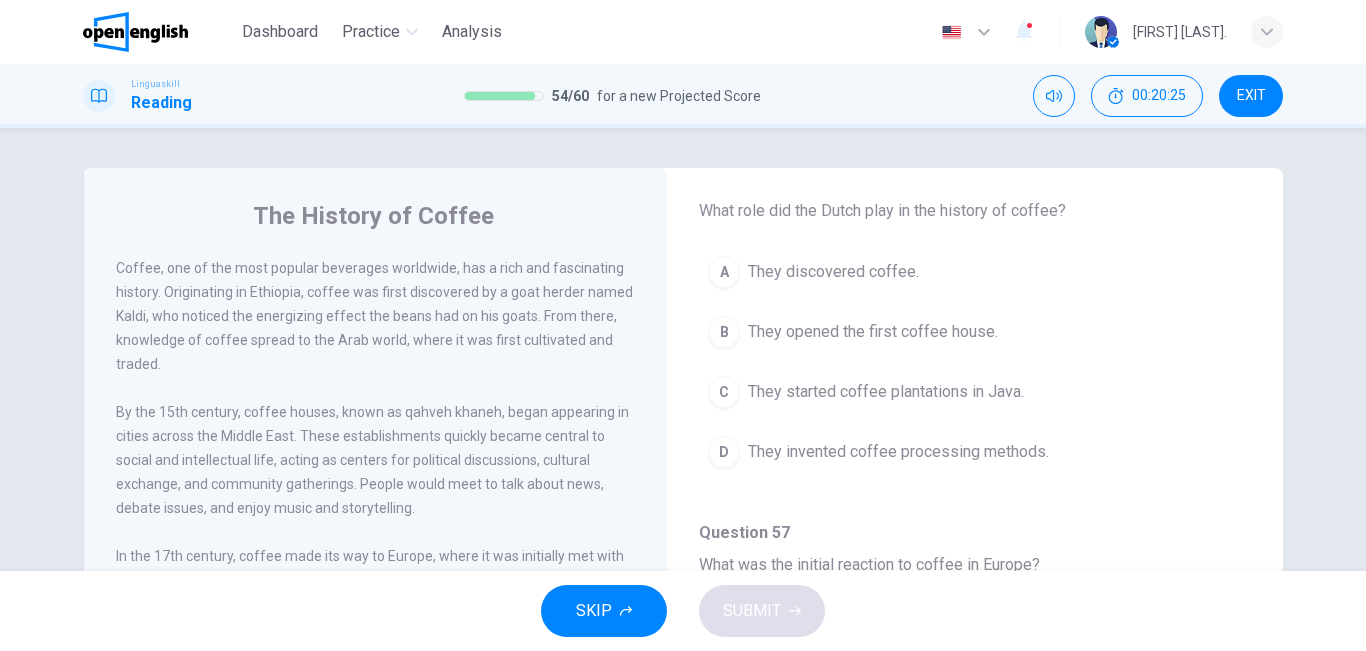 scroll, scrollTop: 532, scrollLeft: 0, axis: vertical 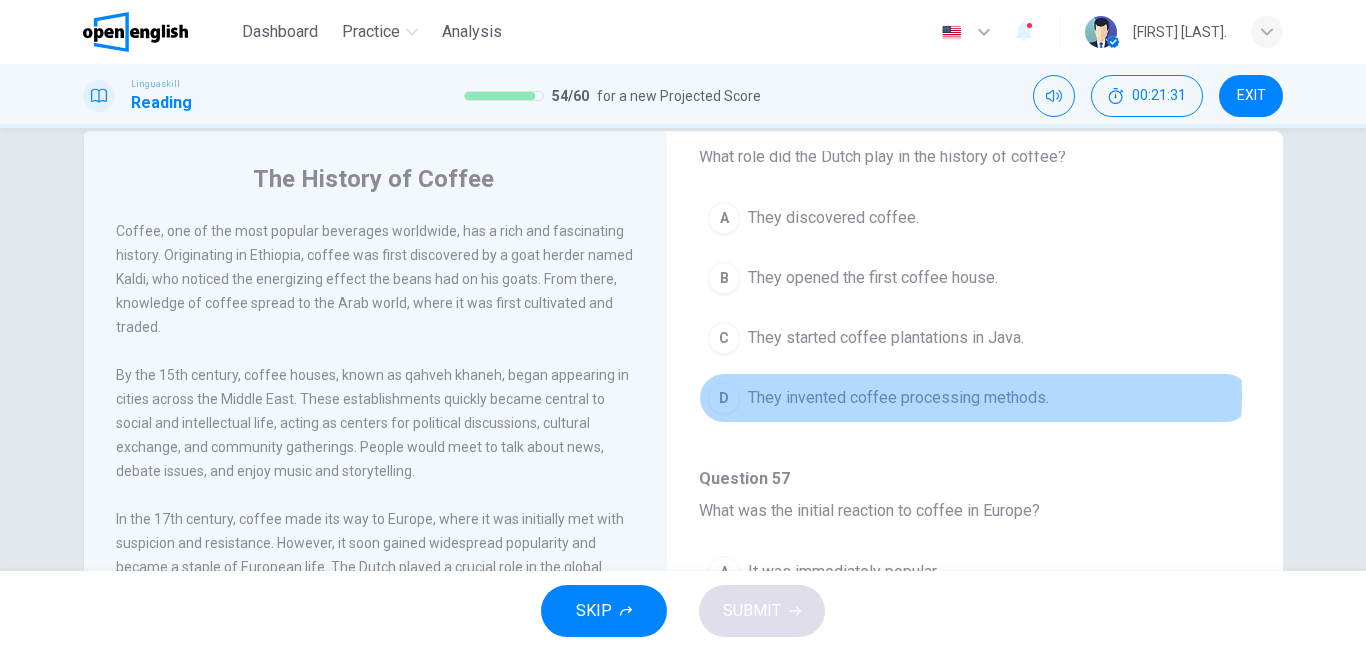 click on "They invented coffee processing methods." at bounding box center (898, 398) 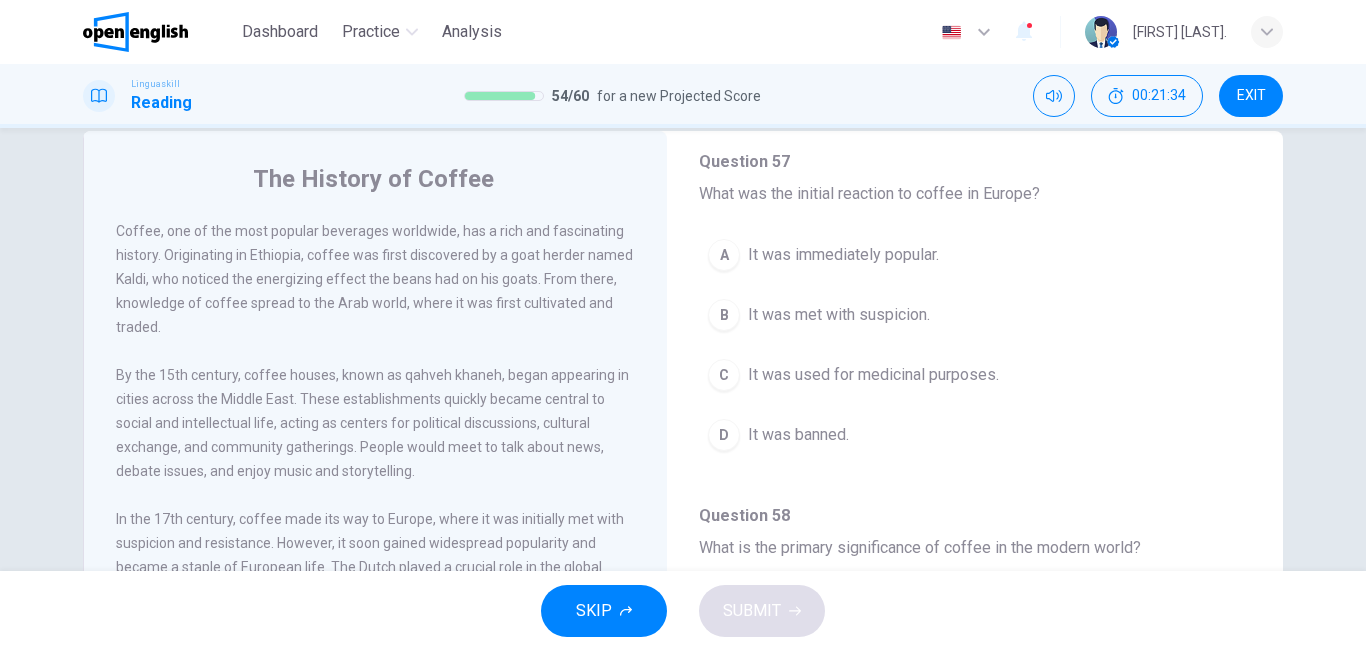 scroll, scrollTop: 861, scrollLeft: 0, axis: vertical 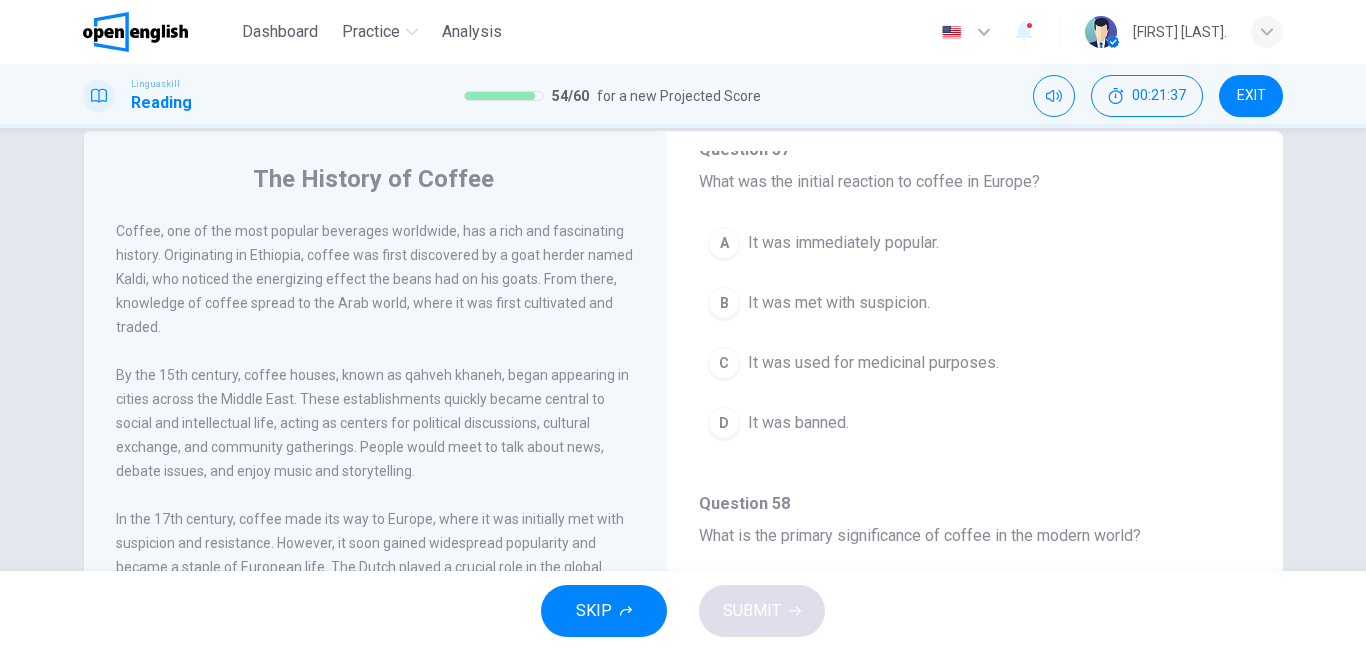 click on "It was met with suspicion." at bounding box center [839, 303] 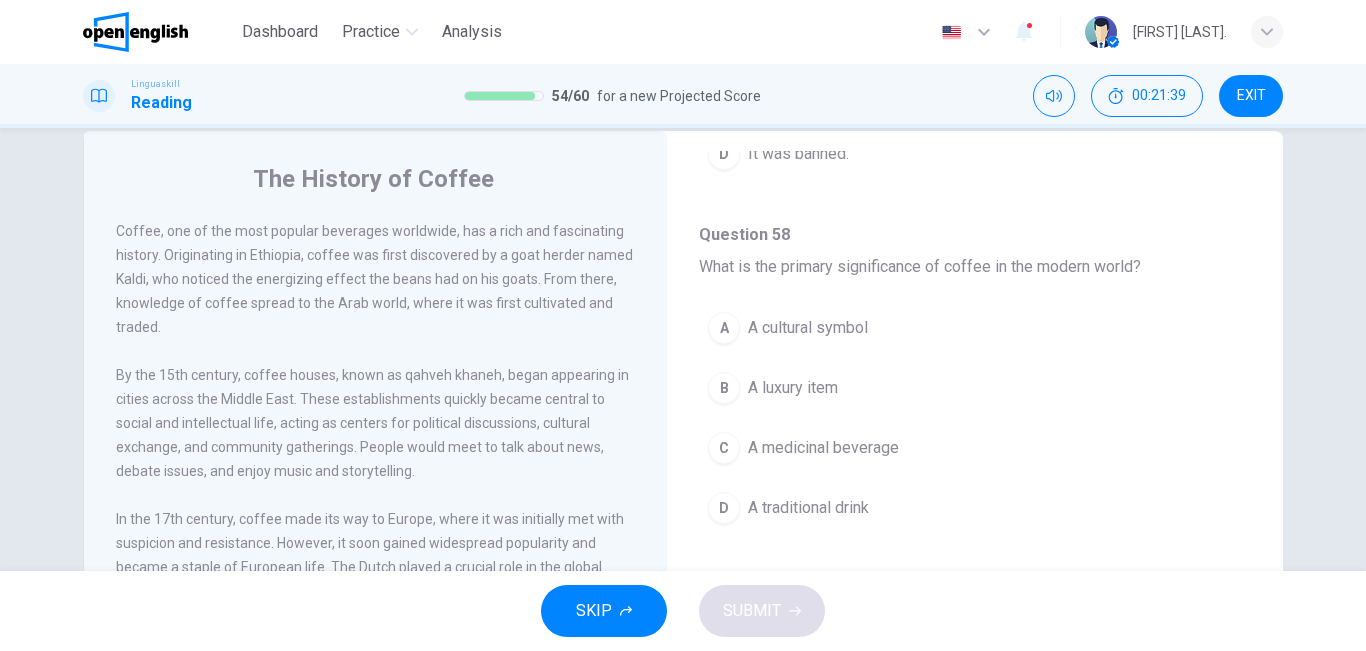 scroll, scrollTop: 1251, scrollLeft: 0, axis: vertical 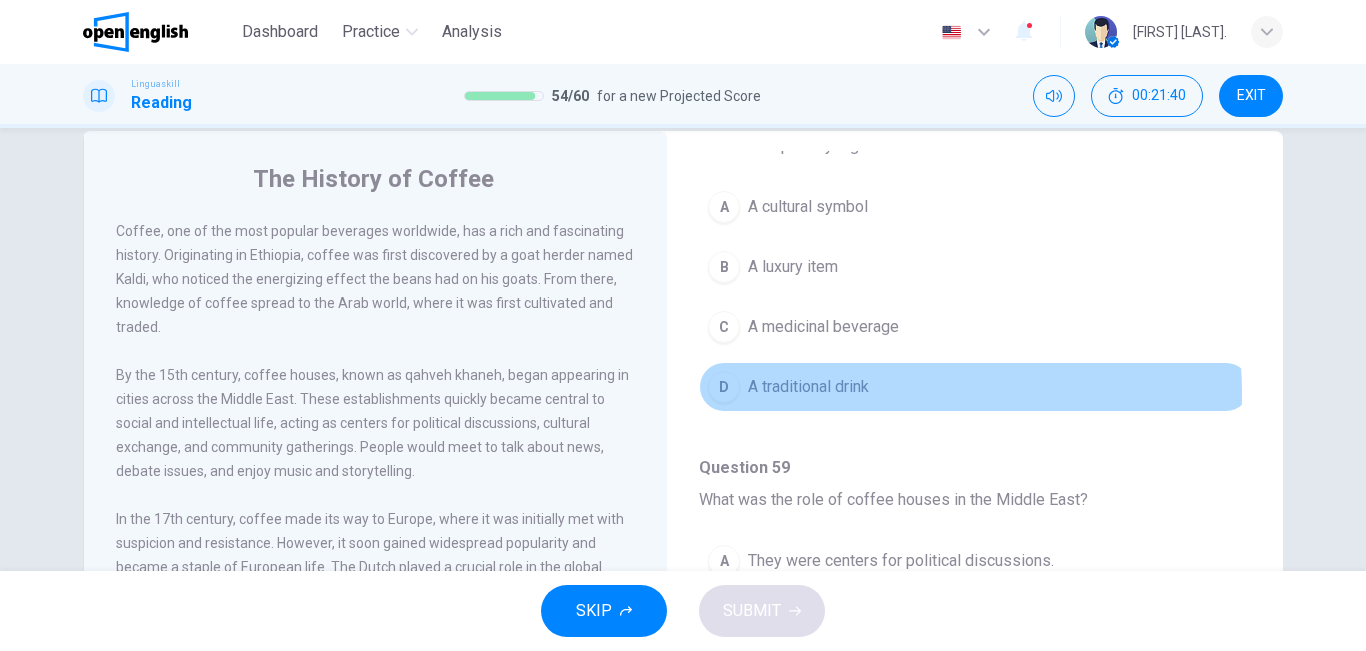 click on "D A traditional drink" at bounding box center [975, 387] 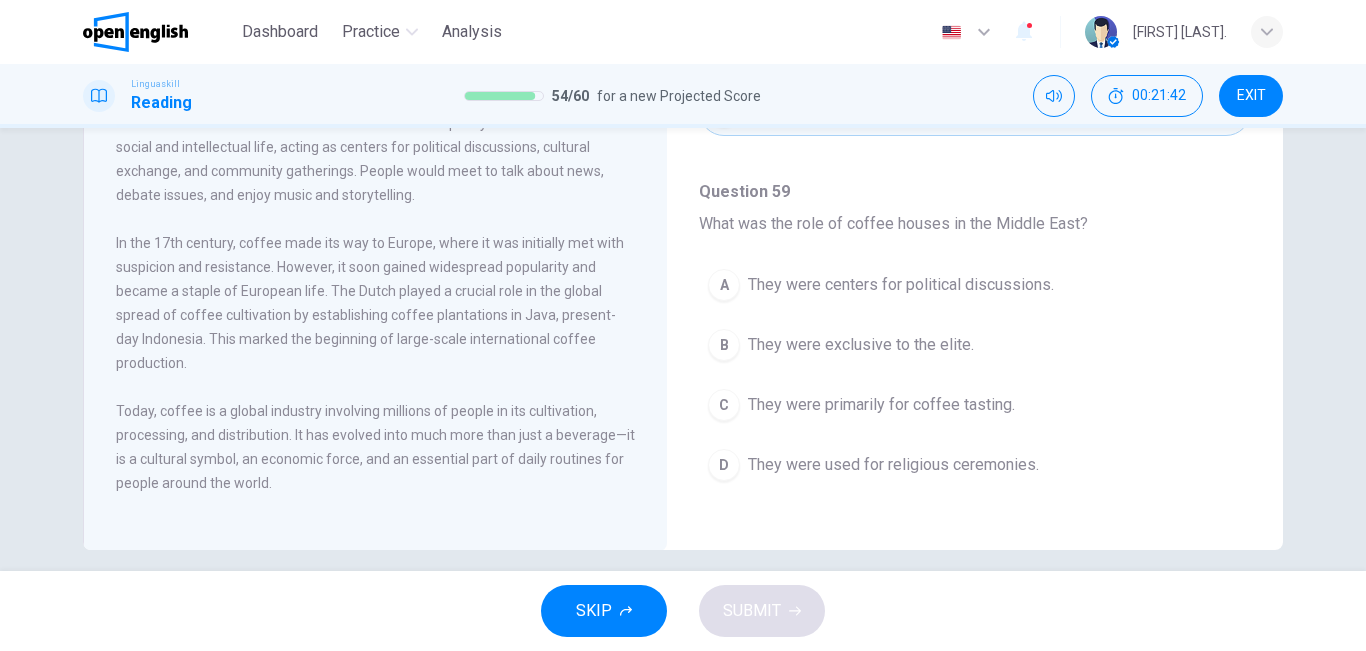 scroll, scrollTop: 332, scrollLeft: 0, axis: vertical 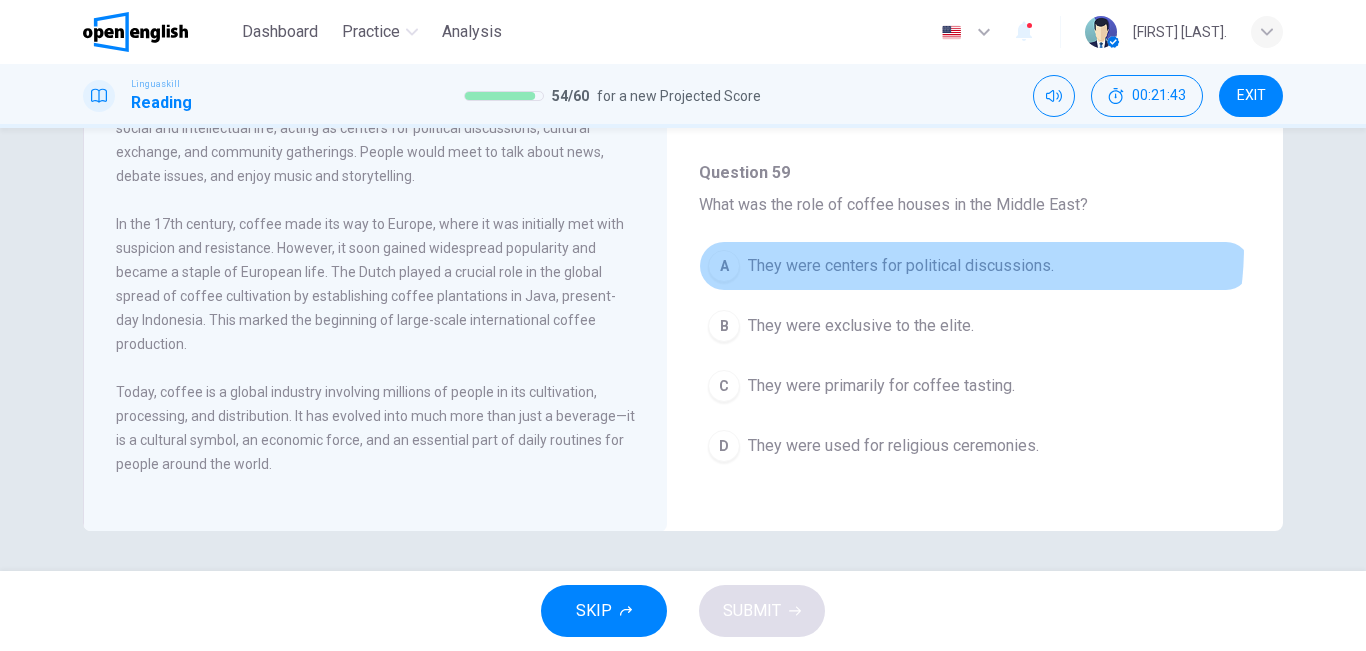 click on "A They were centers for political discussions." at bounding box center [975, 266] 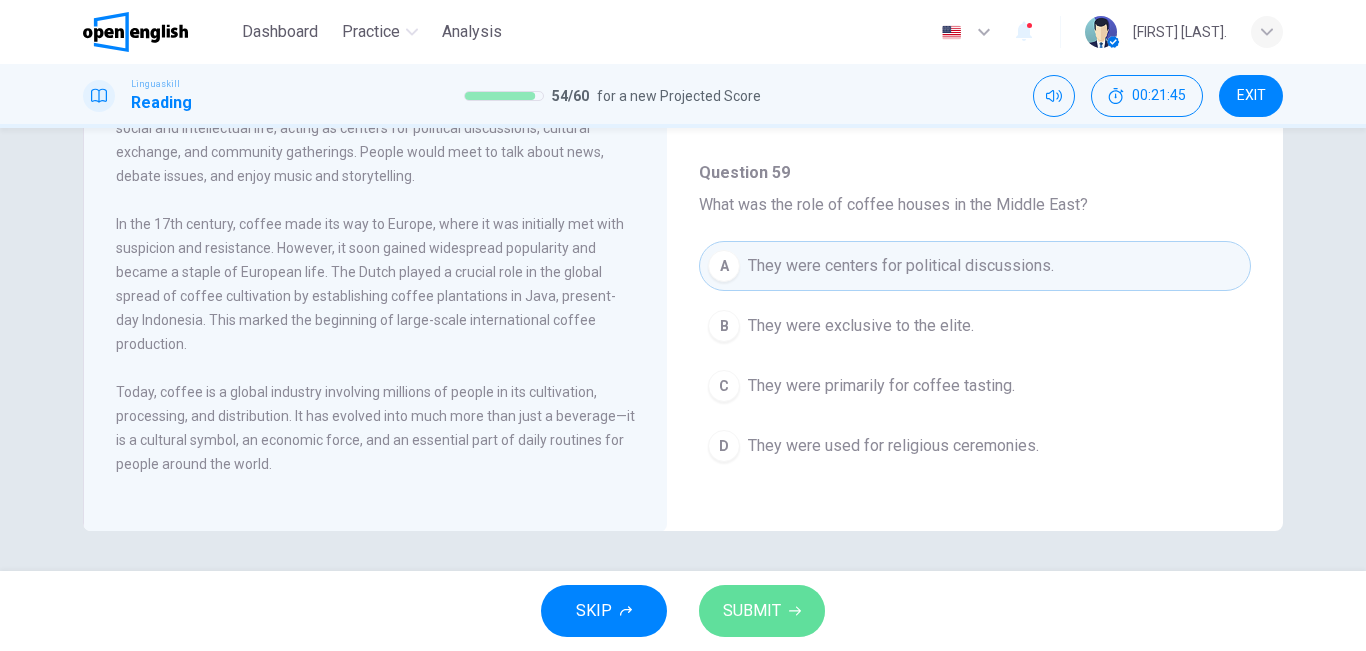 click on "SUBMIT" at bounding box center (762, 611) 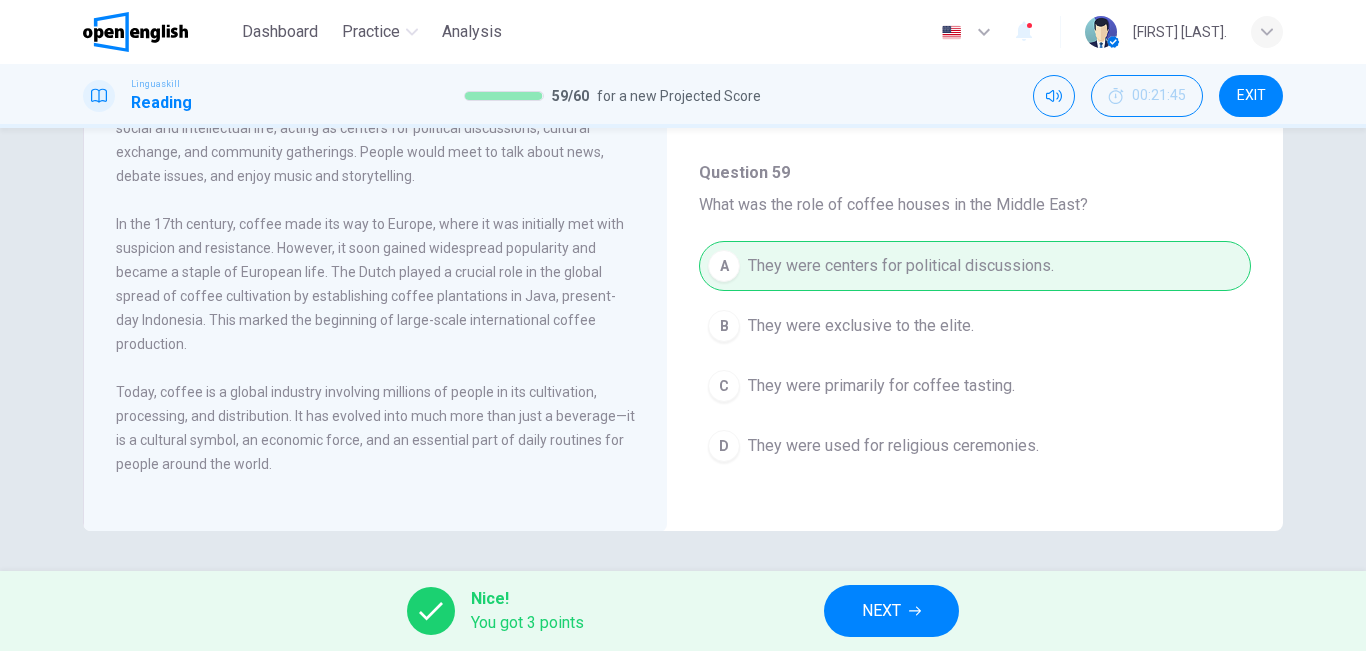click on "NEXT" at bounding box center [881, 611] 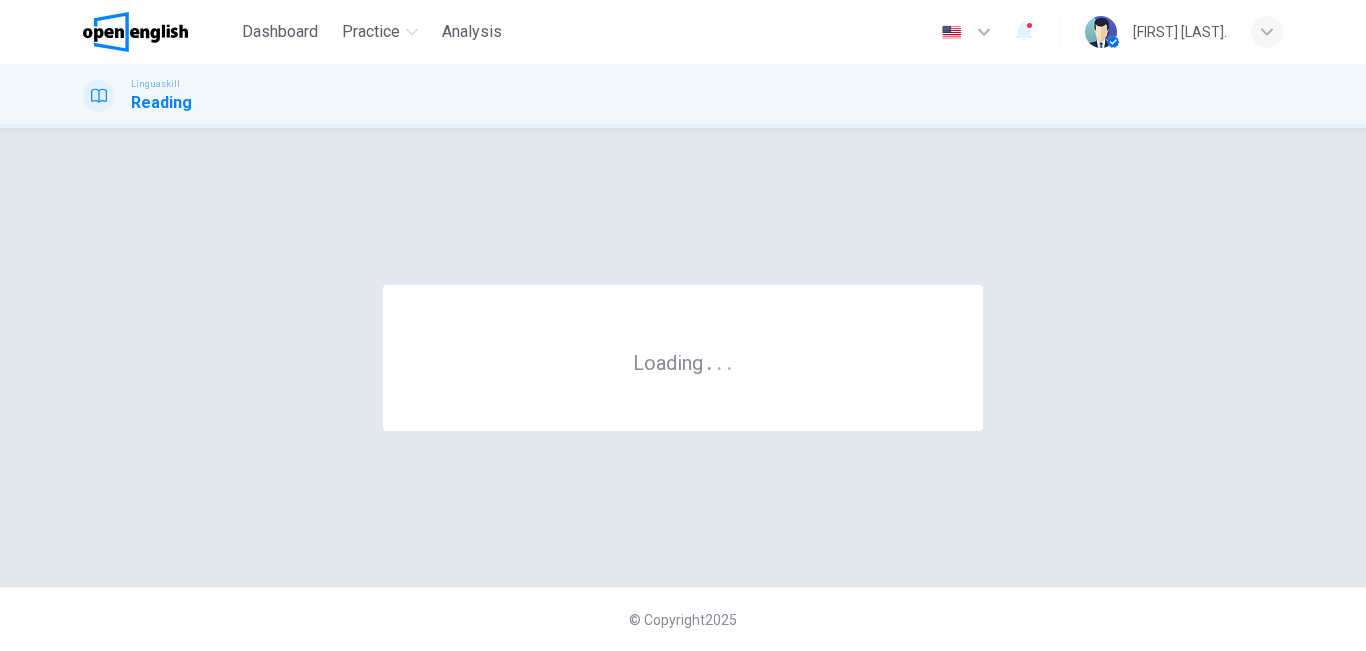 scroll, scrollTop: 0, scrollLeft: 0, axis: both 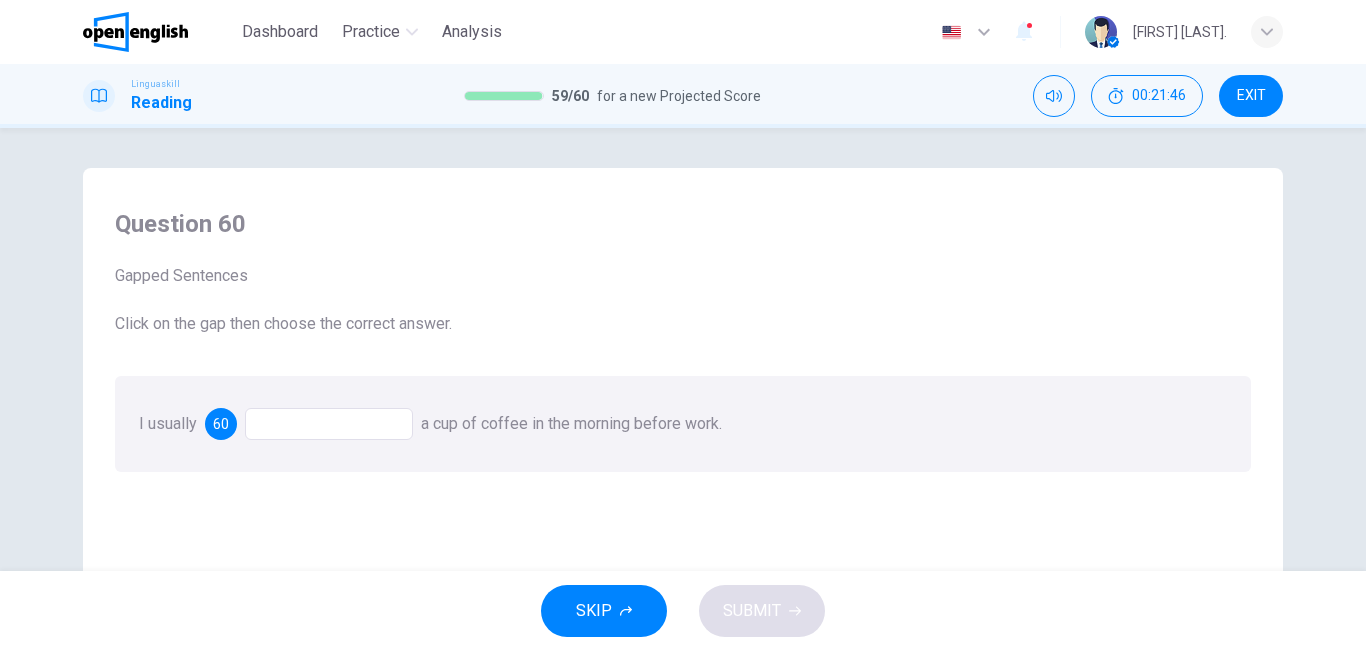 click at bounding box center [329, 424] 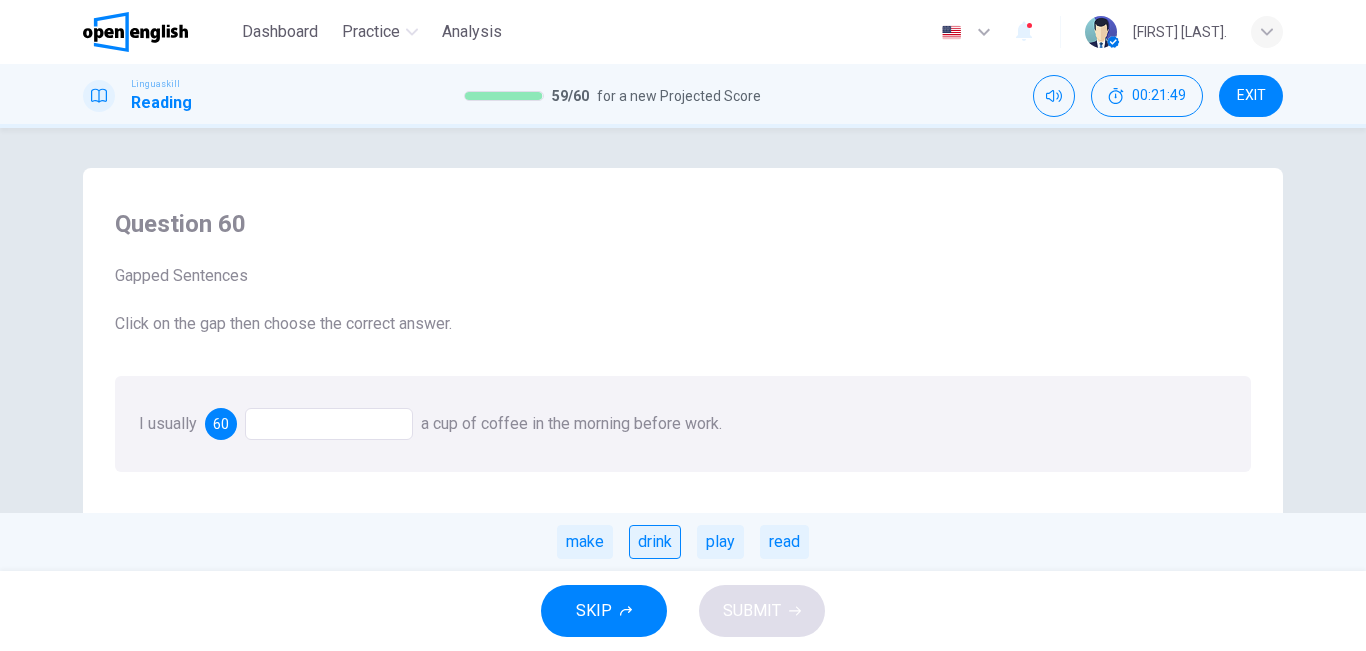 click on "drink" at bounding box center [655, 542] 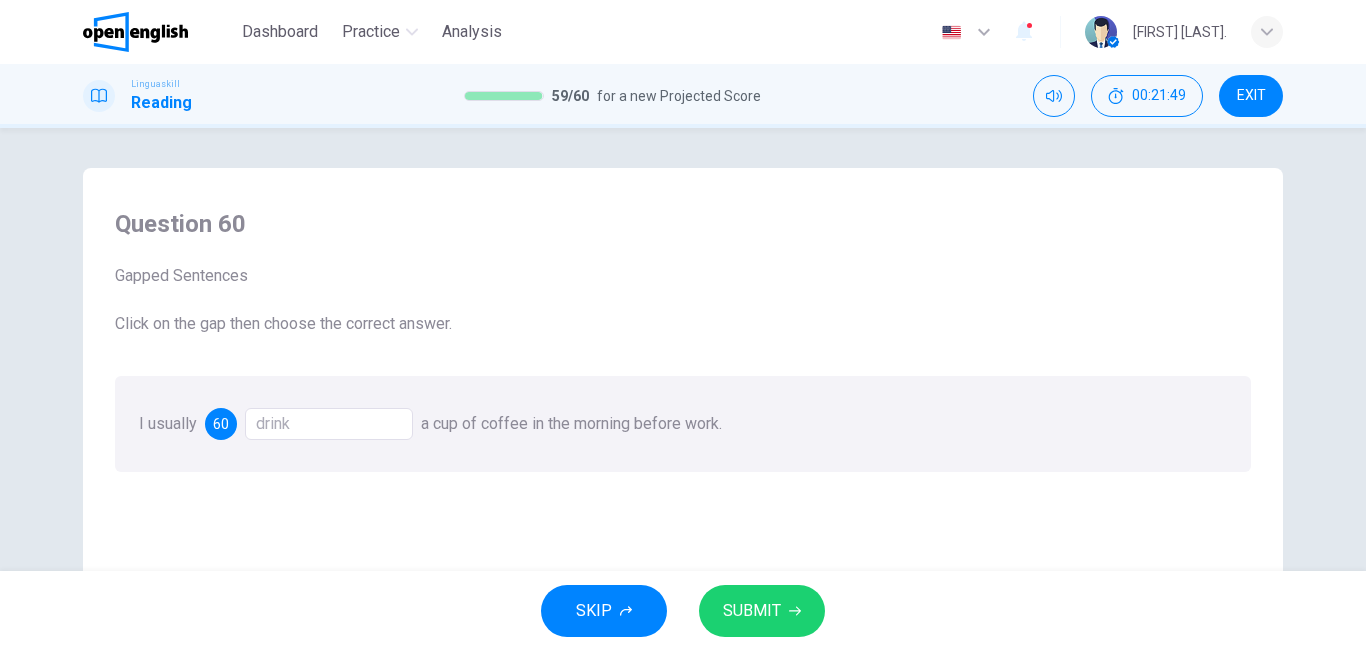 click on "SUBMIT" at bounding box center [752, 611] 